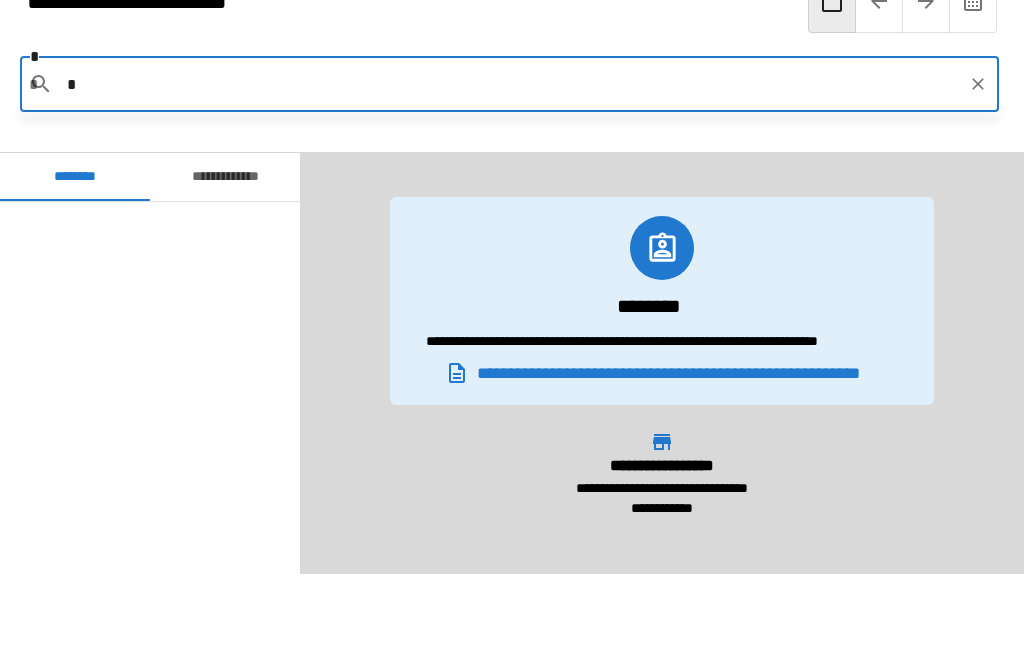 scroll, scrollTop: 64, scrollLeft: 0, axis: vertical 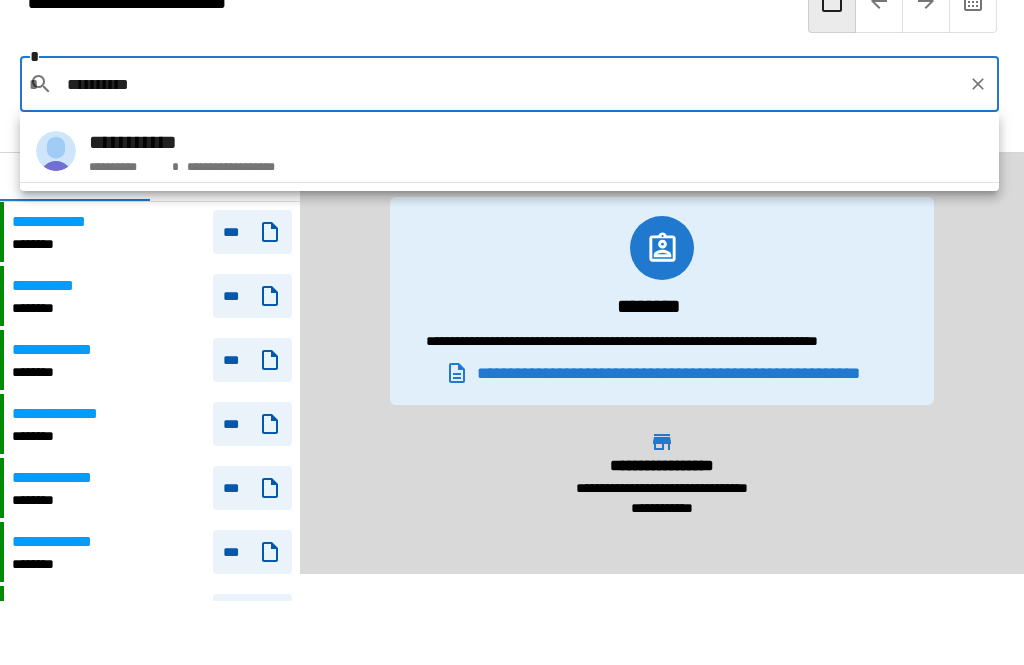 click on "**********" at bounding box center (228, 163) 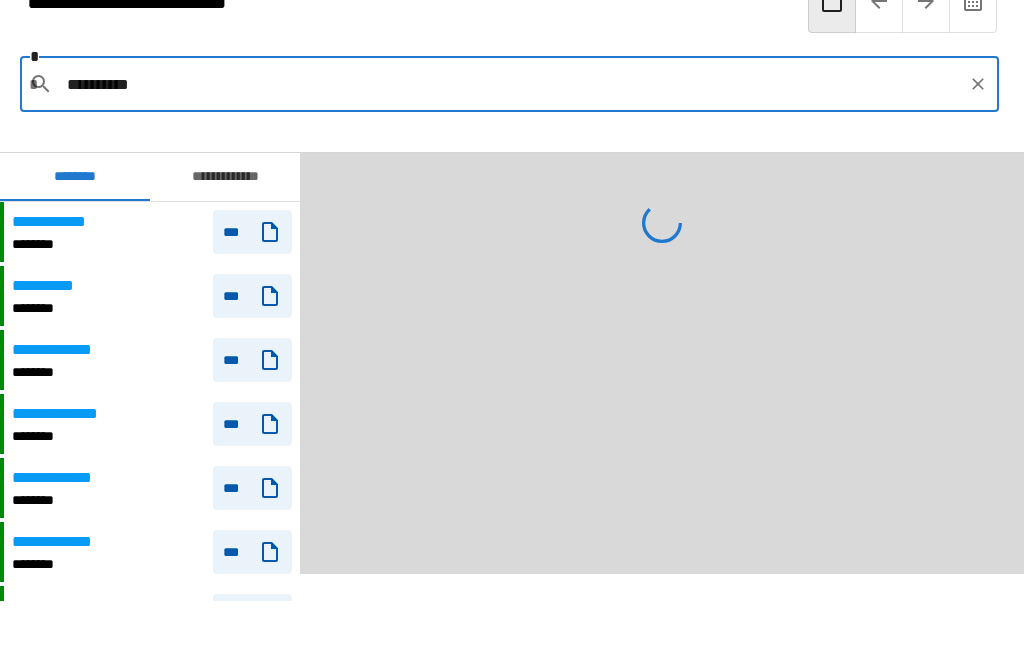 type on "**********" 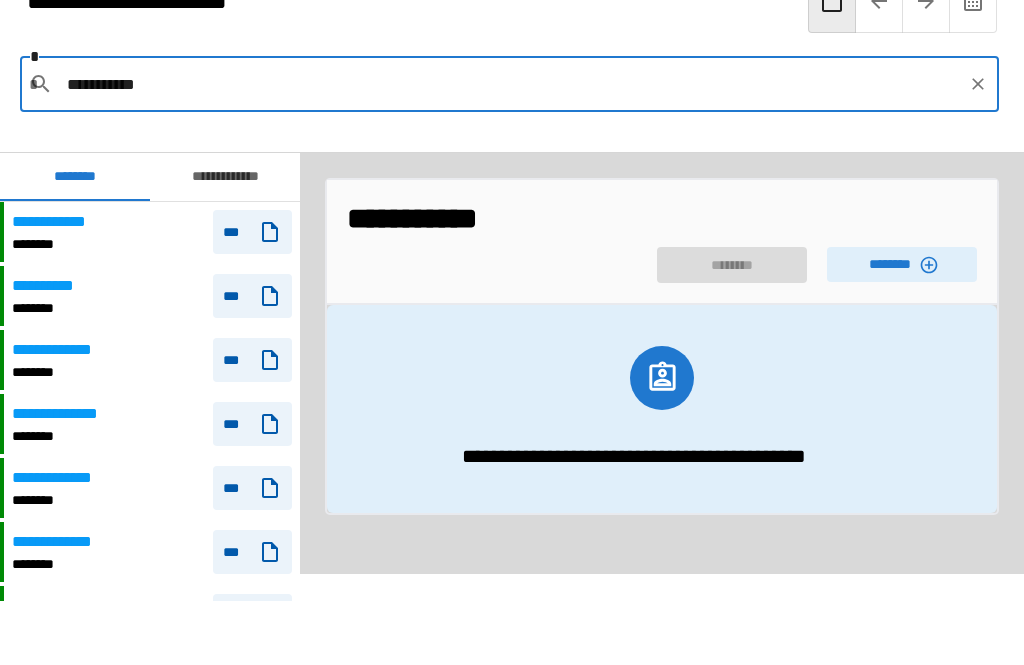 click on "********" at bounding box center [902, 264] 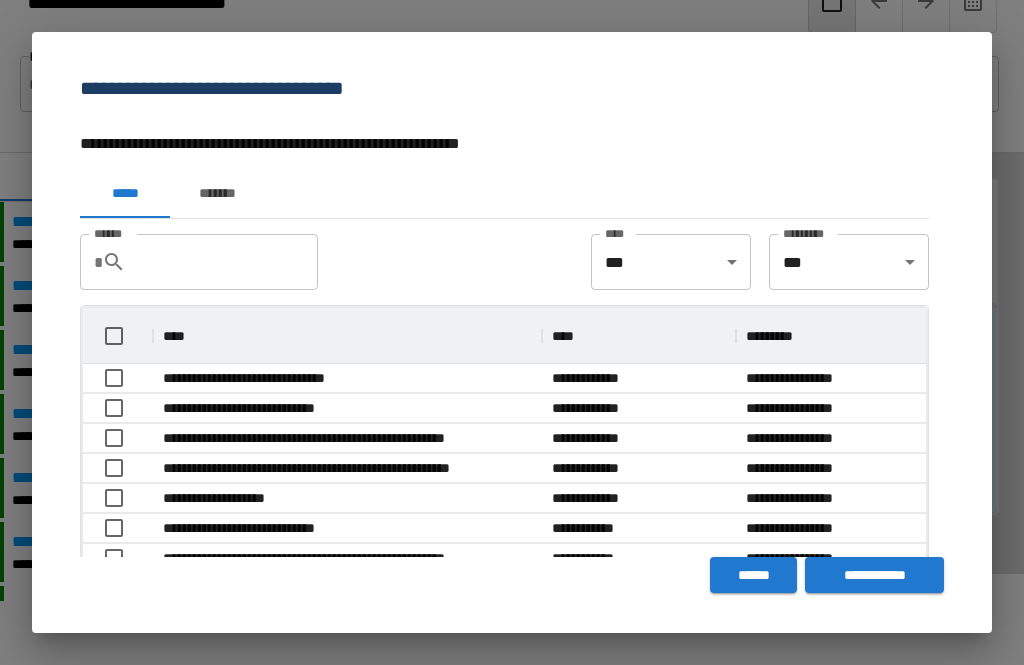 scroll, scrollTop: 356, scrollLeft: 843, axis: both 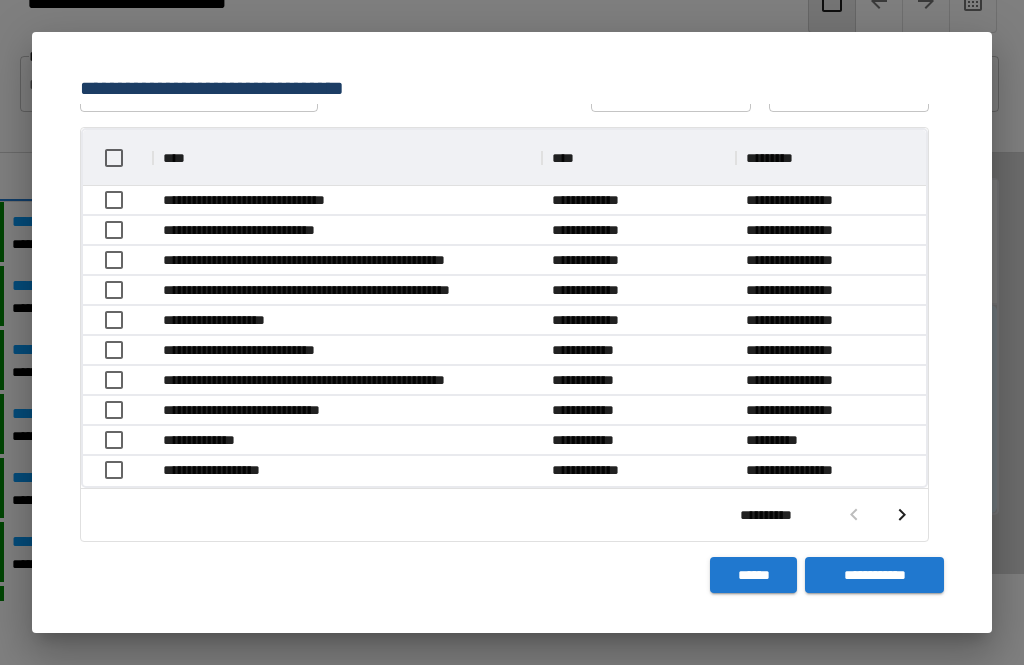 click 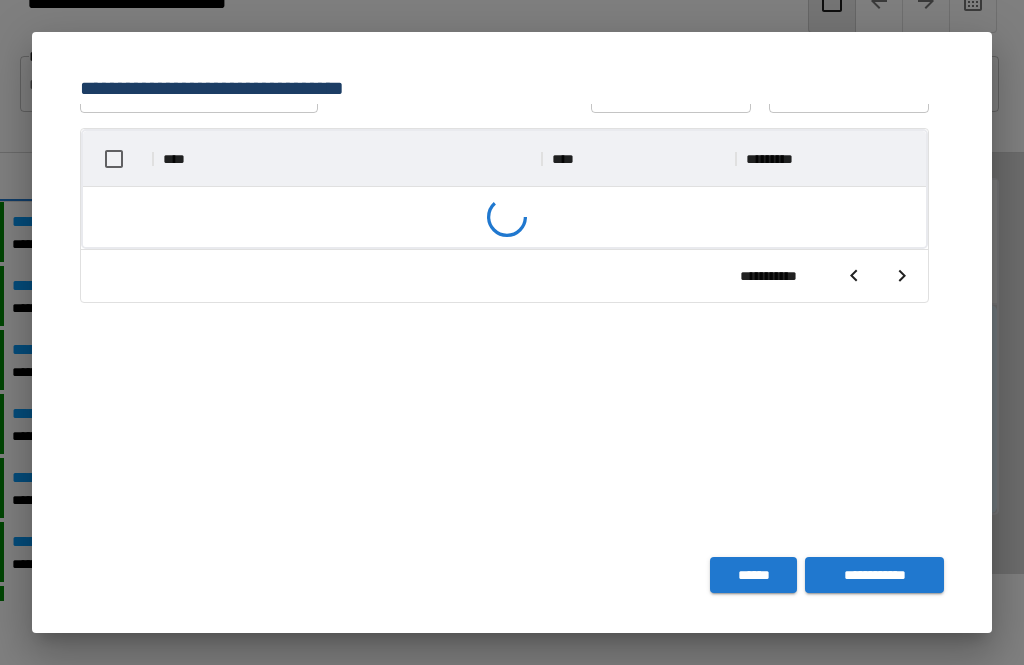scroll, scrollTop: 177, scrollLeft: 0, axis: vertical 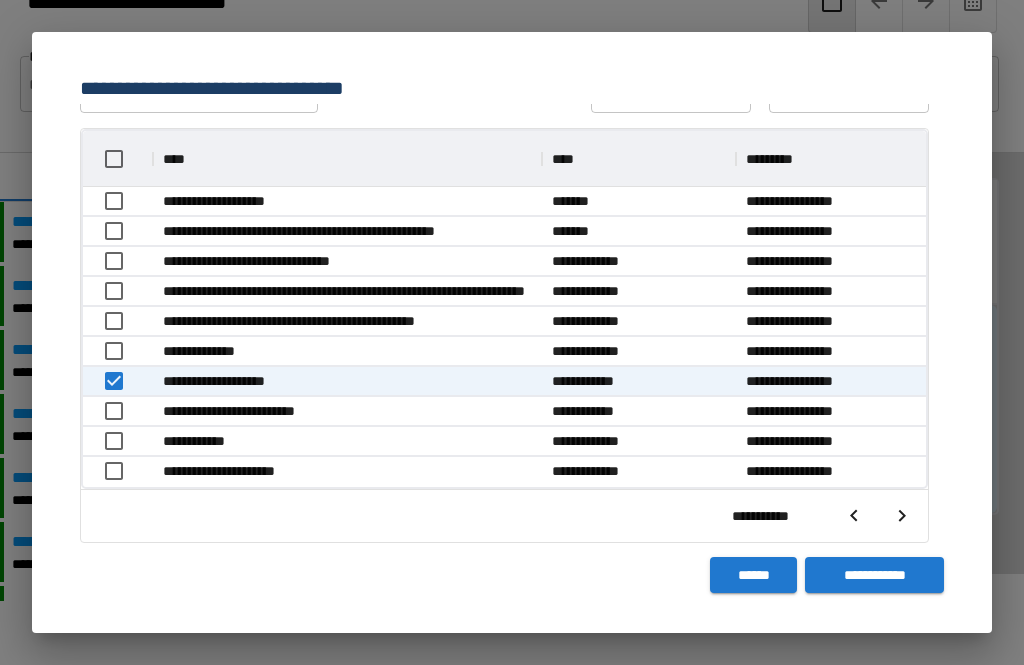 click on "**********" at bounding box center (874, 575) 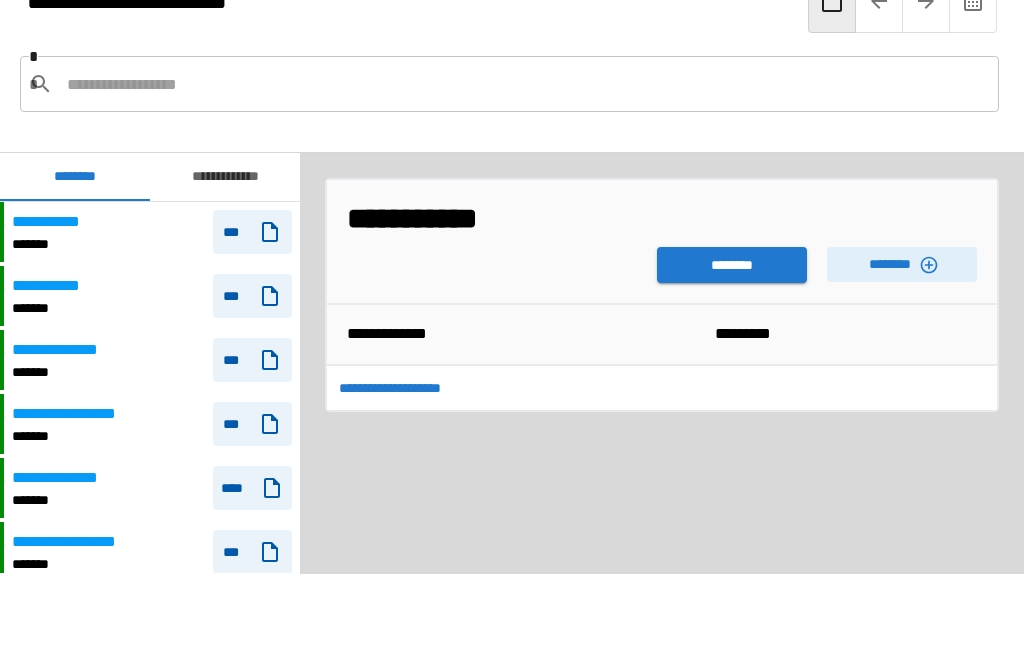scroll, scrollTop: 5040, scrollLeft: 0, axis: vertical 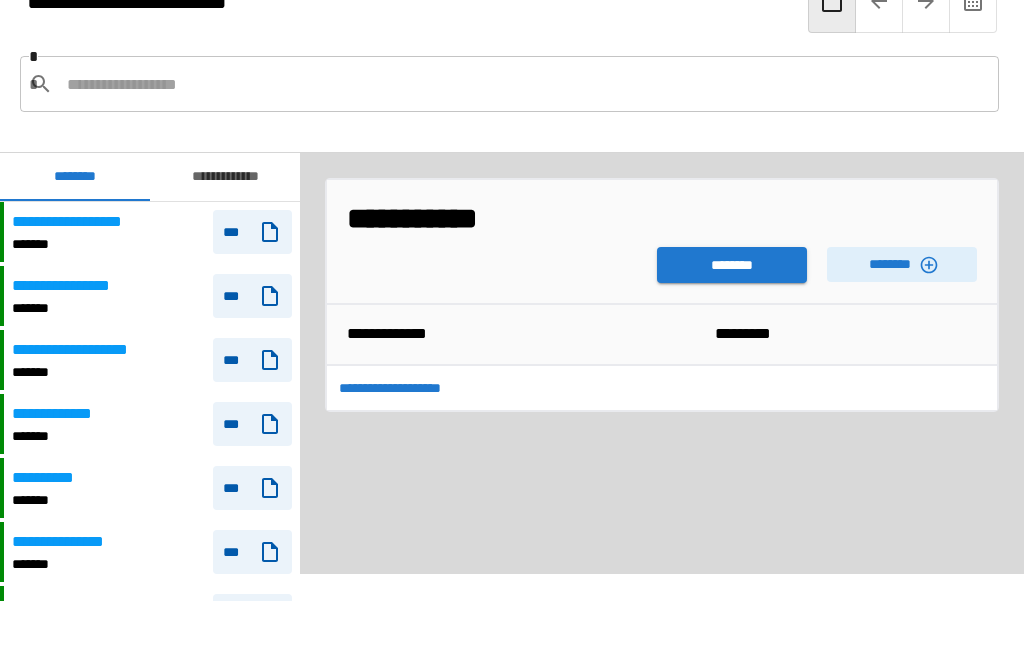 click on "********" at bounding box center [732, 265] 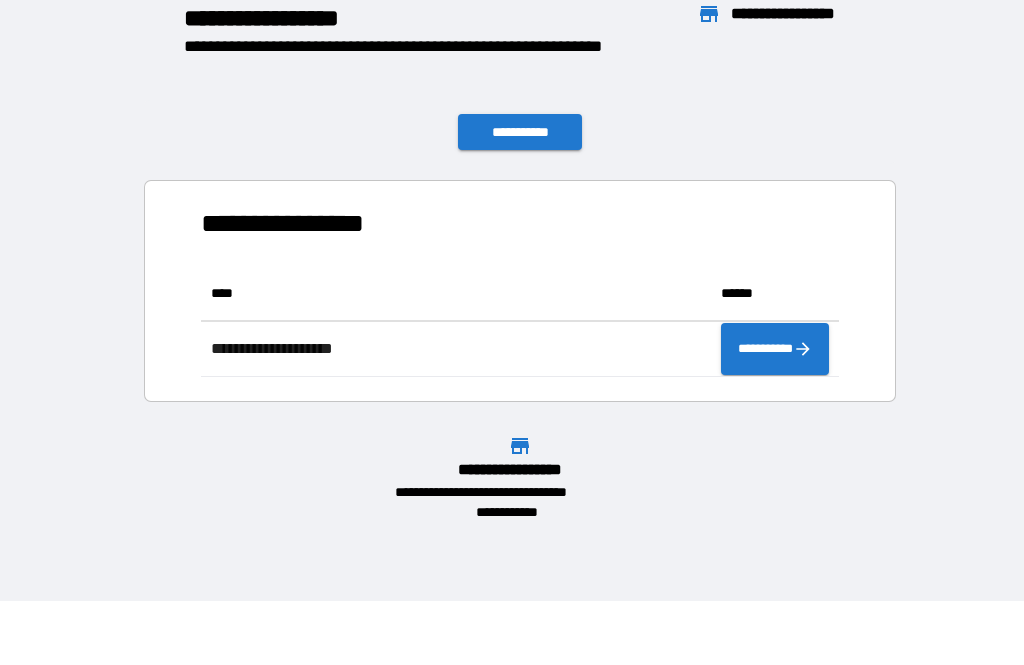 scroll, scrollTop: 1, scrollLeft: 1, axis: both 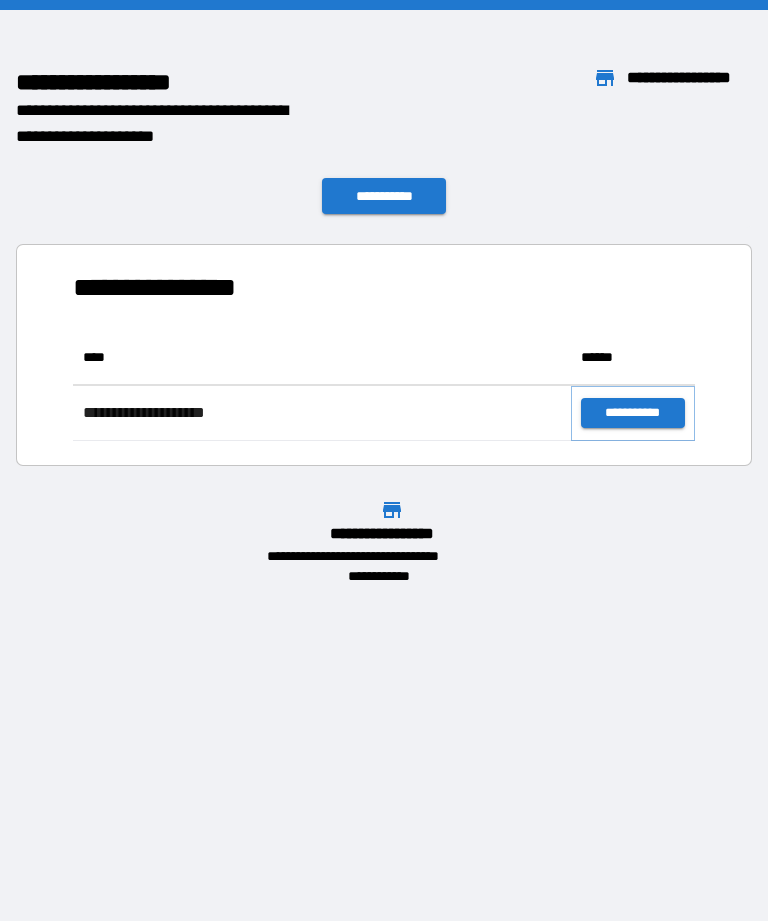 click on "**********" at bounding box center (633, 413) 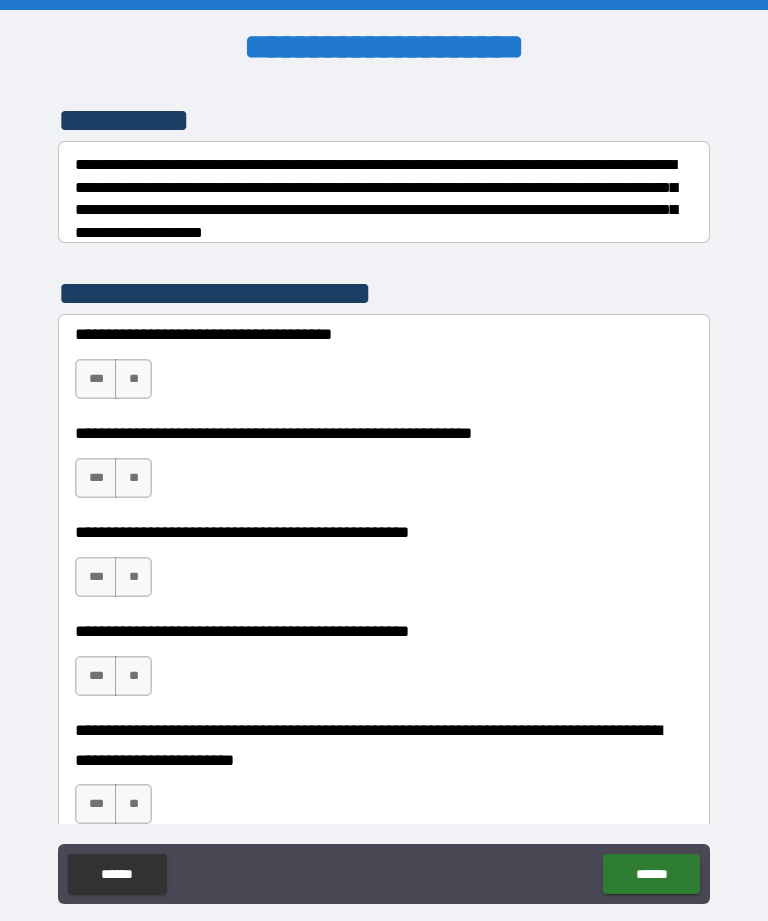 scroll, scrollTop: 265, scrollLeft: 0, axis: vertical 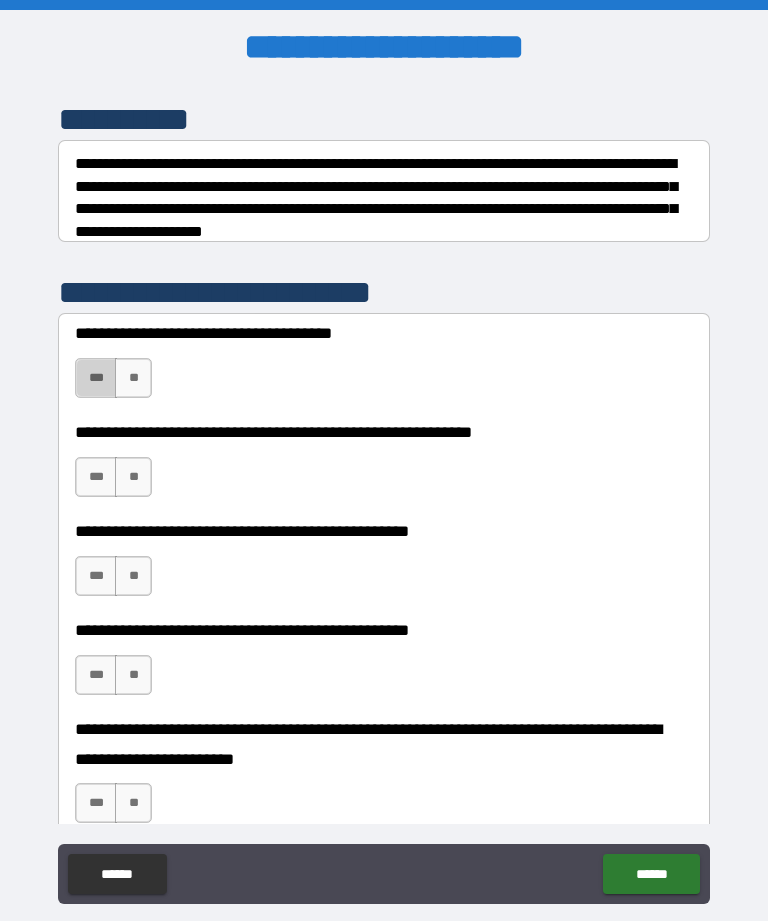 click on "***" at bounding box center [96, 378] 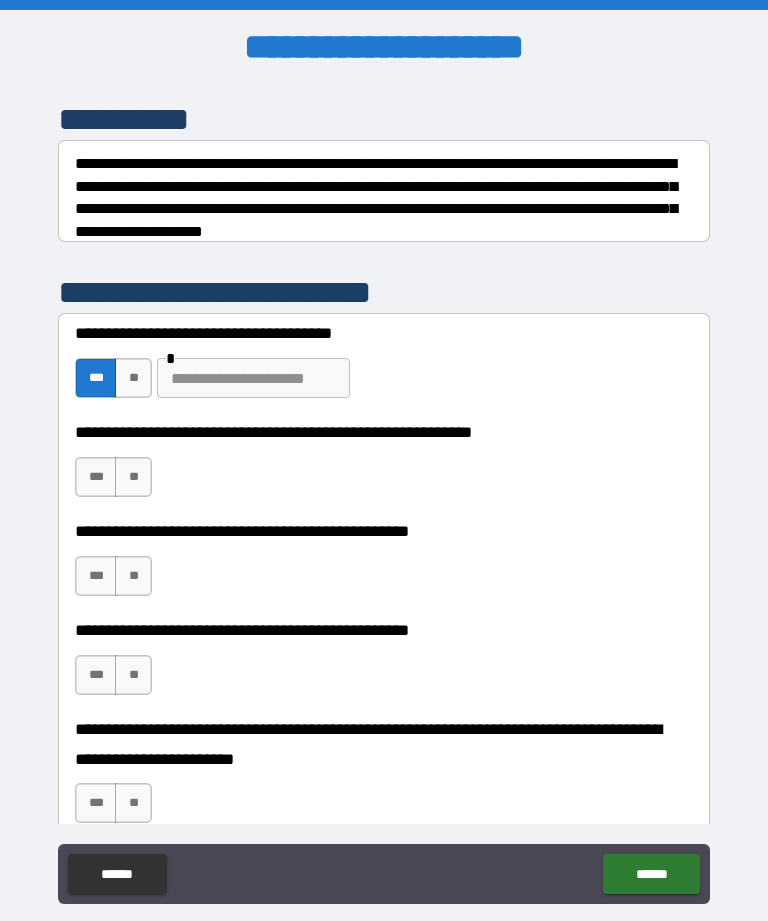 click on "**" at bounding box center (133, 378) 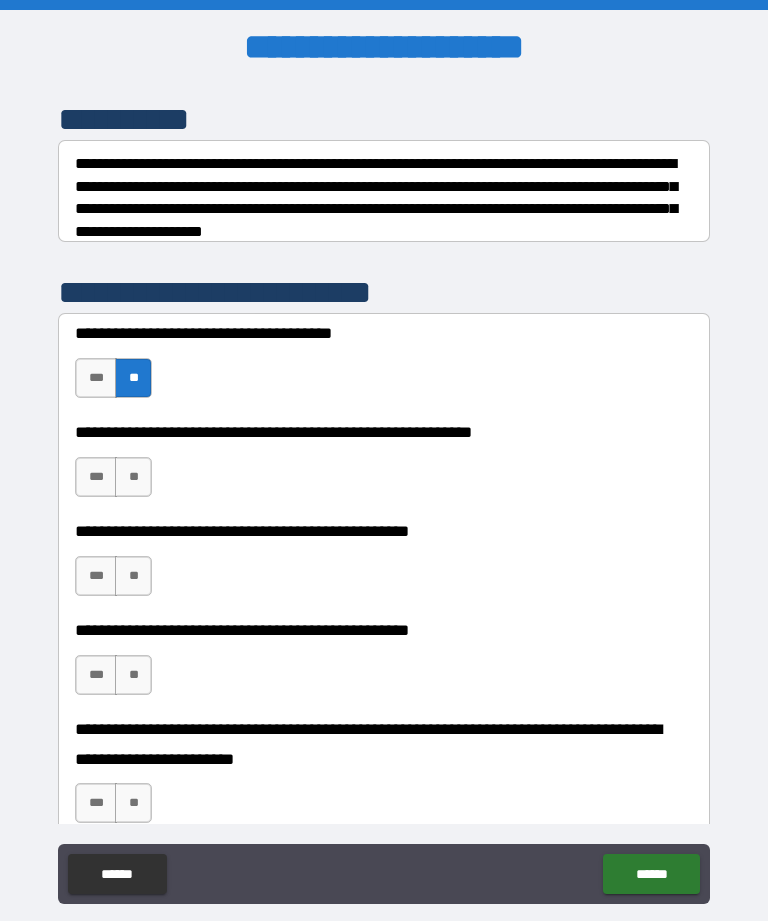 click on "**" at bounding box center [133, 477] 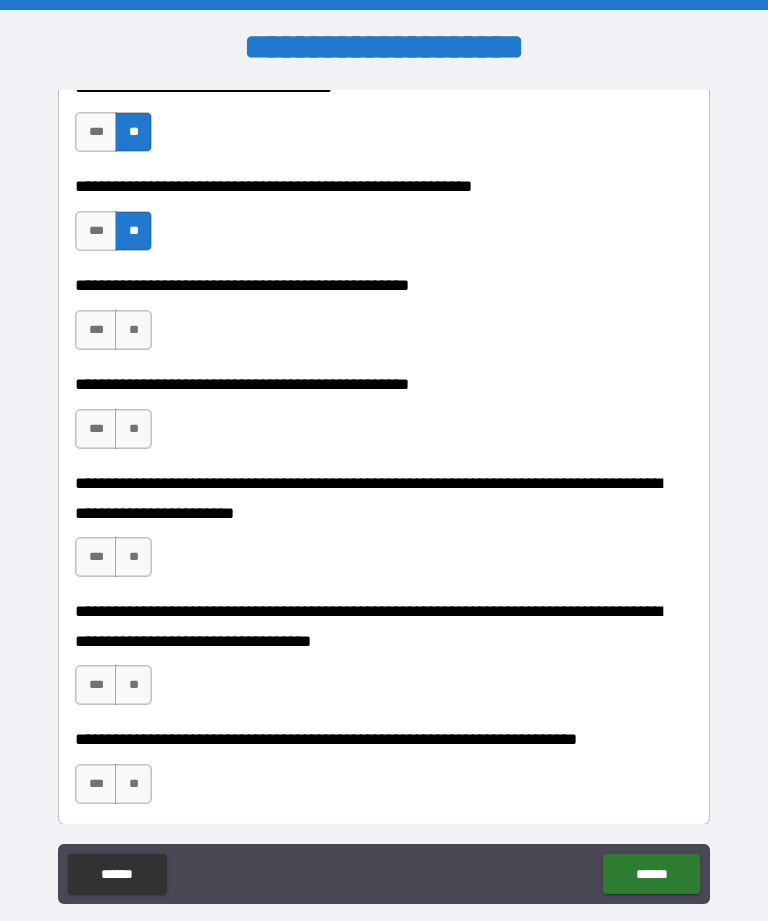 scroll, scrollTop: 515, scrollLeft: 0, axis: vertical 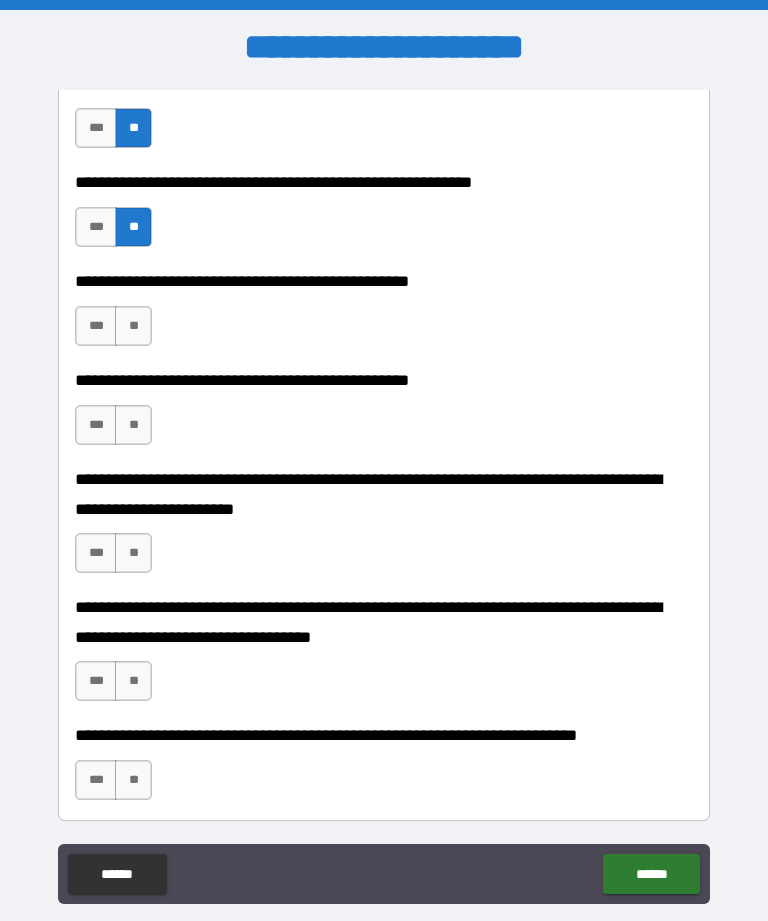 click on "**" at bounding box center [133, 326] 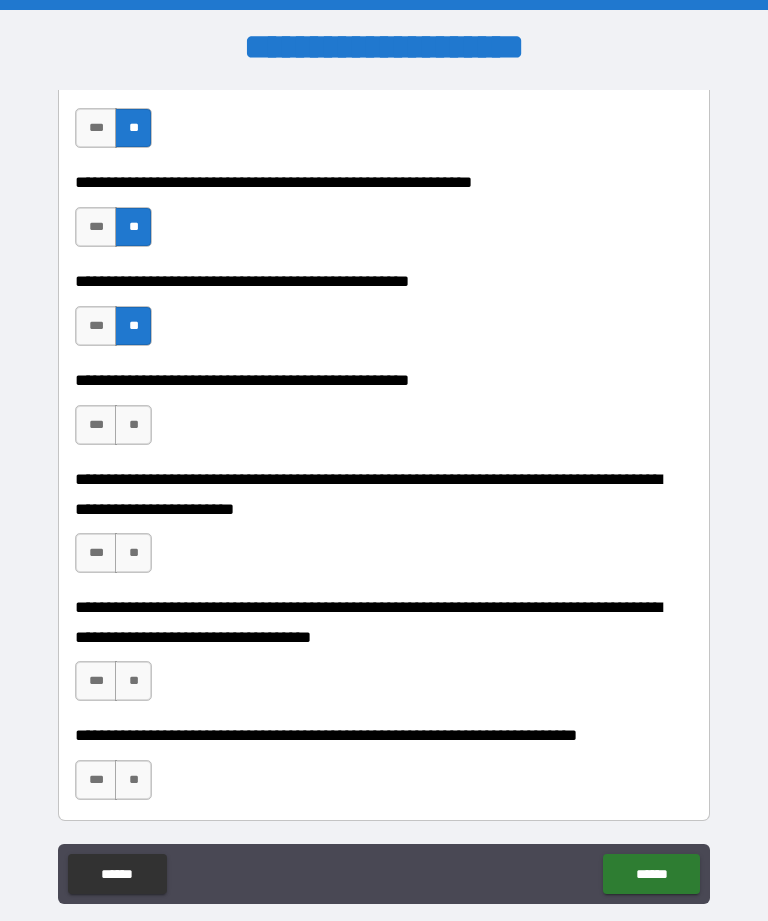 click on "**" at bounding box center [133, 425] 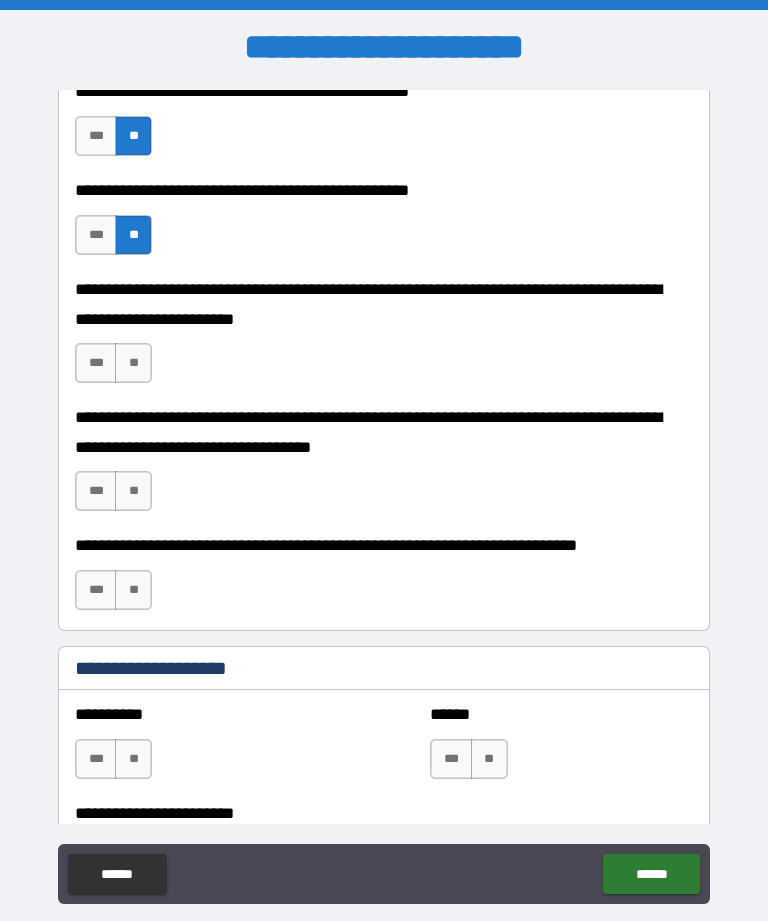 scroll, scrollTop: 730, scrollLeft: 0, axis: vertical 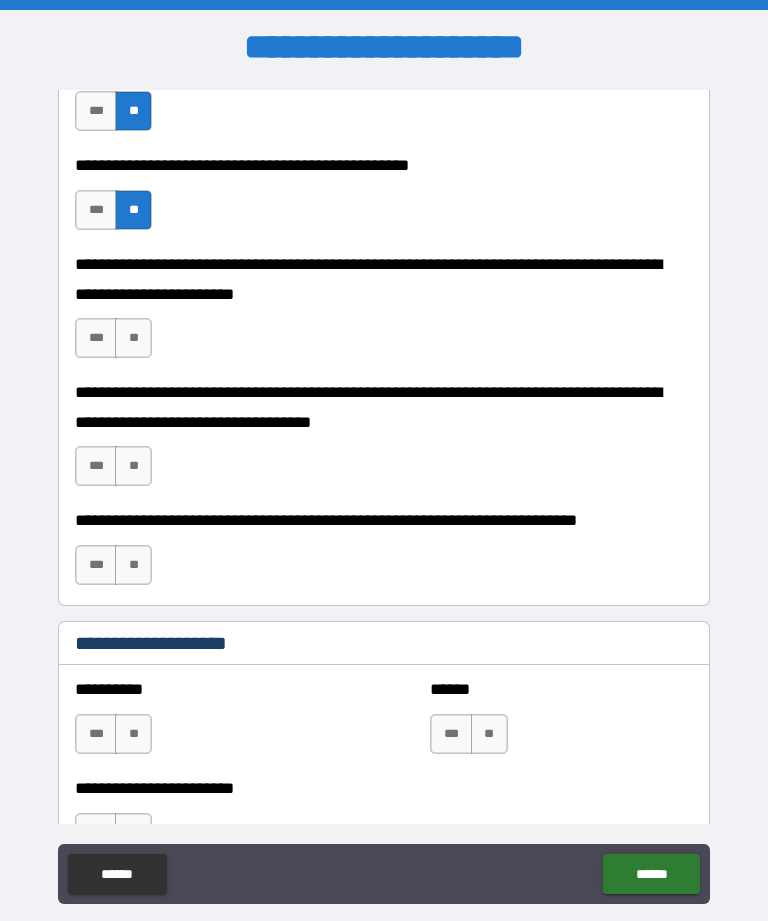 click on "**" at bounding box center (133, 338) 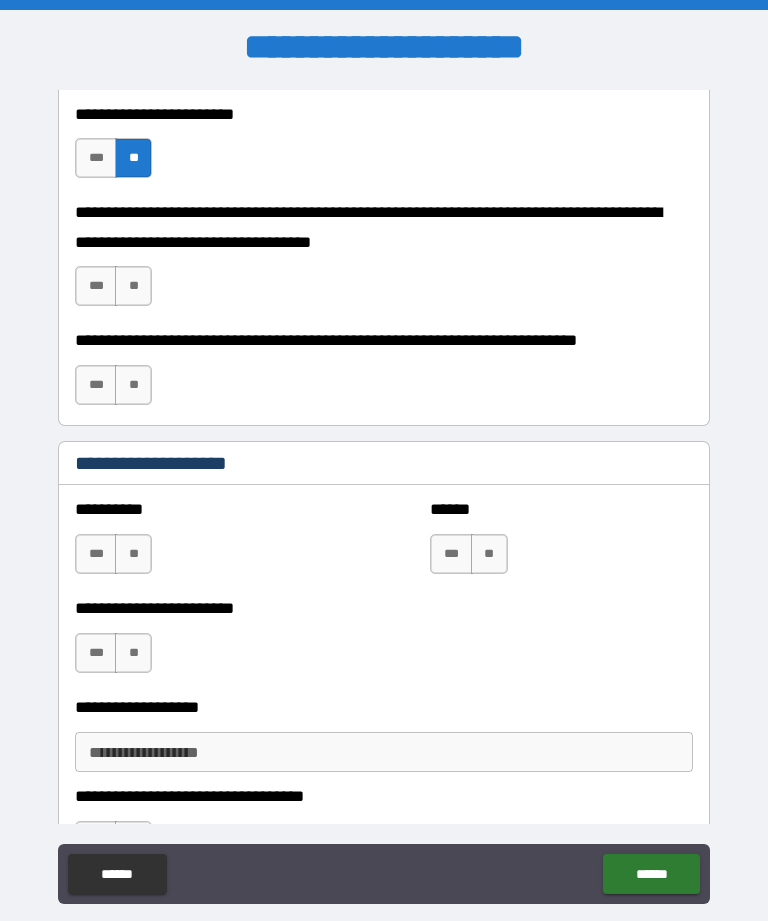 scroll, scrollTop: 911, scrollLeft: 0, axis: vertical 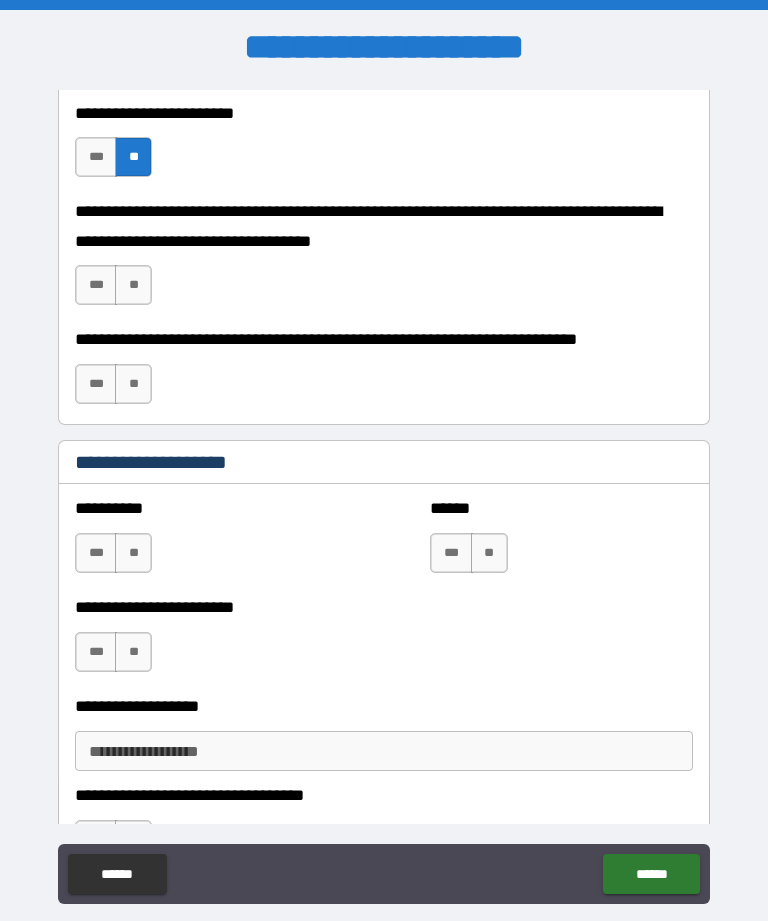 click on "**" at bounding box center (133, 285) 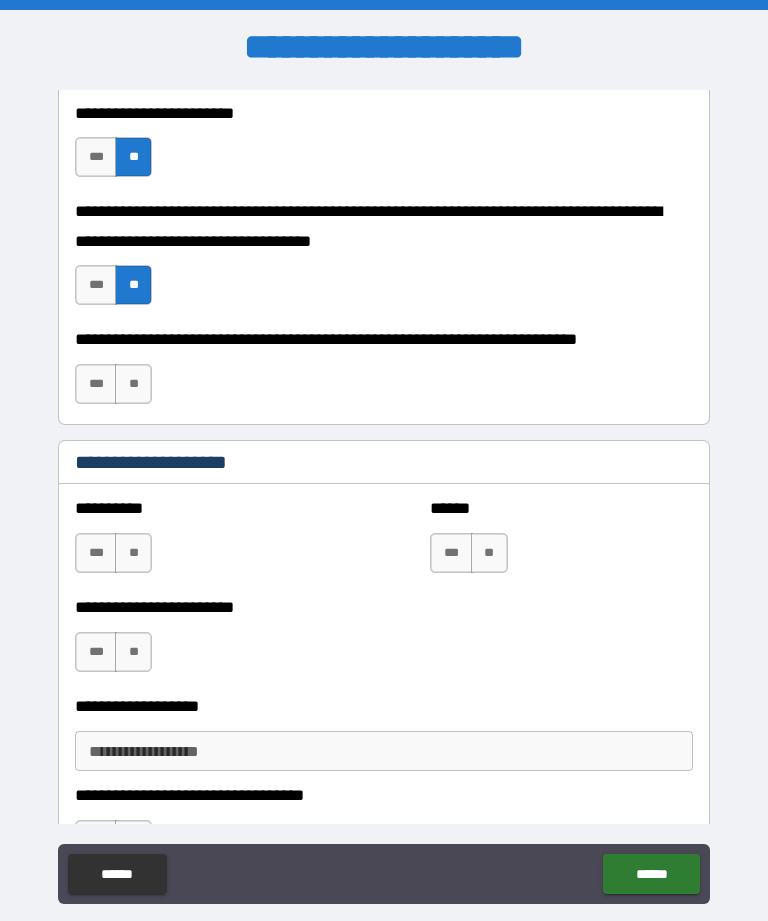 click on "**" at bounding box center [133, 384] 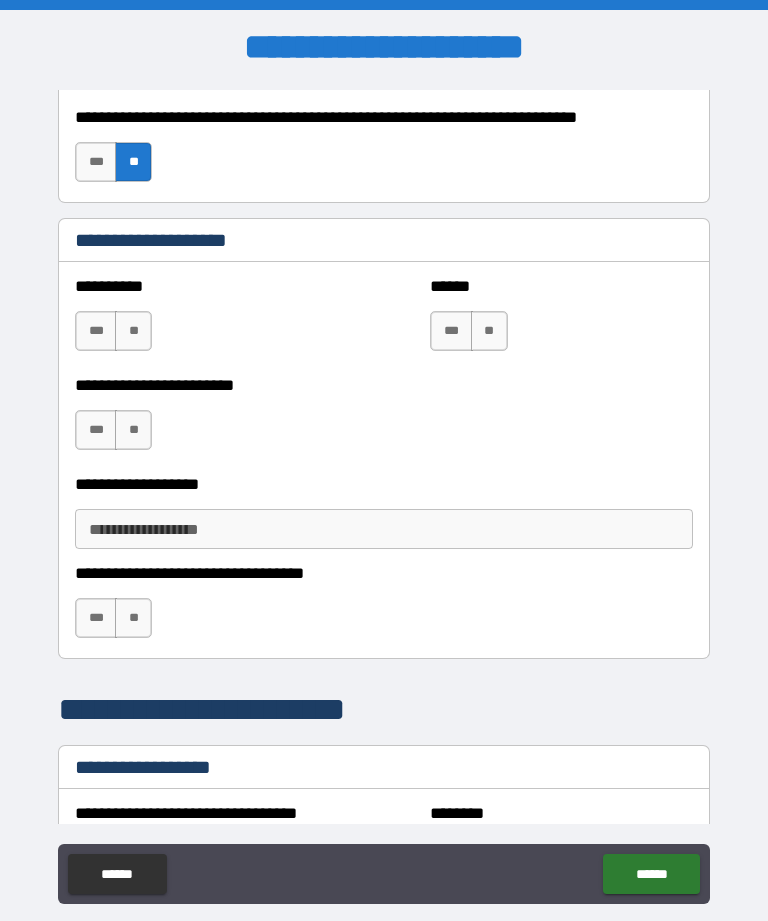 scroll, scrollTop: 1131, scrollLeft: 0, axis: vertical 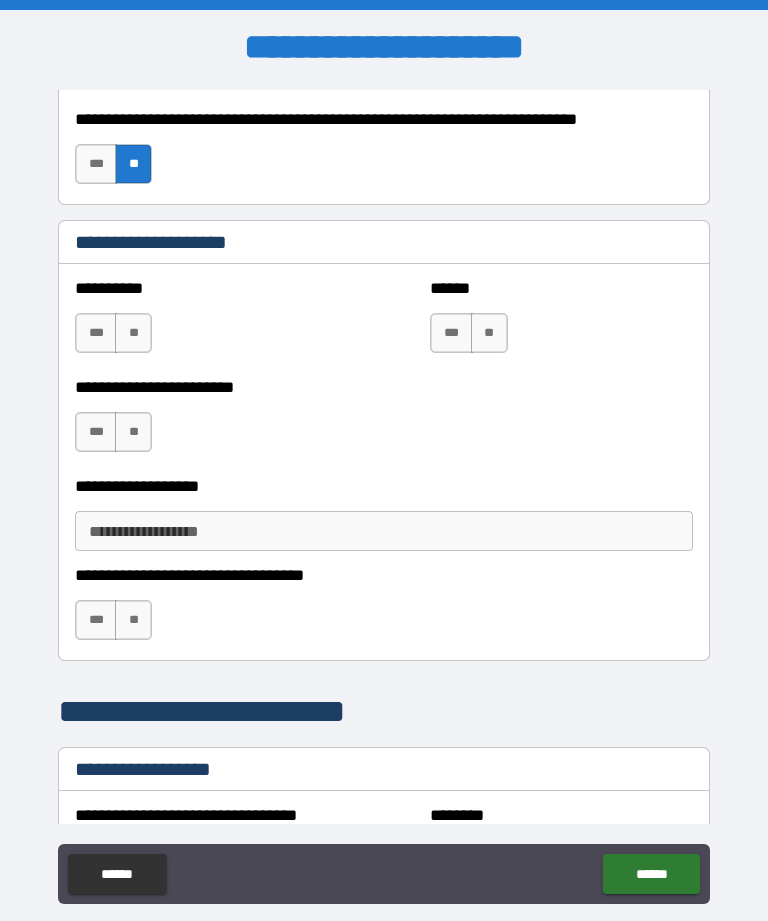 click on "**" at bounding box center [133, 333] 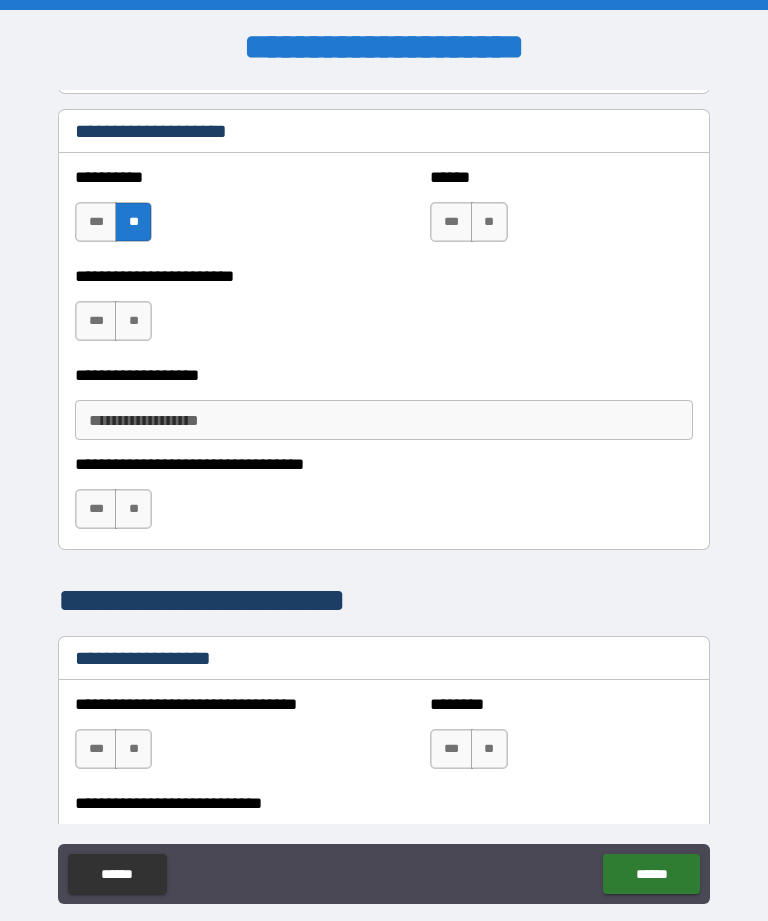 scroll, scrollTop: 1243, scrollLeft: 0, axis: vertical 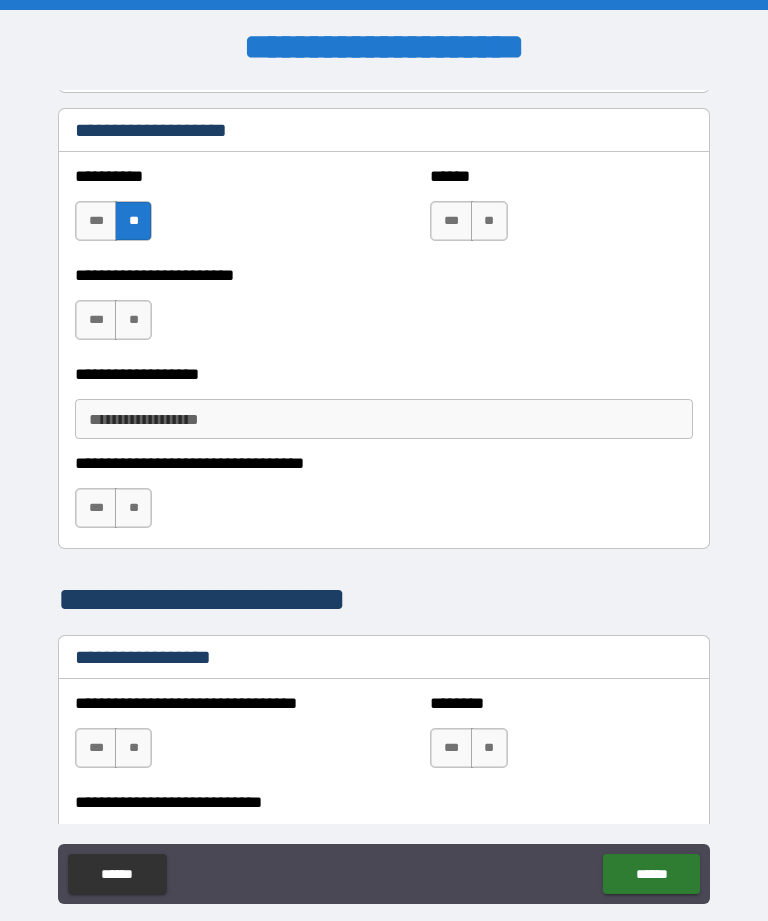 click on "***" at bounding box center (451, 221) 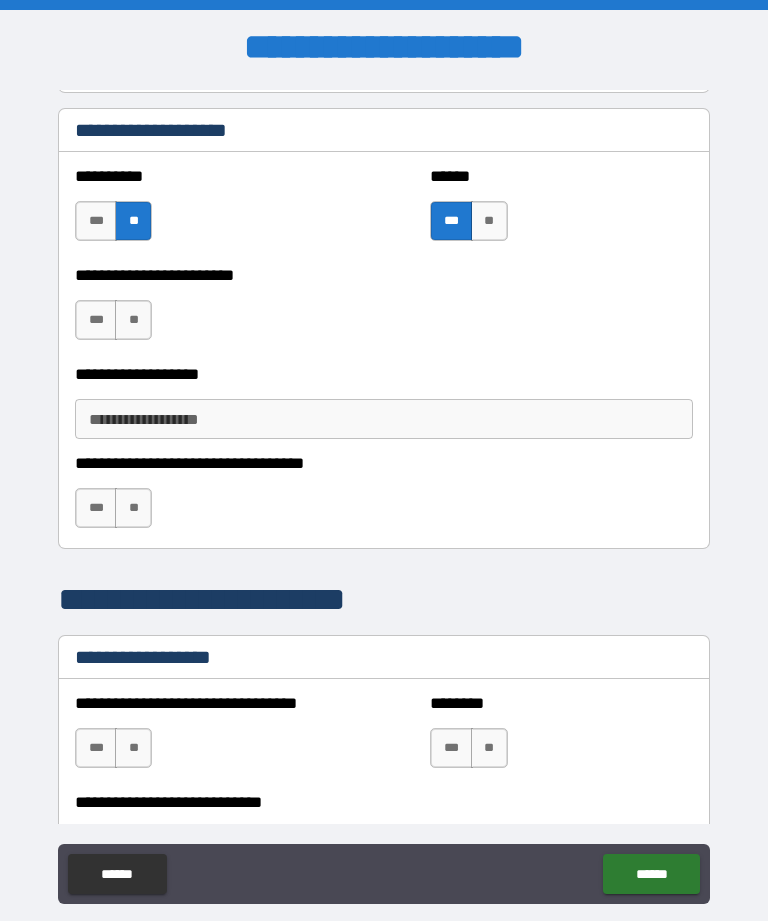 click on "**" at bounding box center (489, 221) 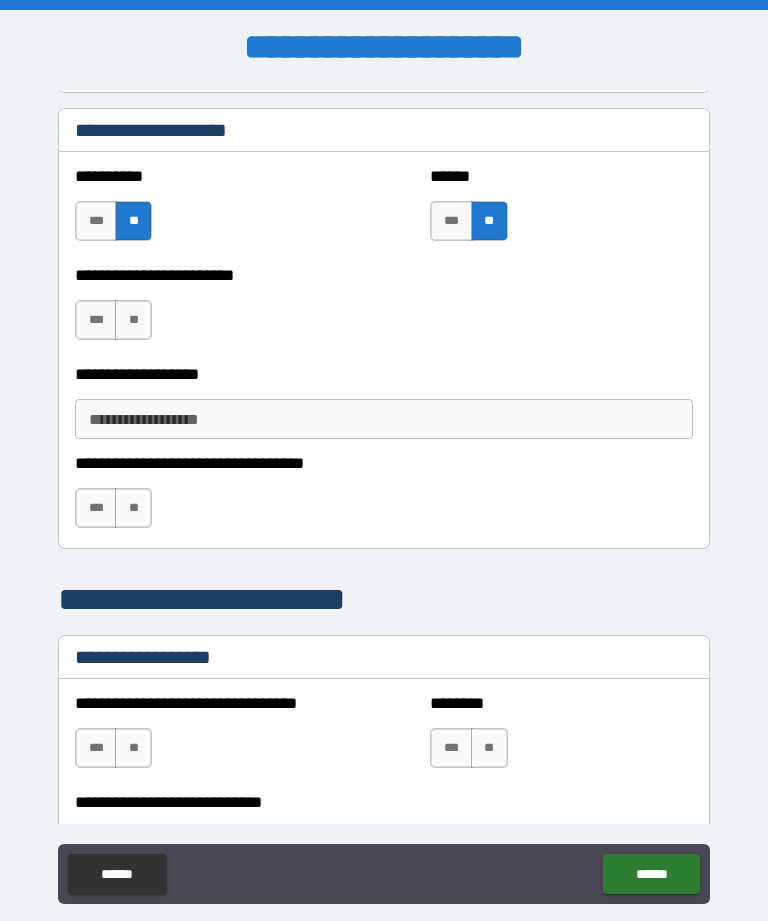 click on "***" at bounding box center (451, 221) 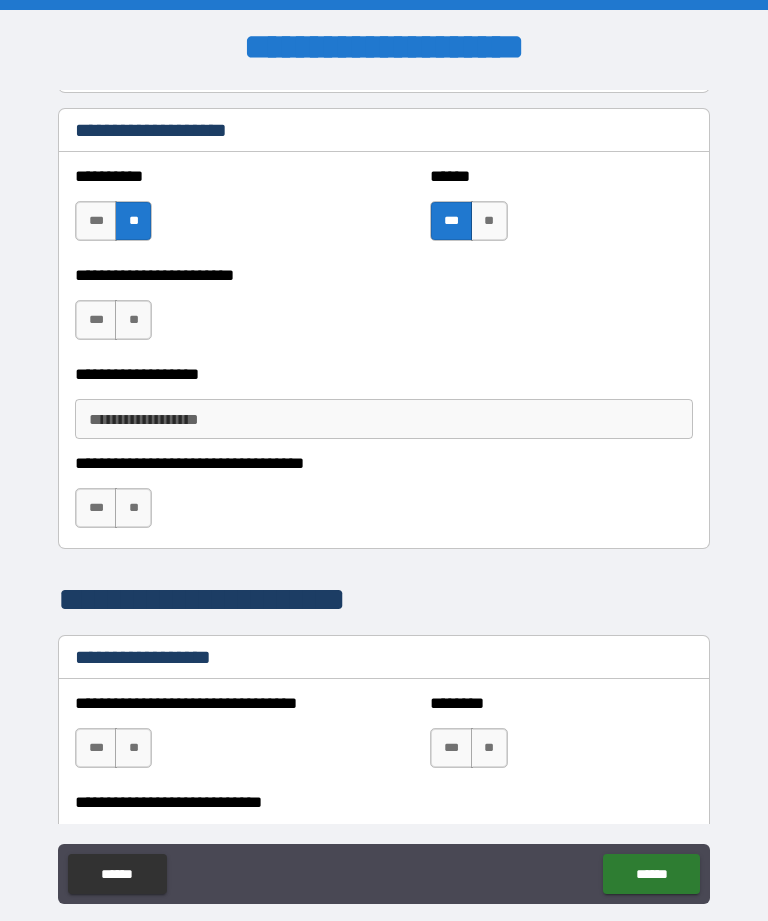 click on "**" at bounding box center [133, 320] 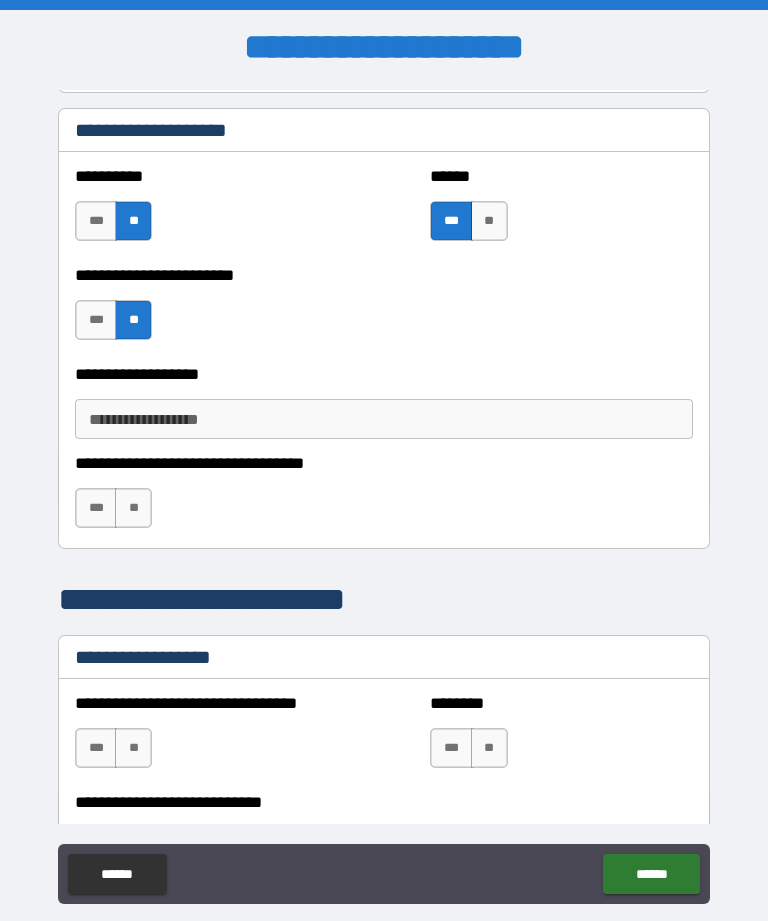 click on "**" at bounding box center (489, 221) 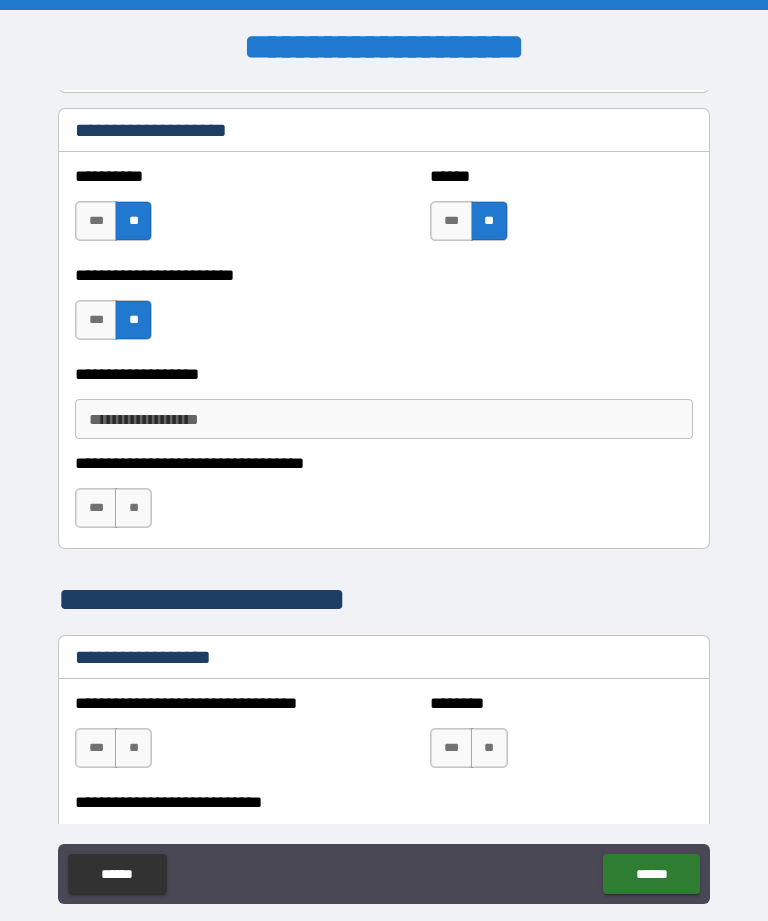 click on "***" at bounding box center (451, 221) 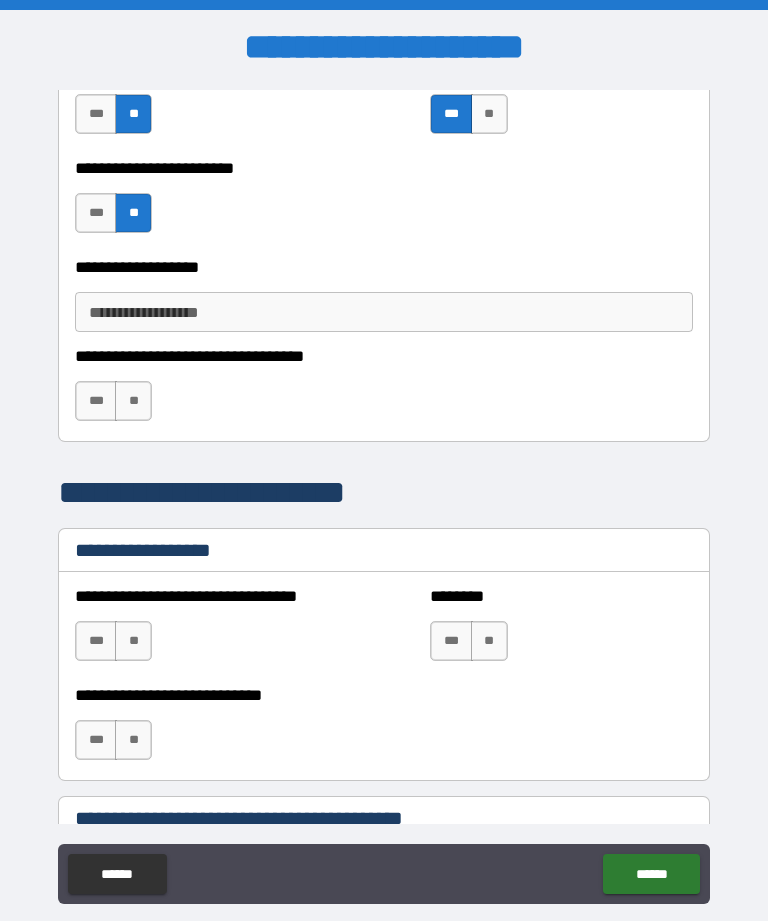 scroll, scrollTop: 1351, scrollLeft: 0, axis: vertical 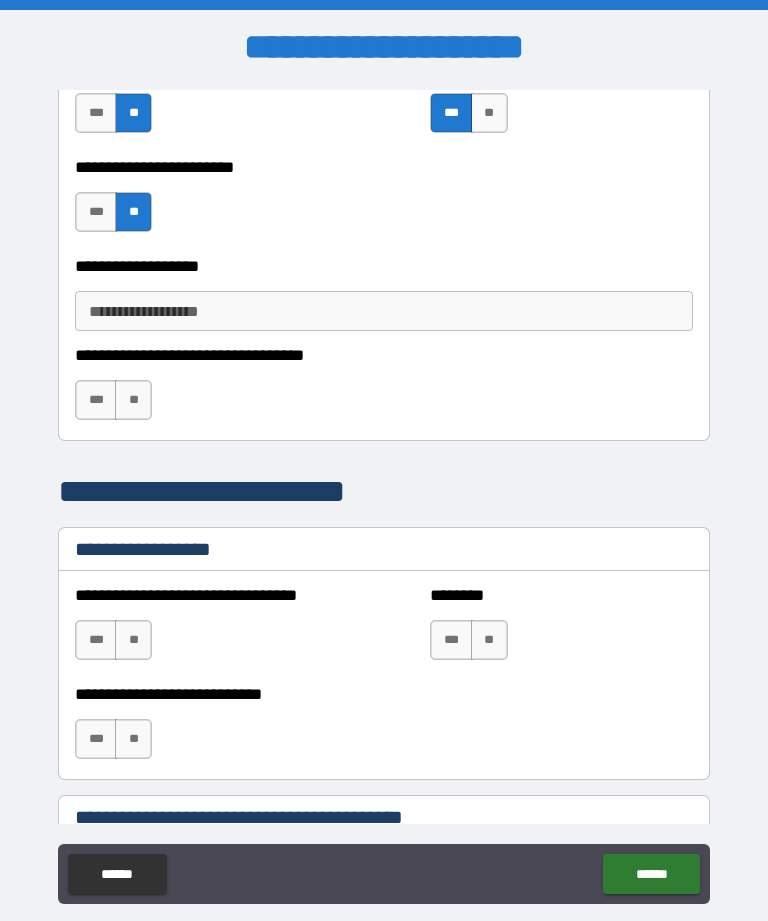 click on "**********" at bounding box center [384, 311] 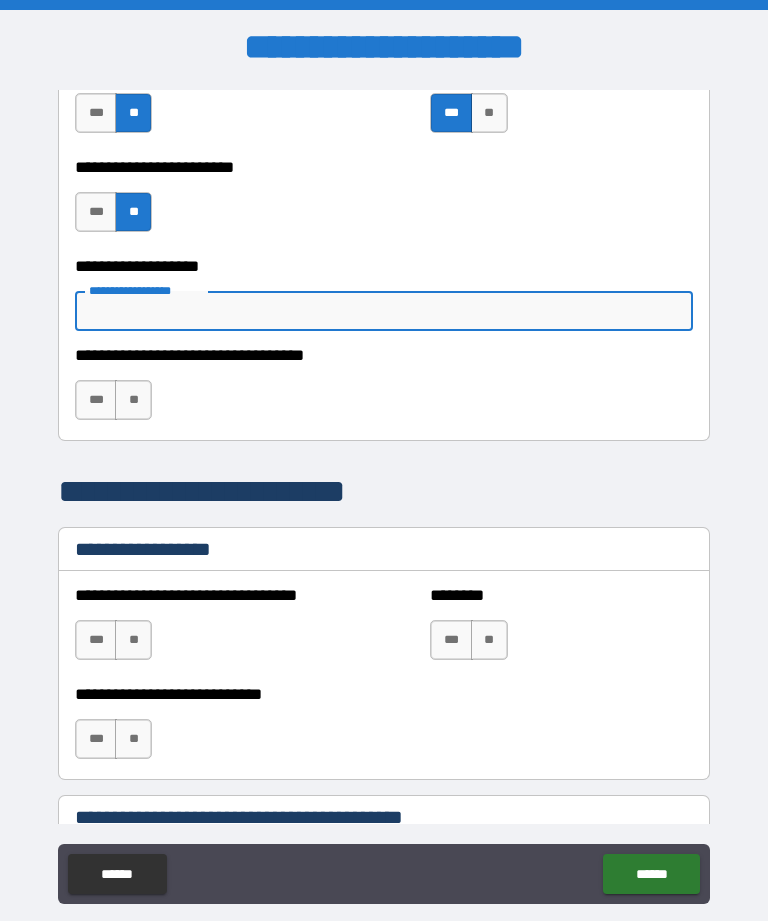 click on "**********" at bounding box center [384, 202] 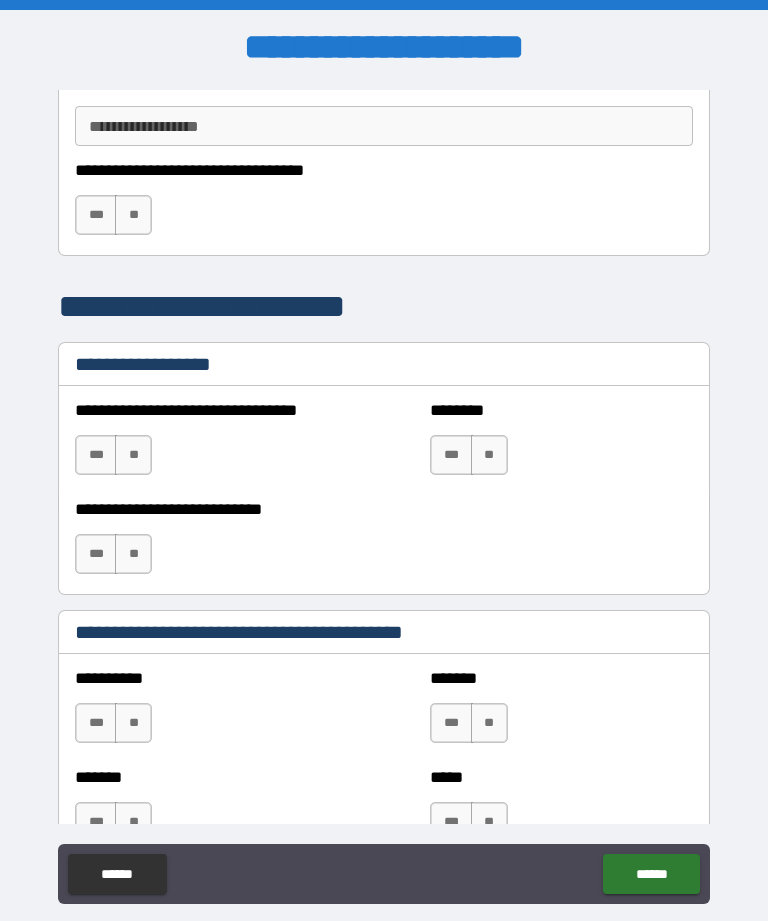 scroll, scrollTop: 1537, scrollLeft: 0, axis: vertical 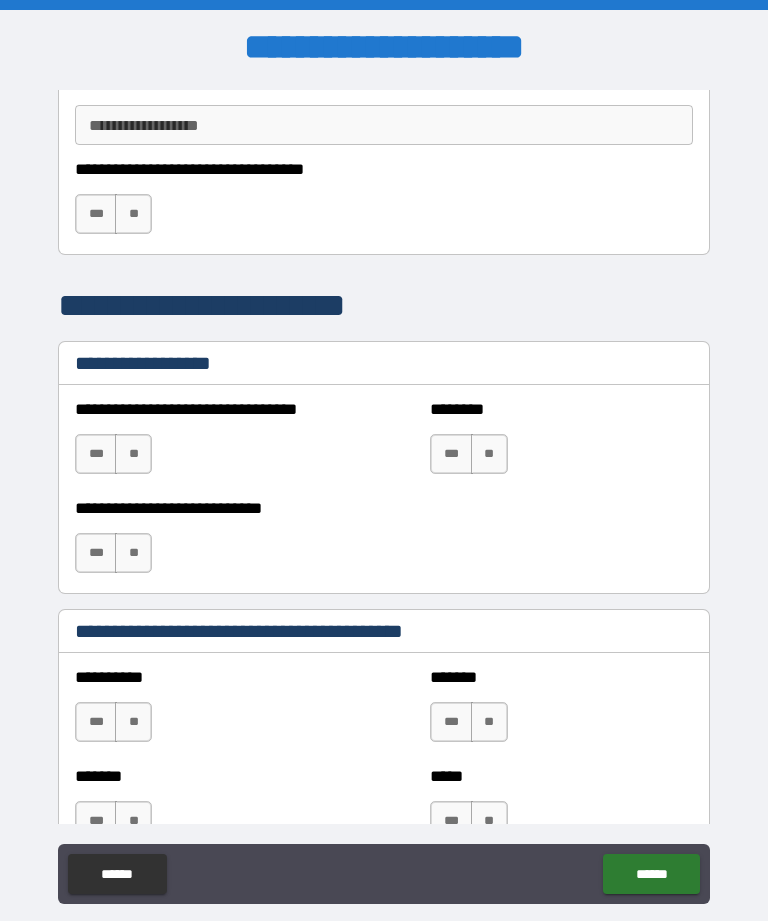 click on "**" at bounding box center (133, 214) 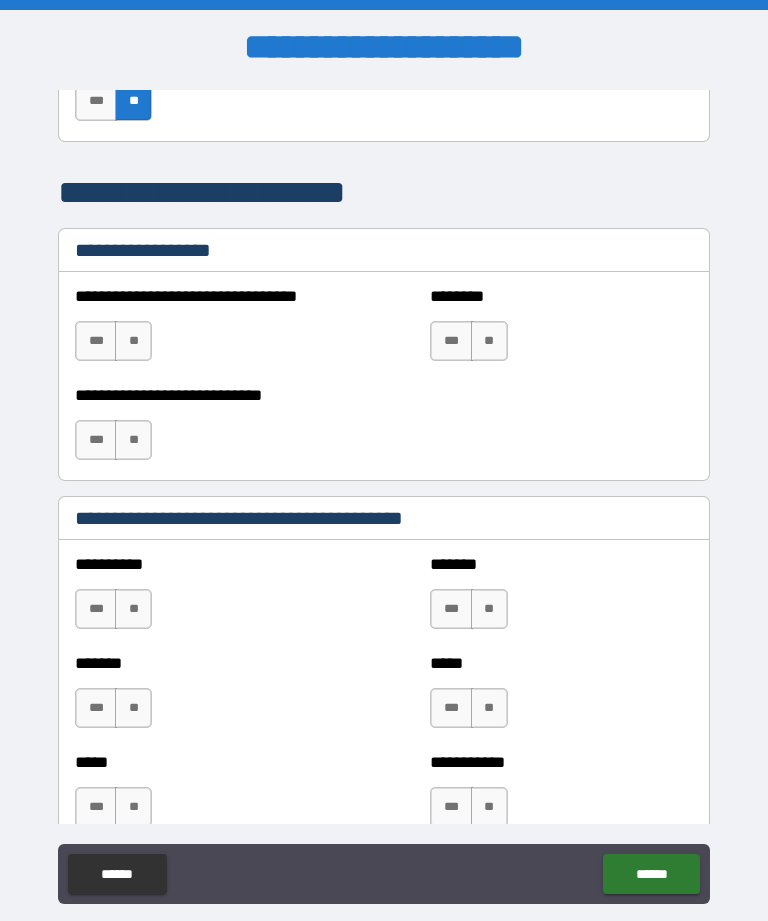 scroll, scrollTop: 1651, scrollLeft: 0, axis: vertical 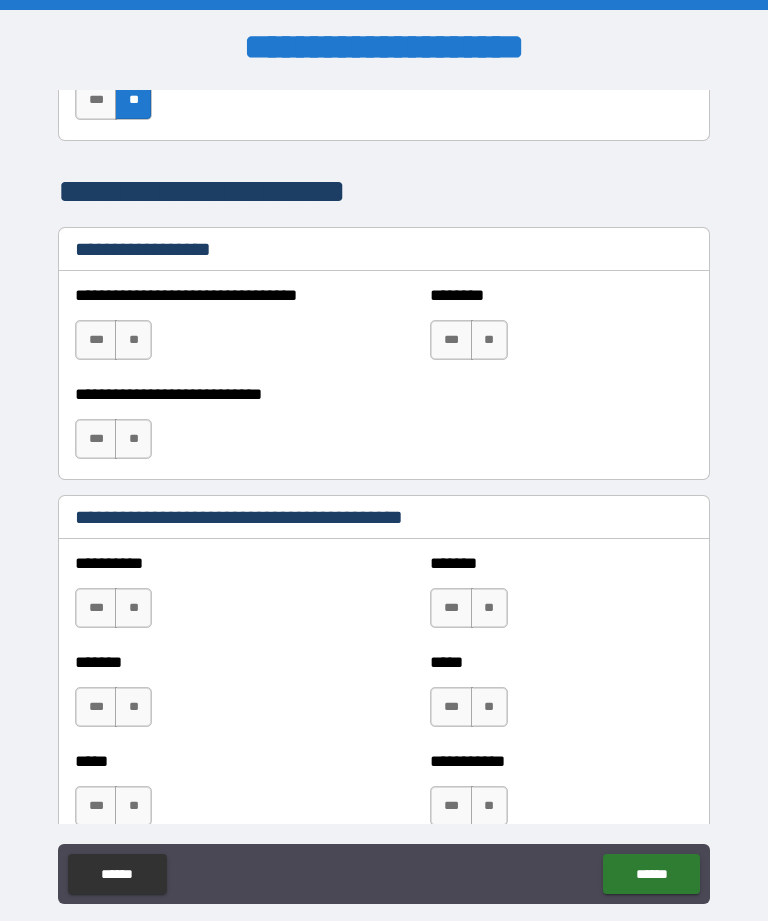 click on "**" at bounding box center (133, 340) 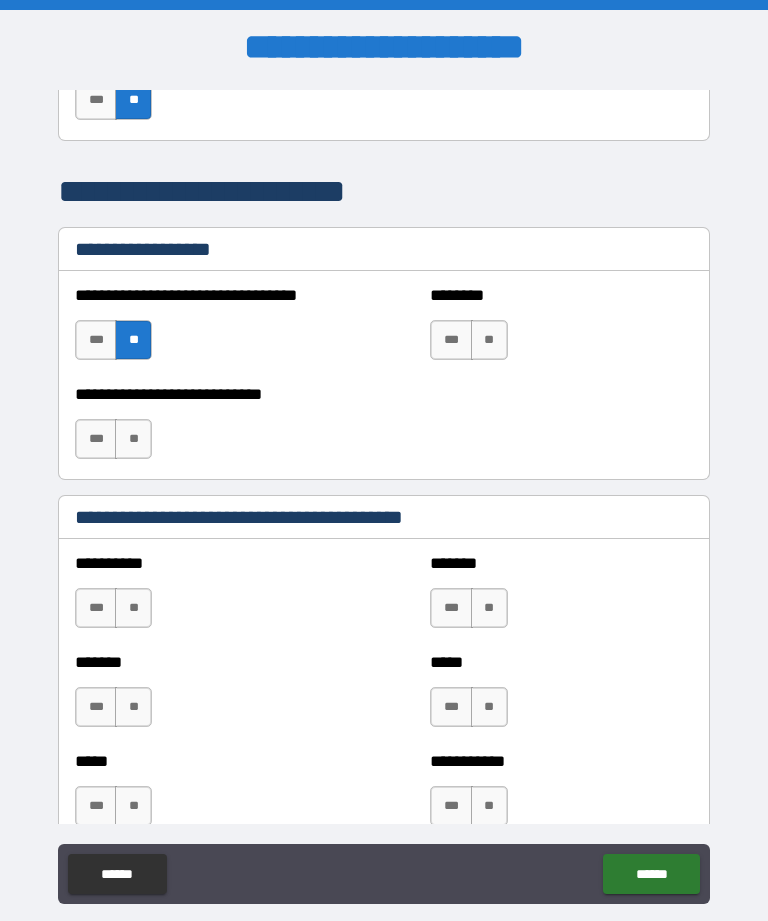 click on "**" at bounding box center (489, 340) 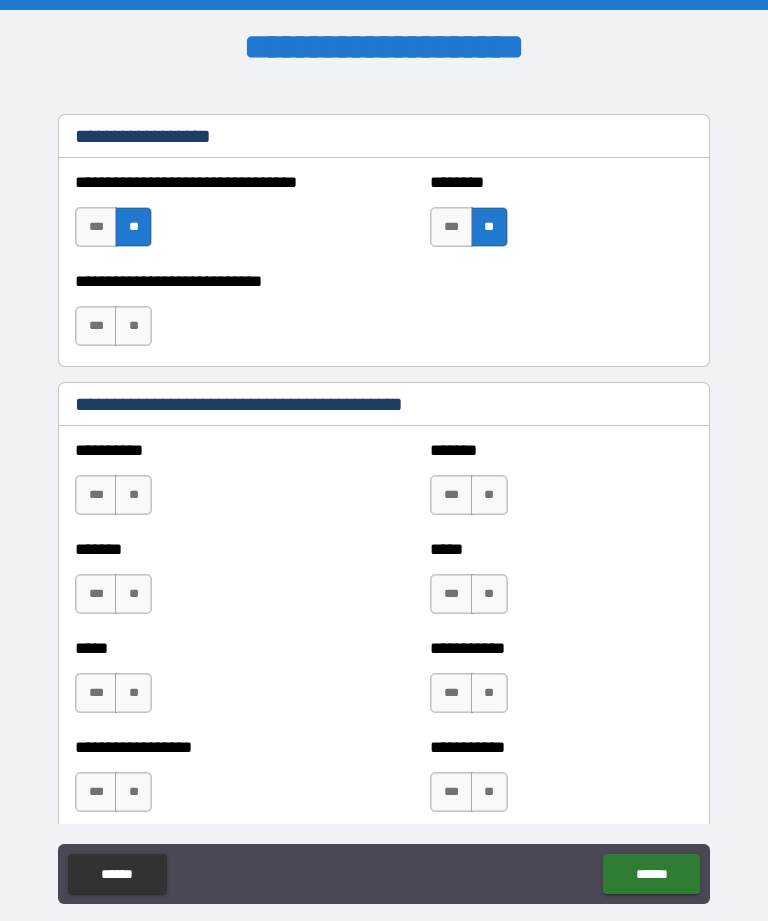 scroll, scrollTop: 1770, scrollLeft: 0, axis: vertical 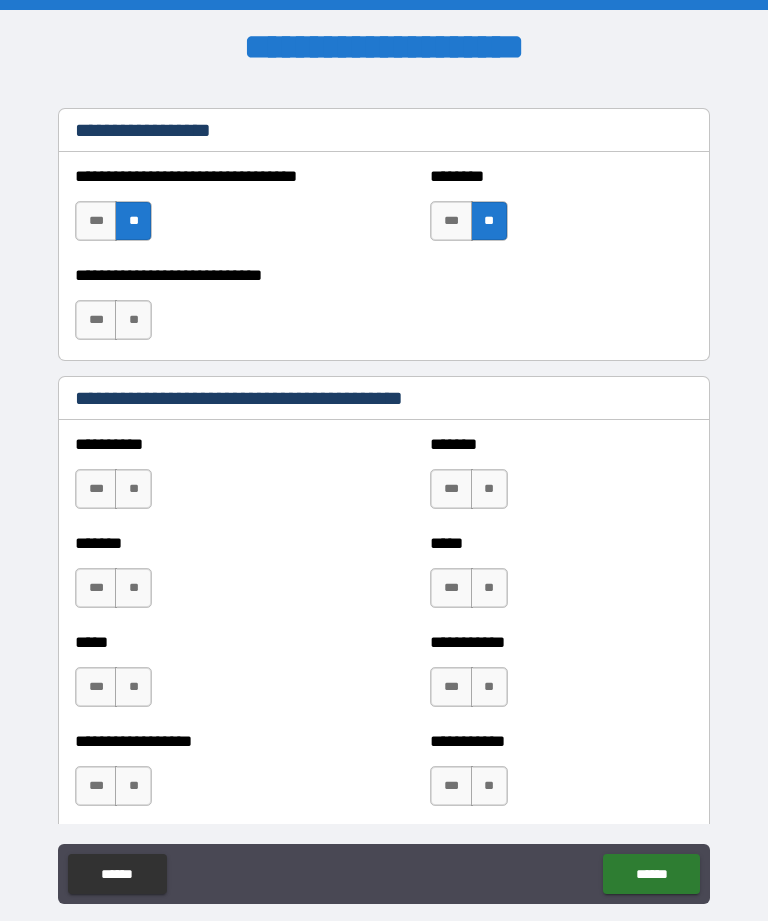 click on "**" at bounding box center [133, 320] 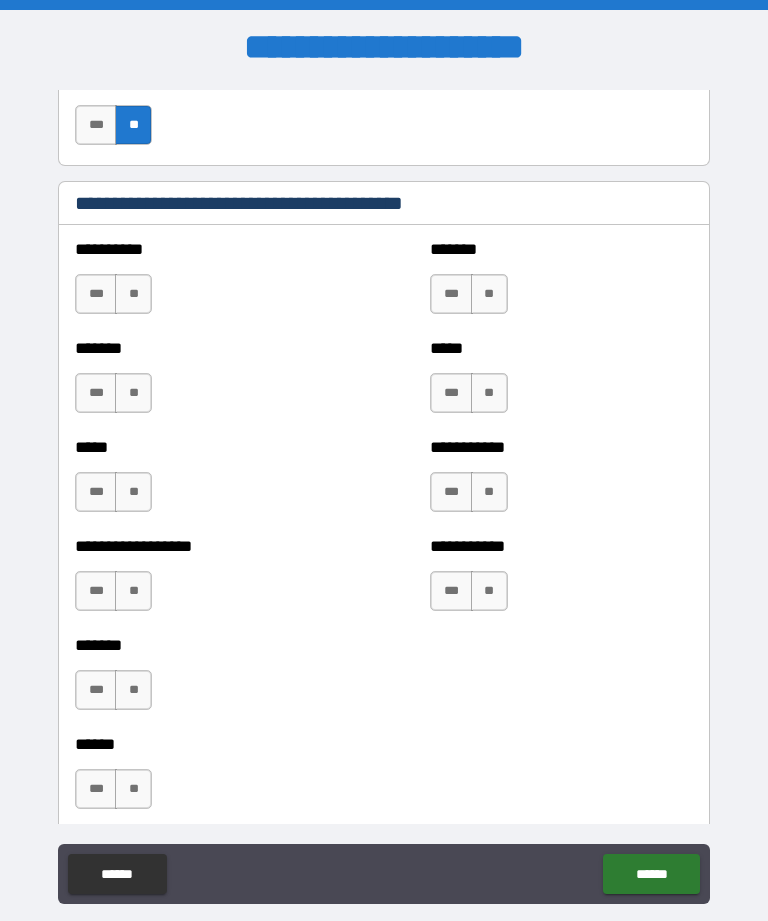 scroll, scrollTop: 1963, scrollLeft: 0, axis: vertical 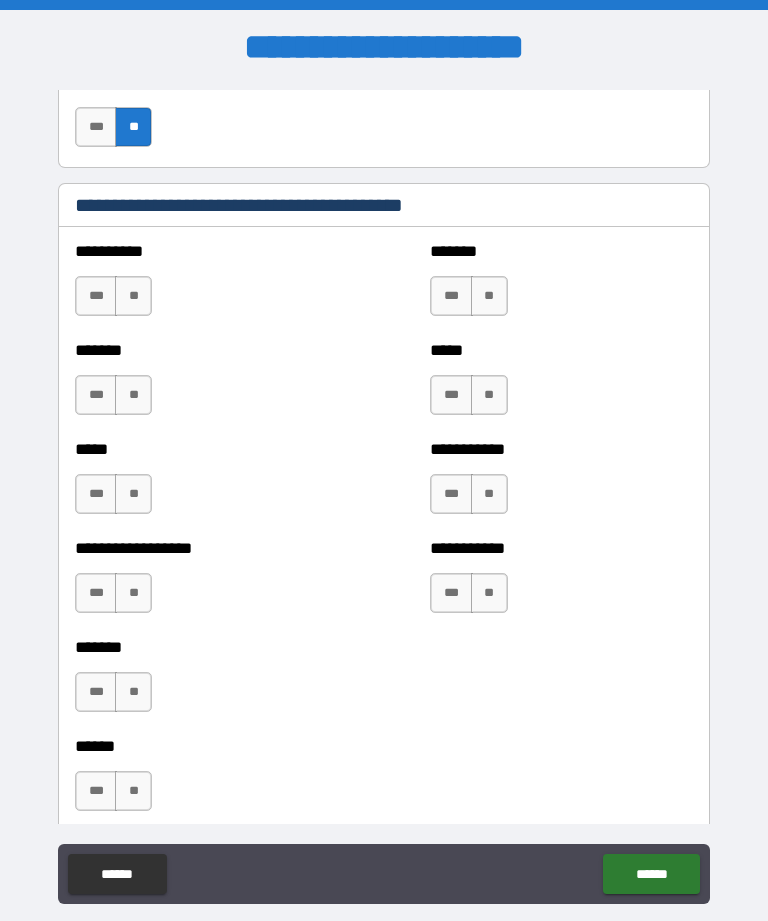 click on "**" at bounding box center (133, 296) 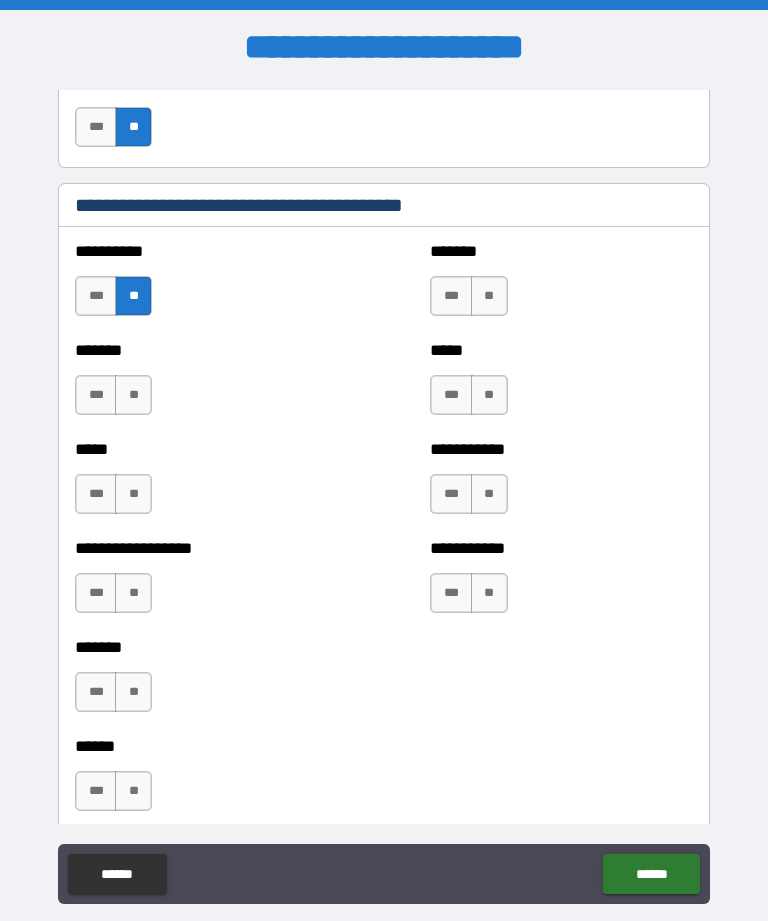 click on "**" at bounding box center (133, 395) 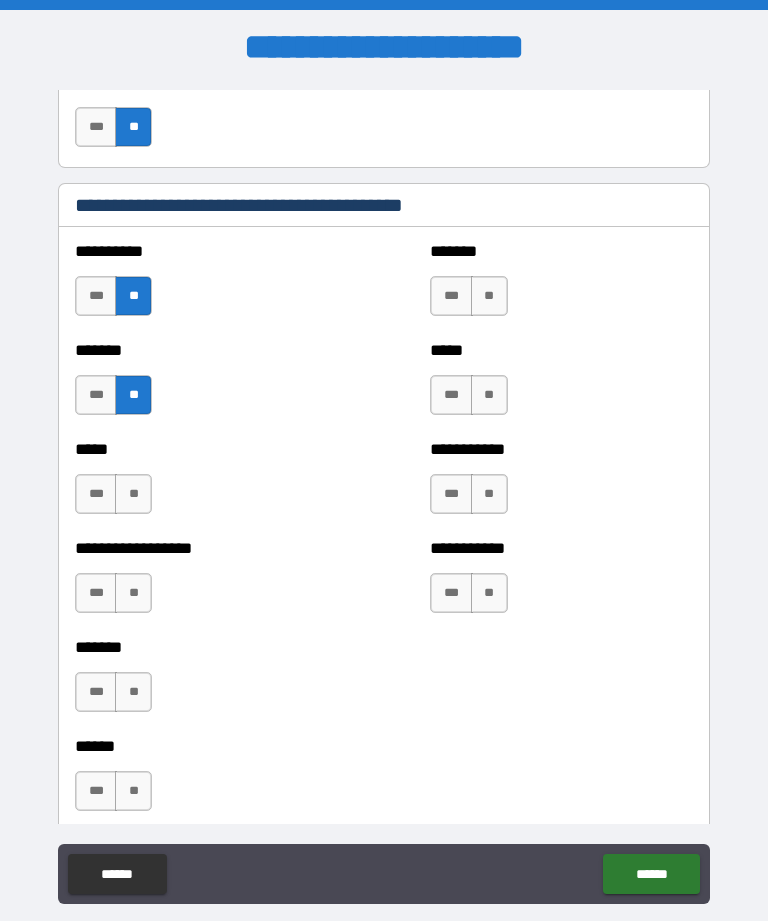 click on "**" at bounding box center (489, 296) 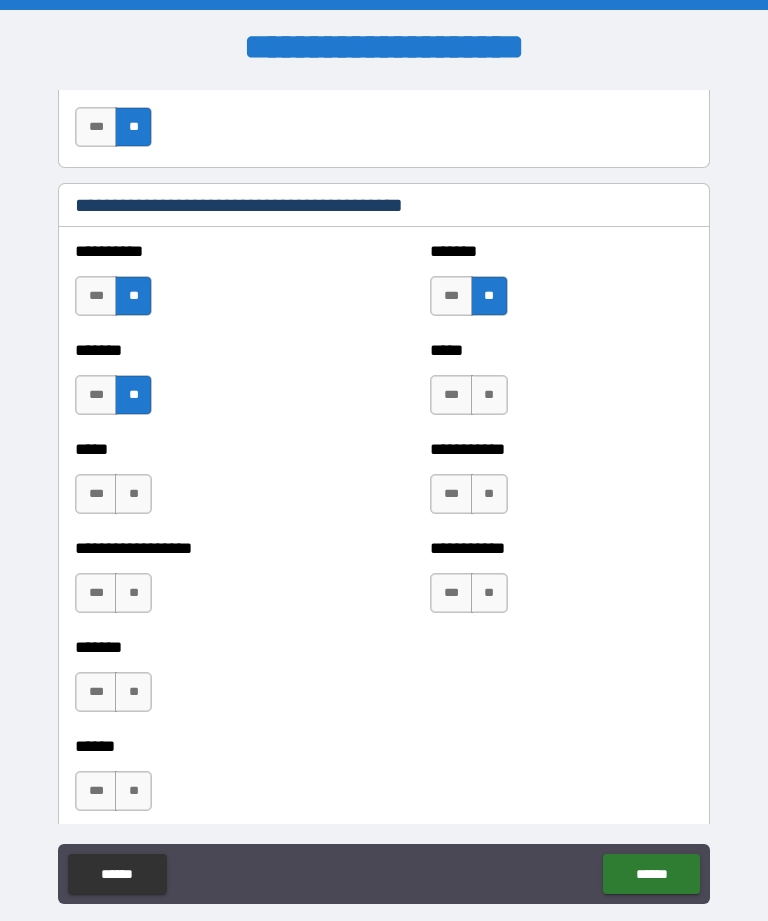 click on "**" at bounding box center (489, 395) 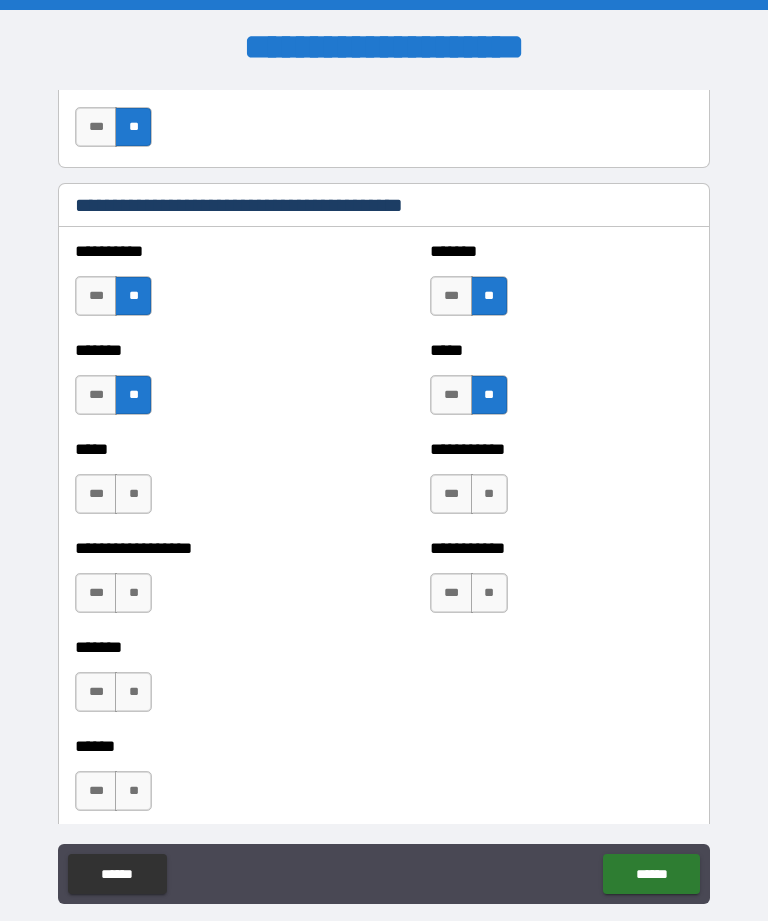 click on "**" at bounding box center (489, 494) 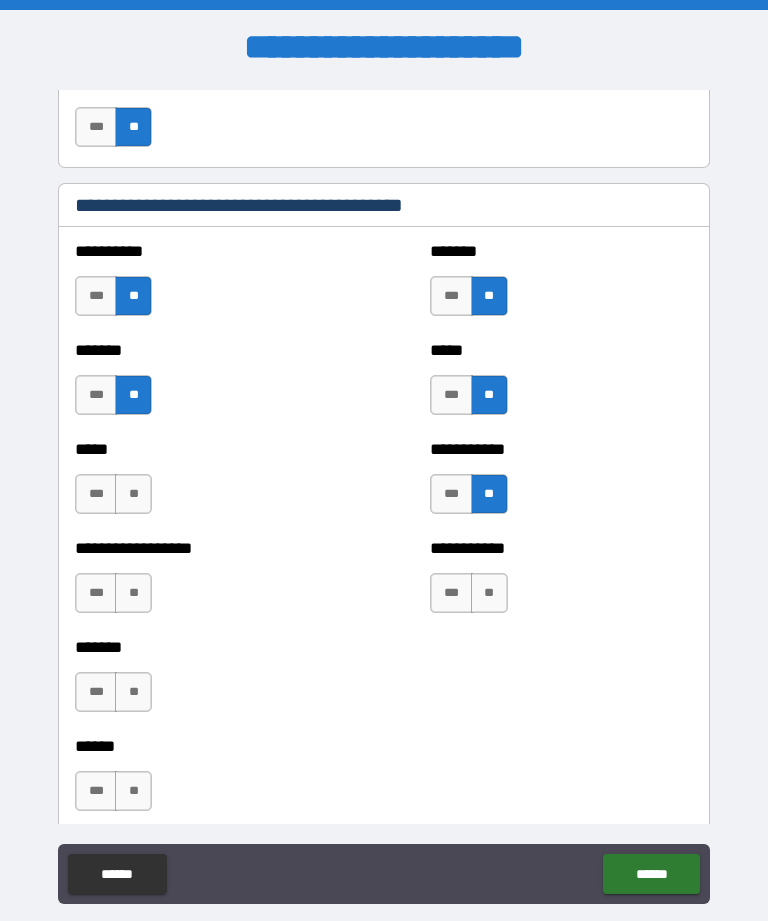 click on "**" at bounding box center (489, 593) 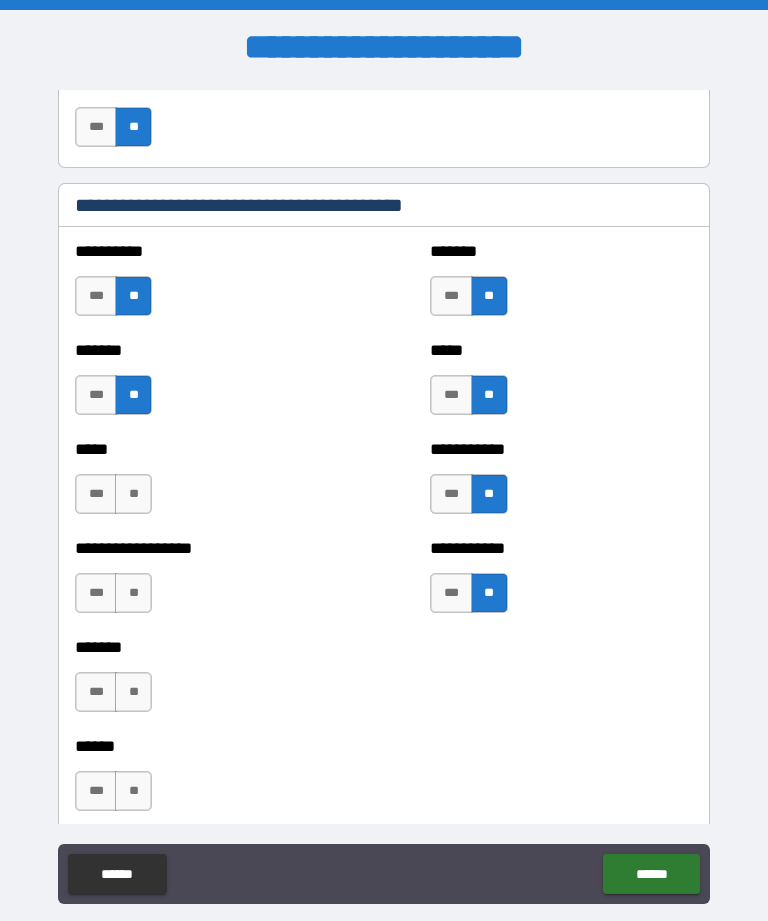 click on "**" at bounding box center [133, 494] 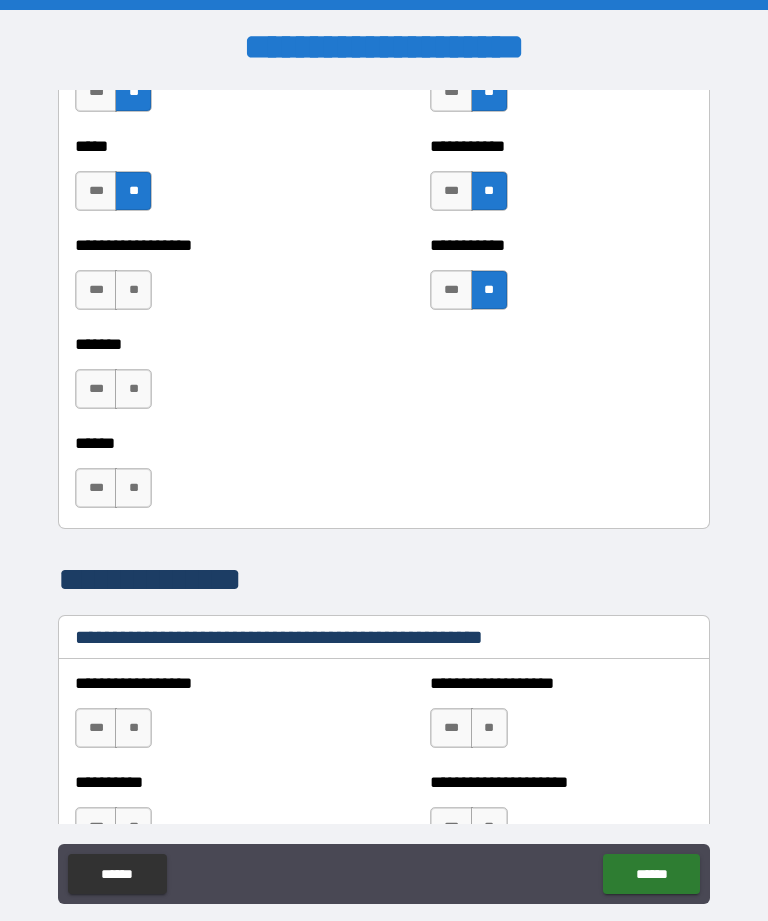 scroll, scrollTop: 2266, scrollLeft: 0, axis: vertical 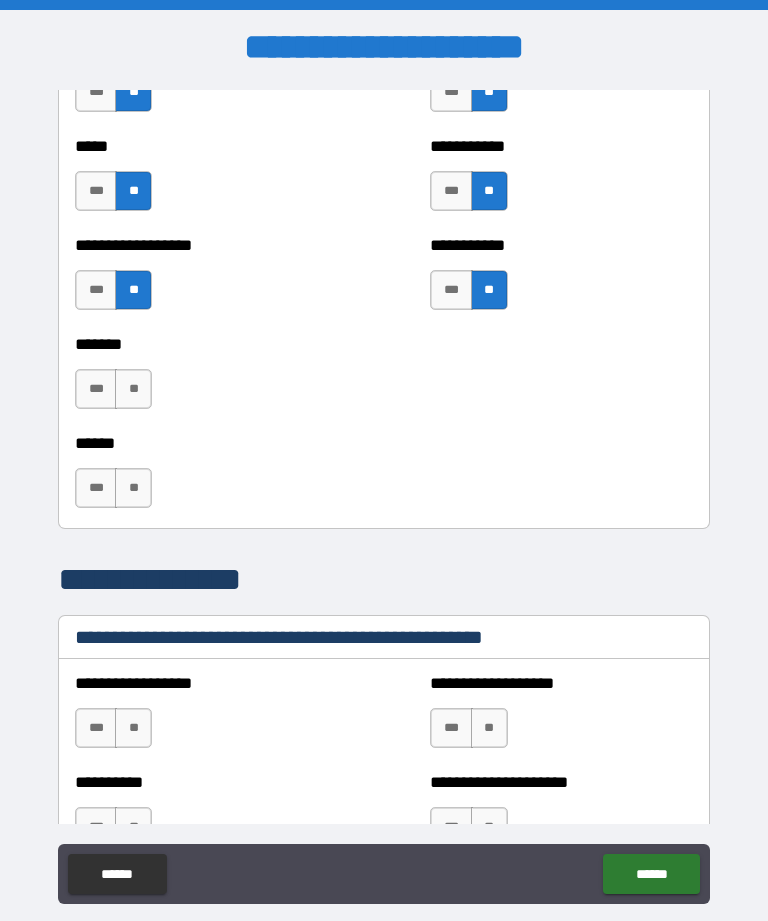 click on "**" at bounding box center (133, 389) 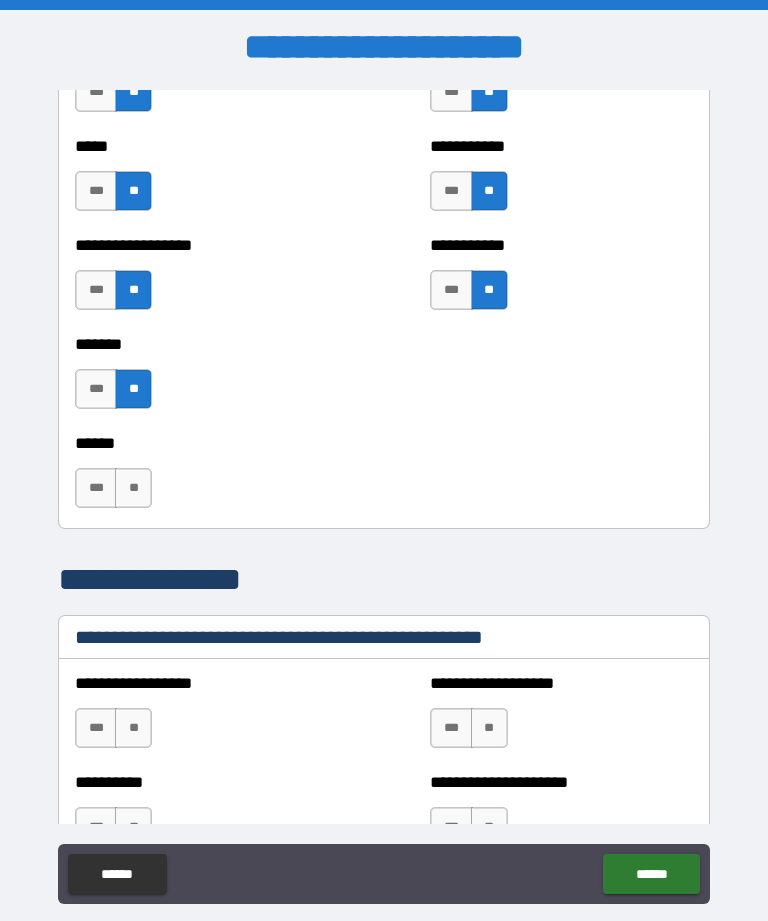 click on "**" at bounding box center (133, 488) 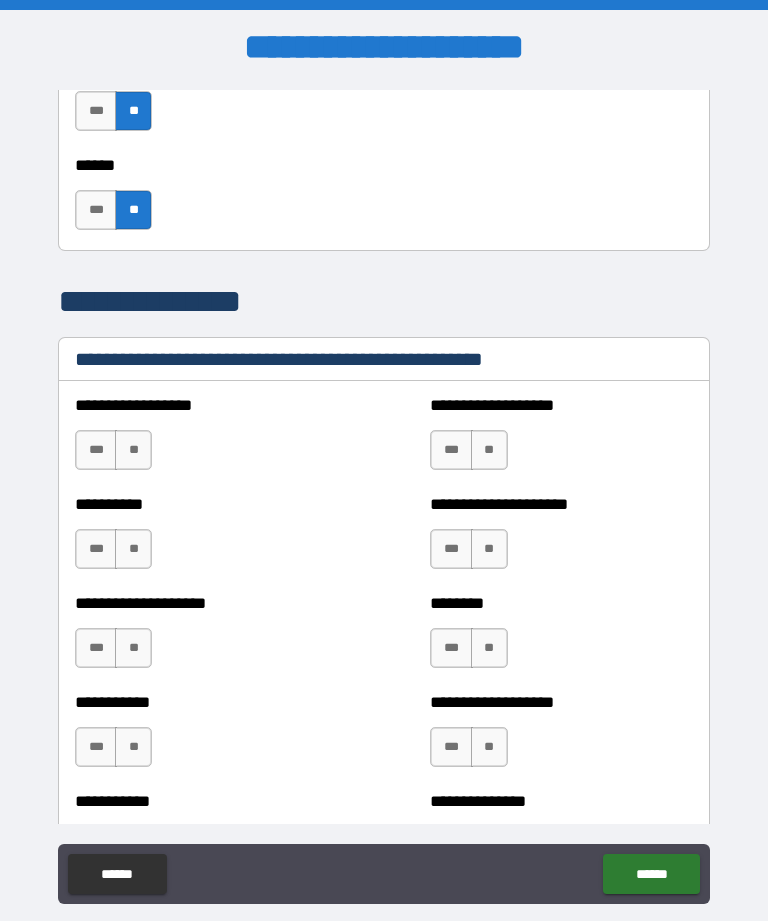 scroll, scrollTop: 2550, scrollLeft: 0, axis: vertical 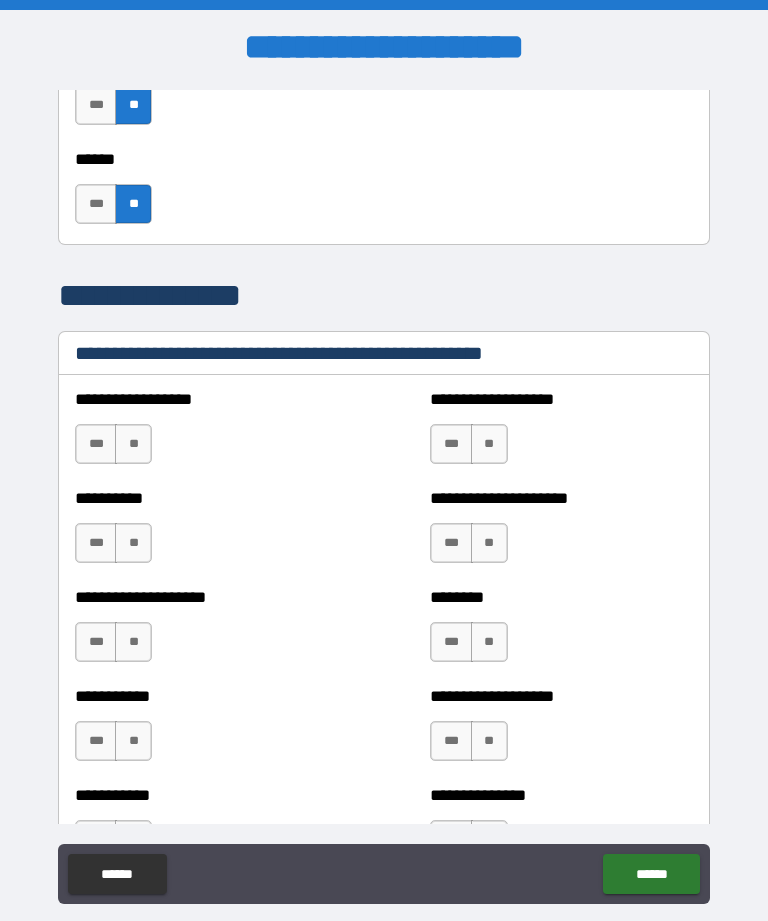 click on "**" at bounding box center (133, 444) 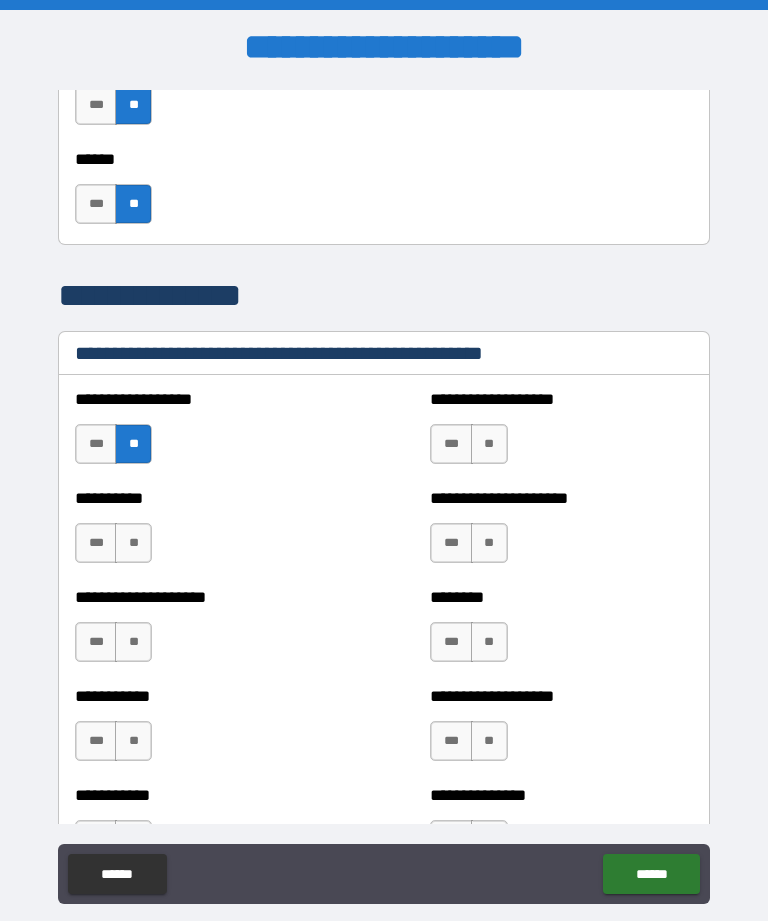 click on "**" at bounding box center [133, 543] 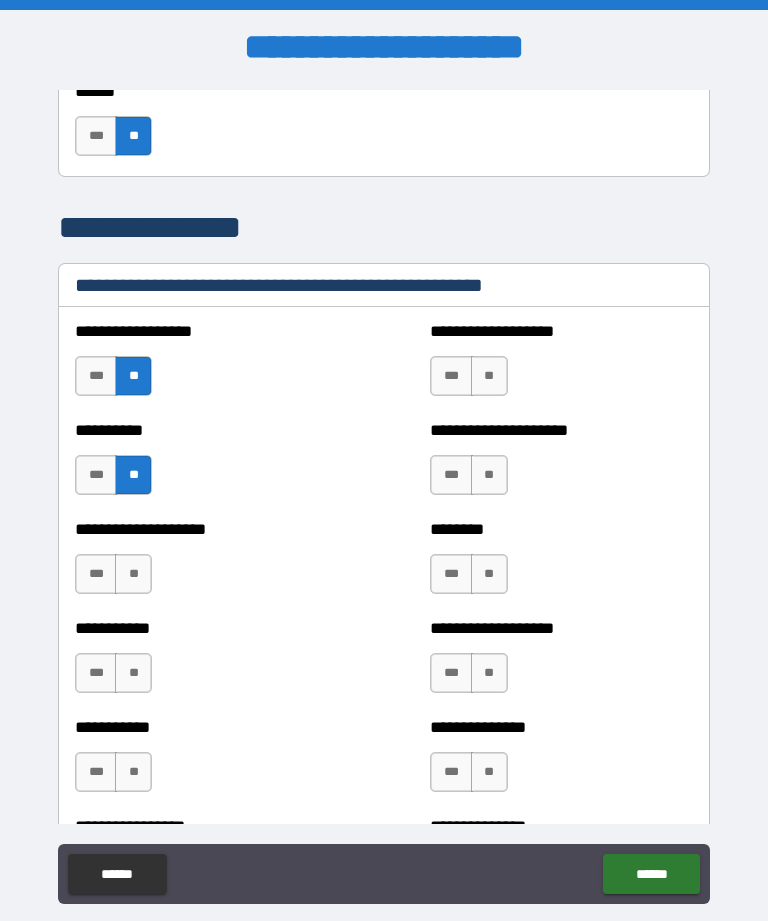 scroll, scrollTop: 2637, scrollLeft: 0, axis: vertical 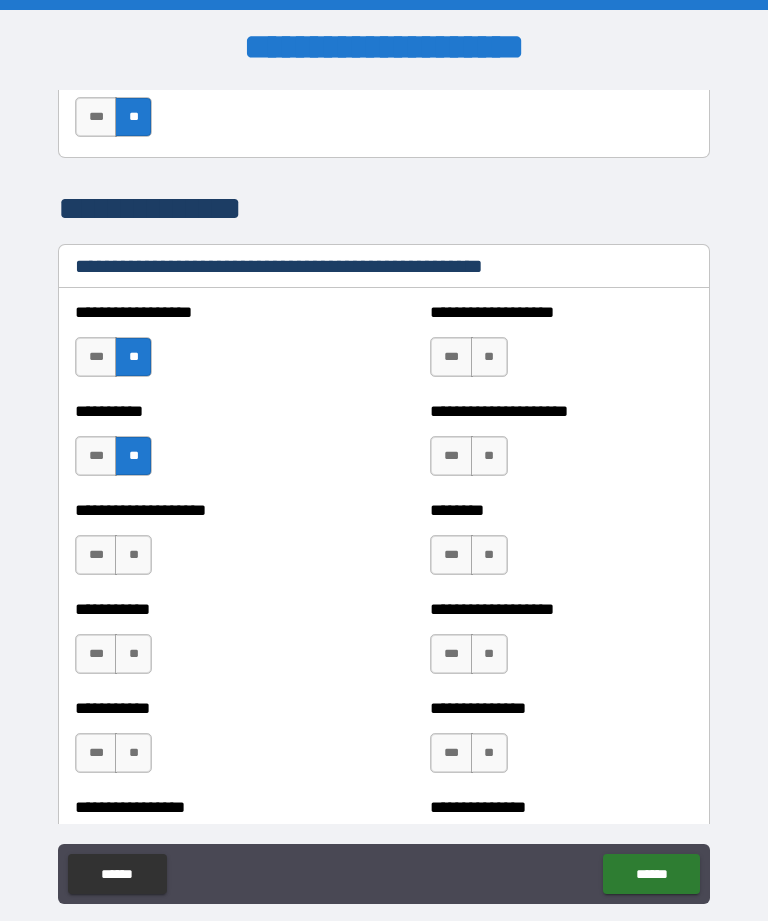 click on "**" at bounding box center [133, 555] 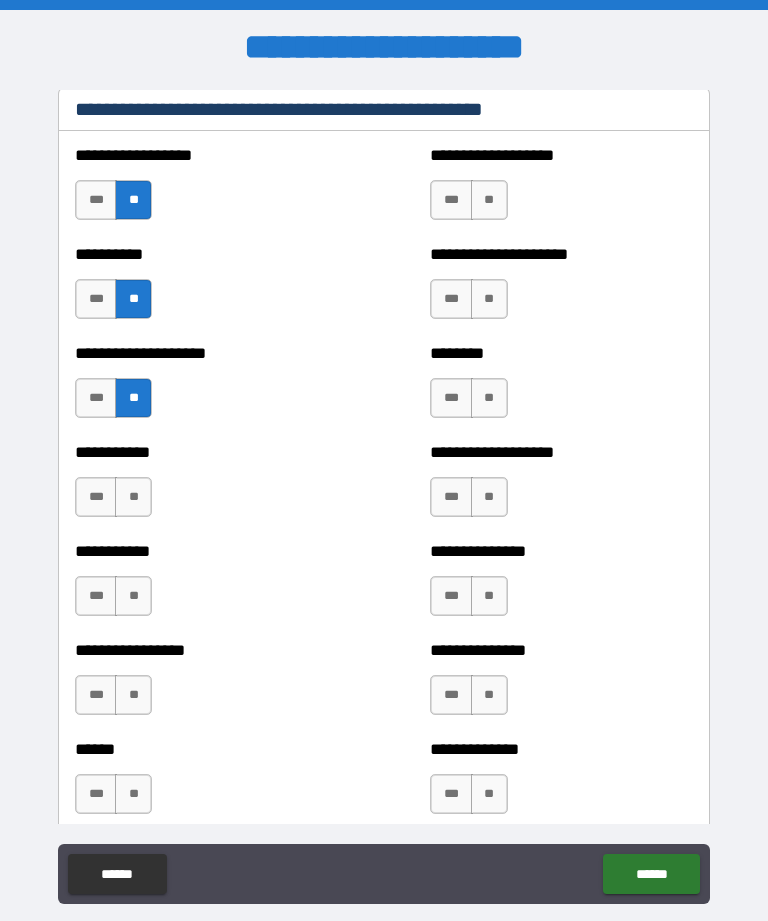 scroll, scrollTop: 2795, scrollLeft: 0, axis: vertical 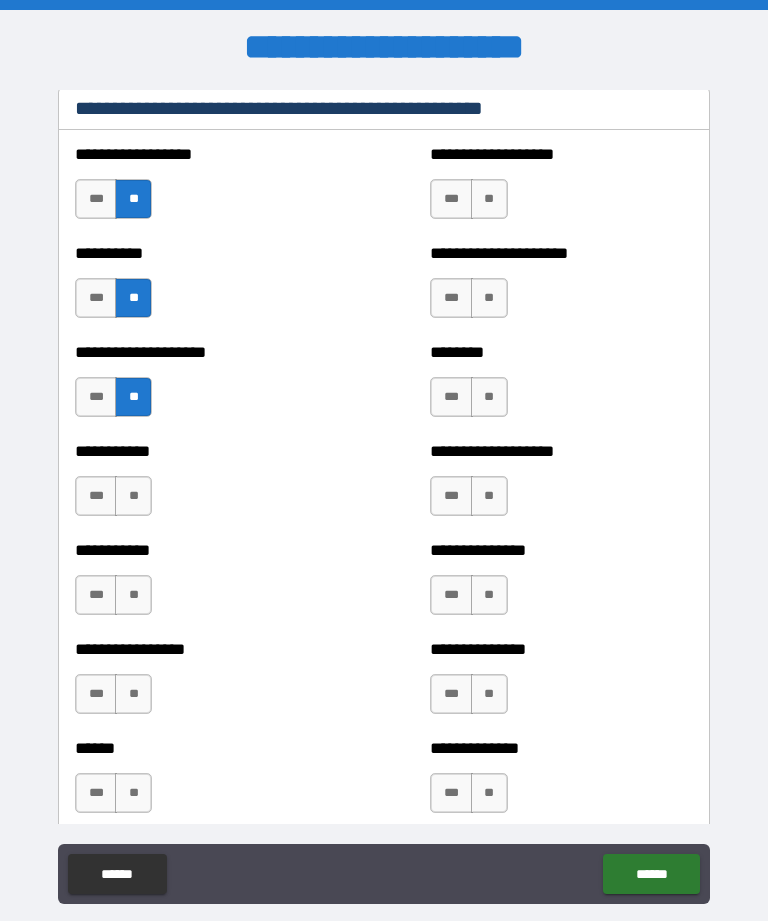 click on "**" at bounding box center [133, 496] 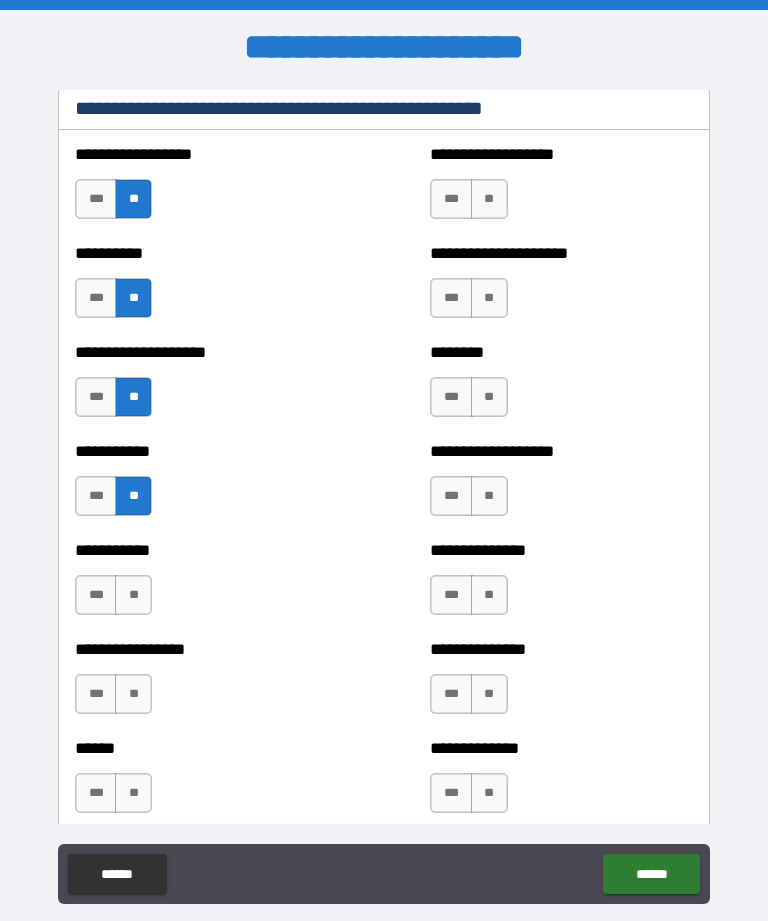 scroll, scrollTop: 2956, scrollLeft: 0, axis: vertical 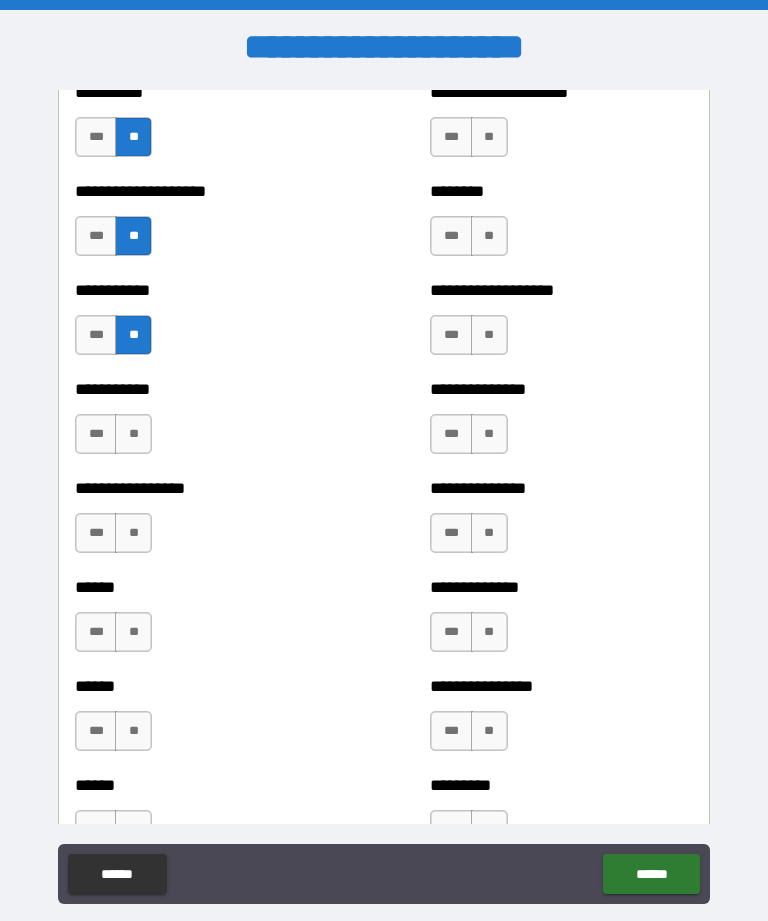 click on "**" at bounding box center (133, 434) 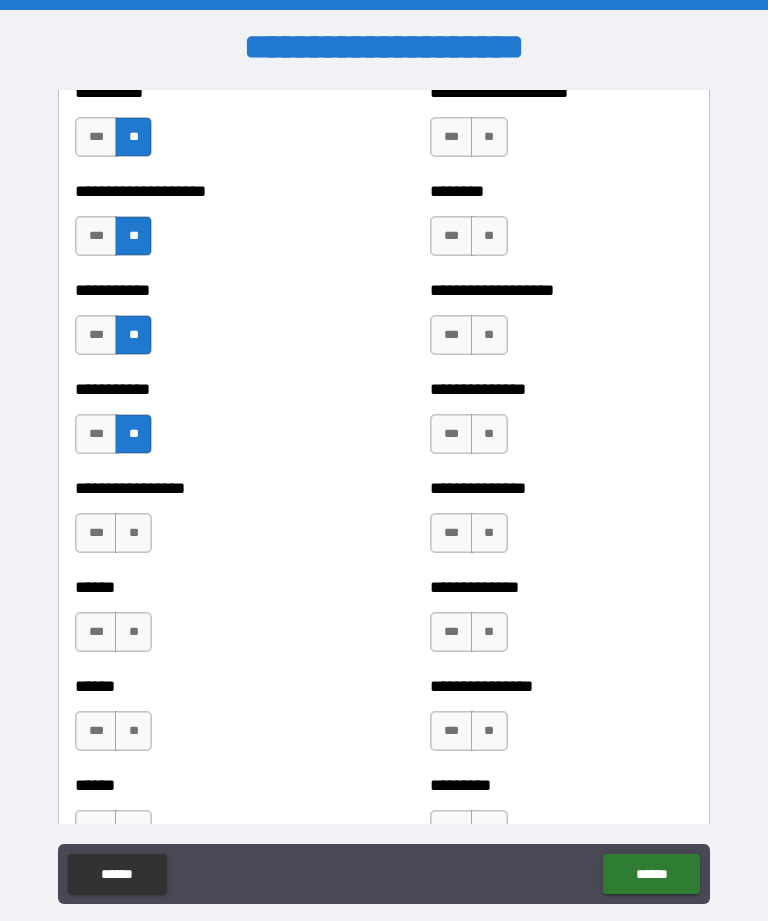 click on "**" at bounding box center (133, 533) 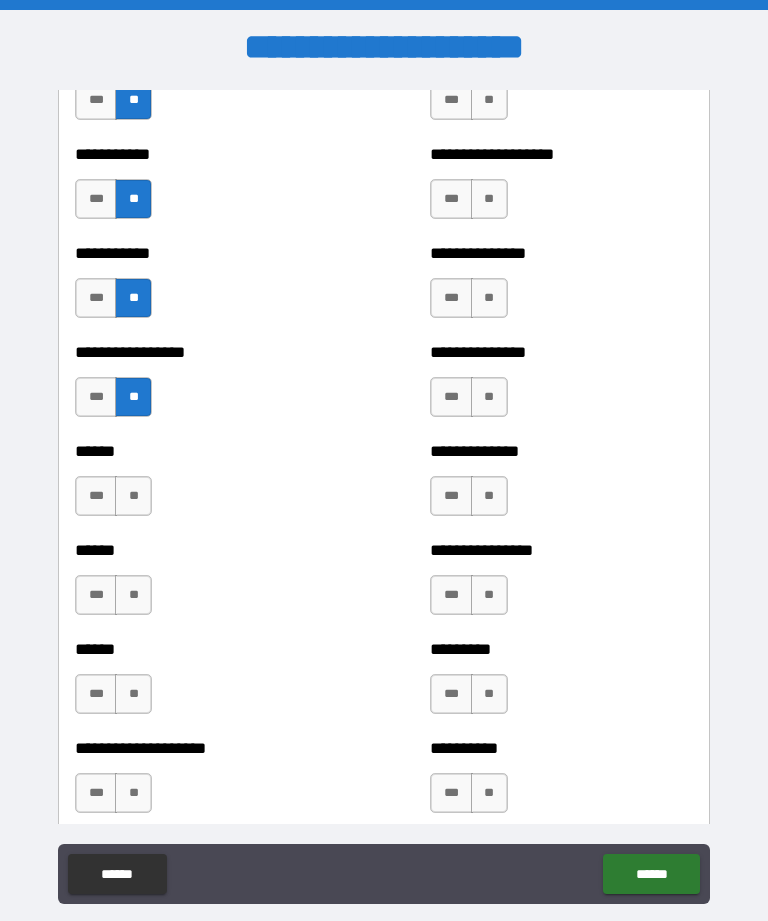 scroll, scrollTop: 3094, scrollLeft: 0, axis: vertical 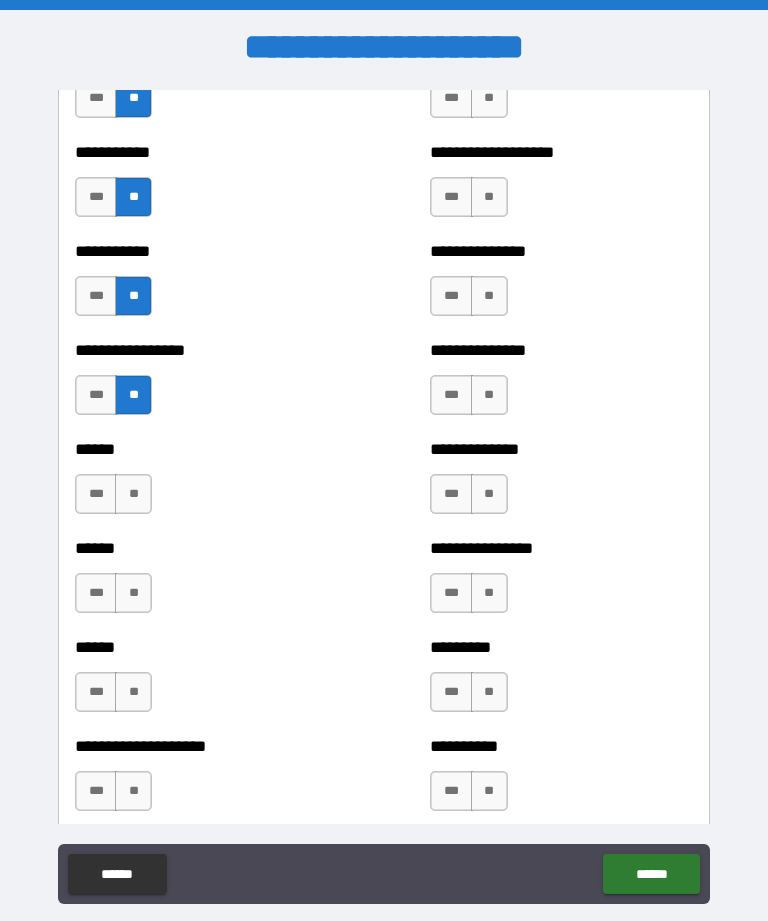 click on "**" at bounding box center [133, 494] 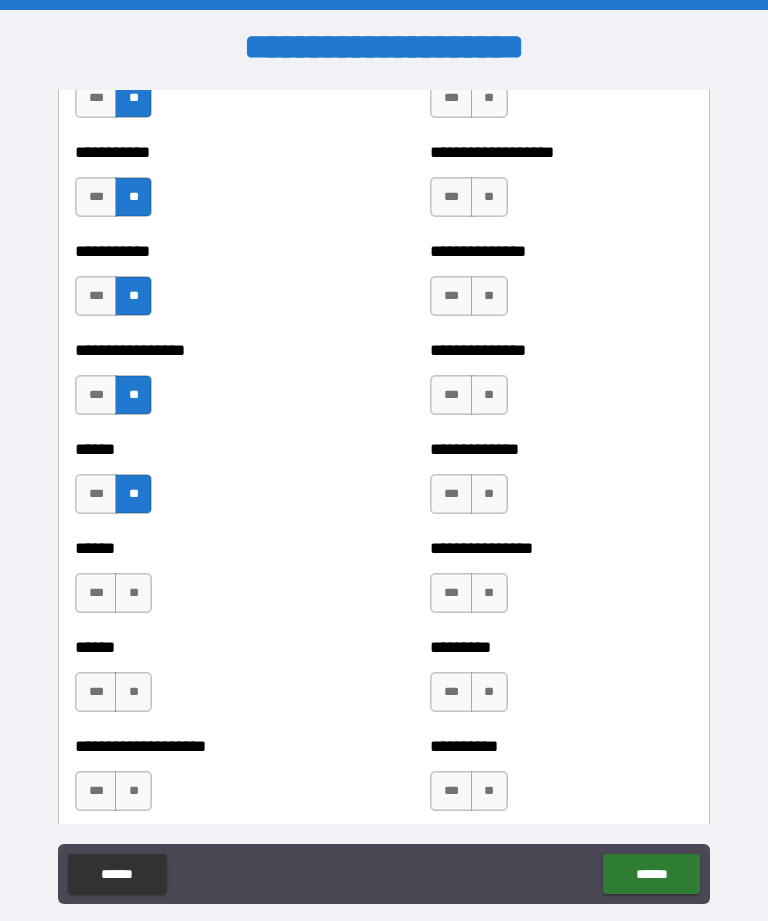 click on "**" at bounding box center [133, 593] 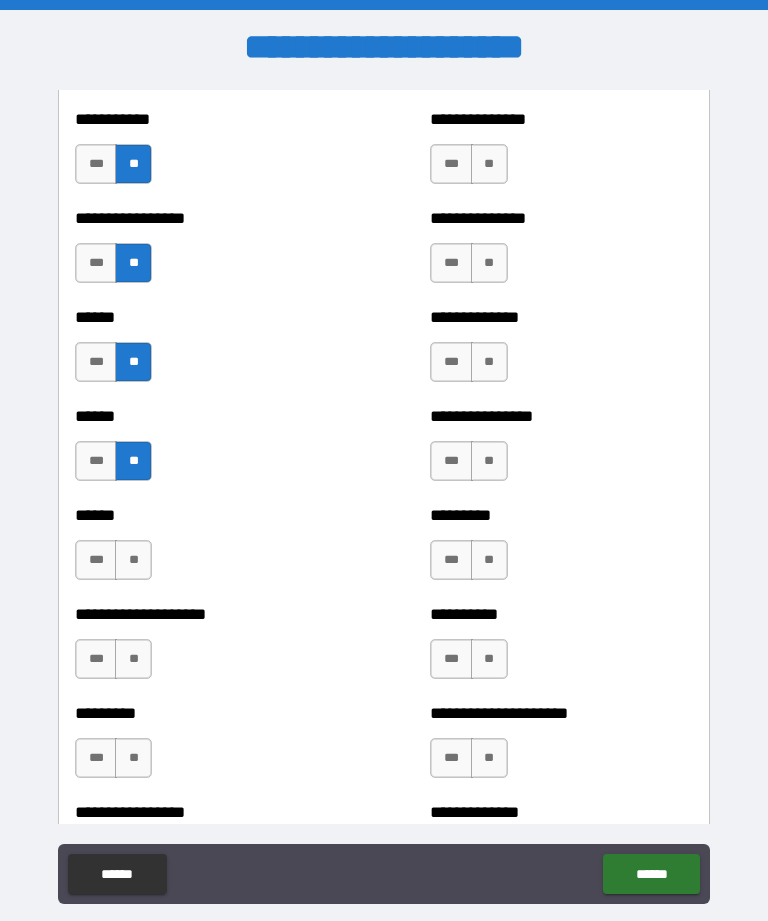 scroll, scrollTop: 3230, scrollLeft: 0, axis: vertical 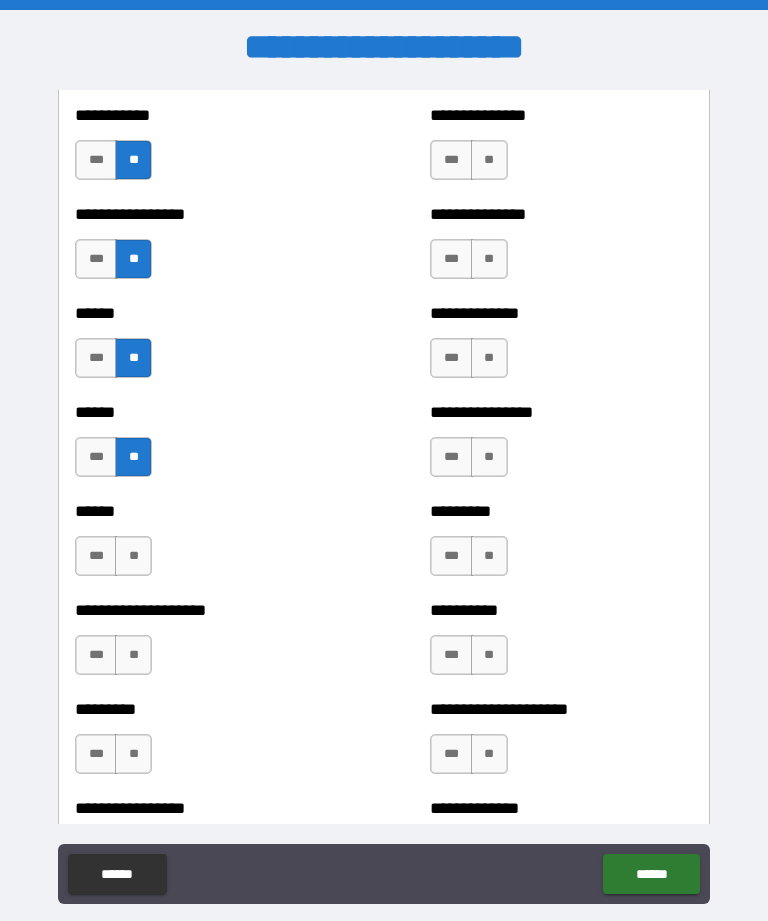click on "**" at bounding box center [133, 556] 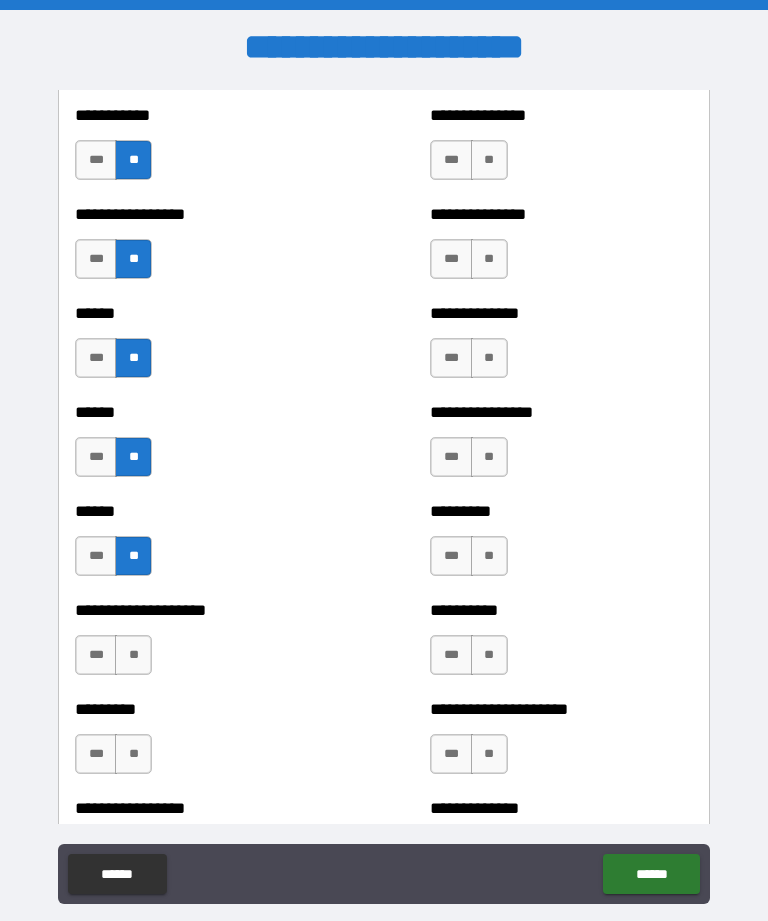 click on "**" at bounding box center (133, 655) 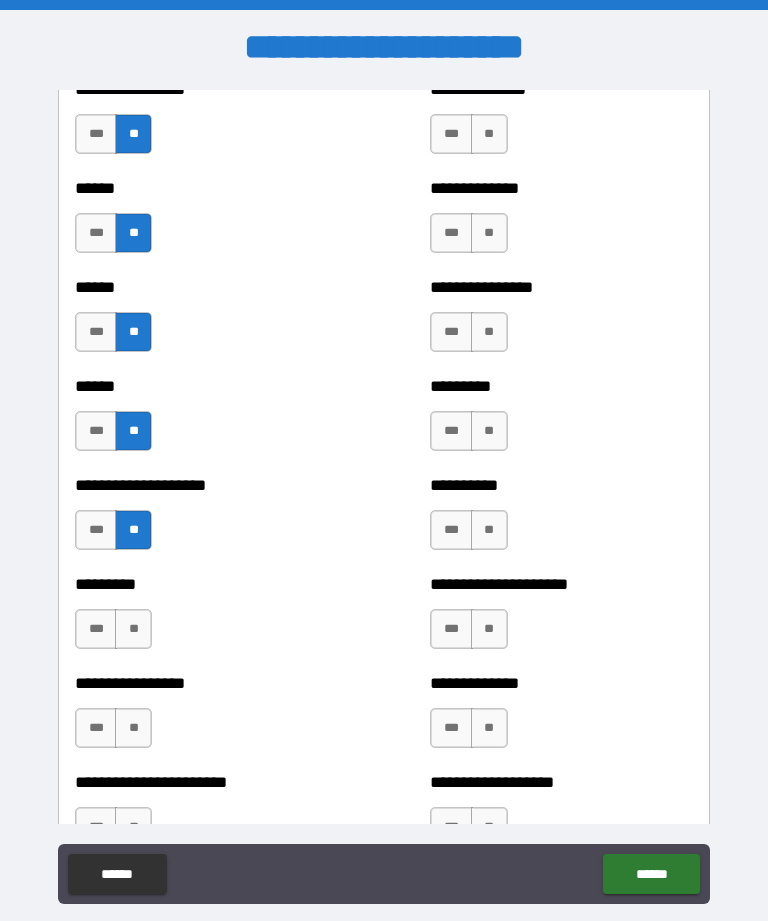 click on "**" at bounding box center [133, 629] 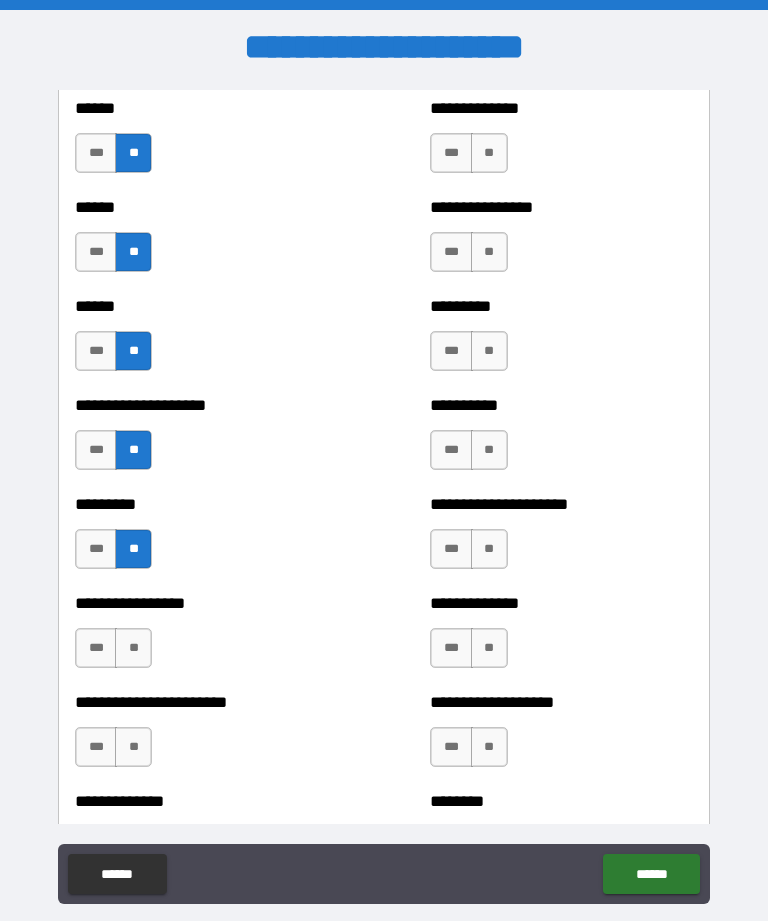 scroll, scrollTop: 3497, scrollLeft: 0, axis: vertical 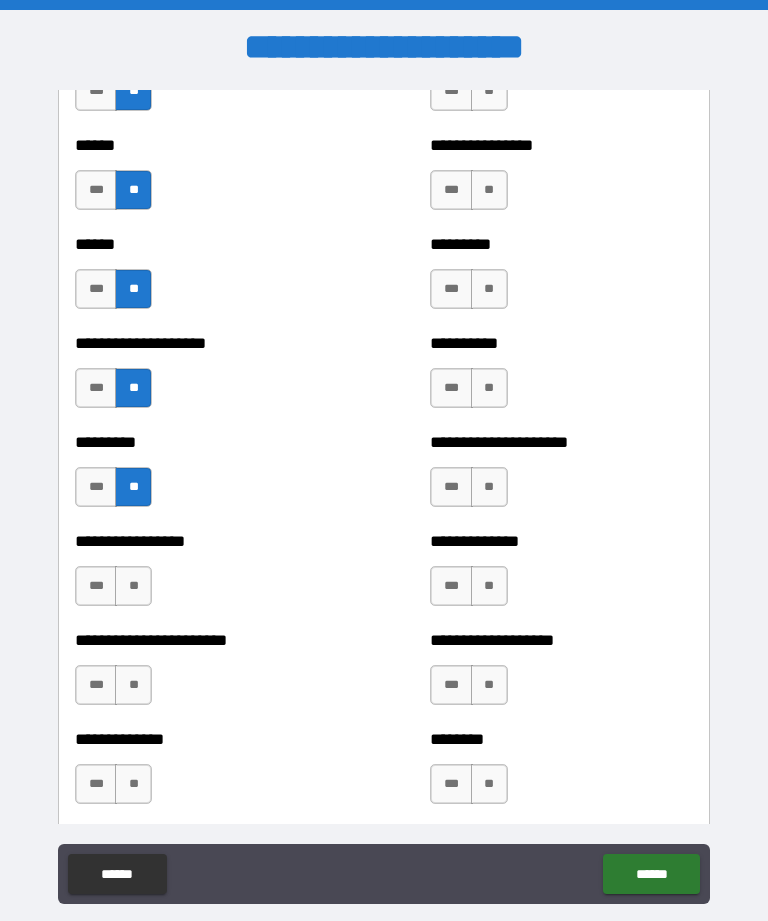 click on "**" at bounding box center [133, 586] 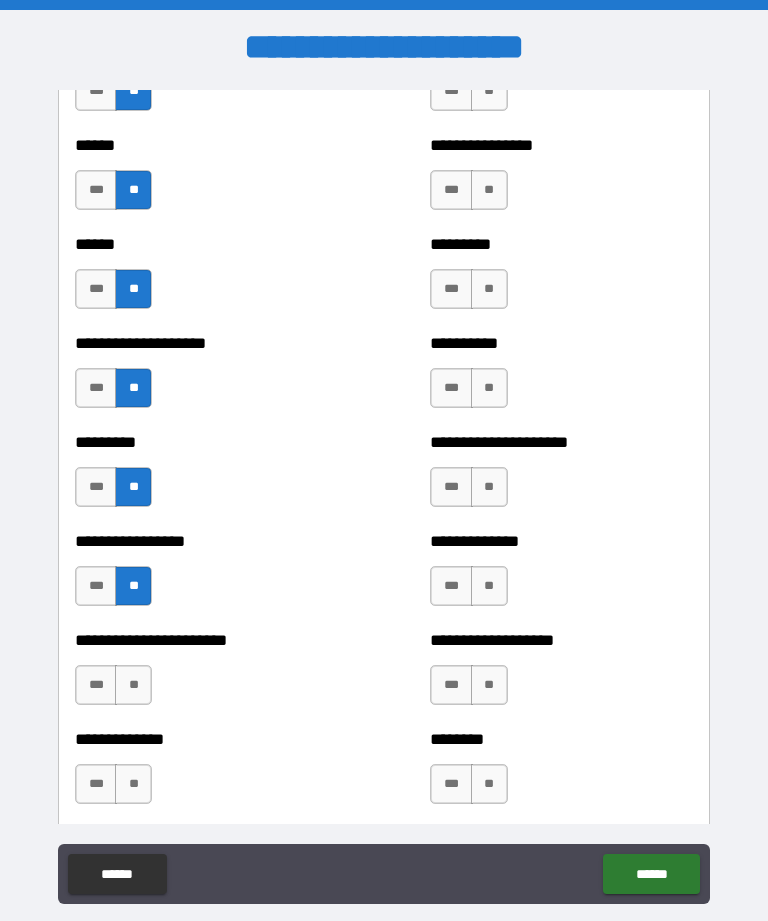 click on "**" at bounding box center [133, 685] 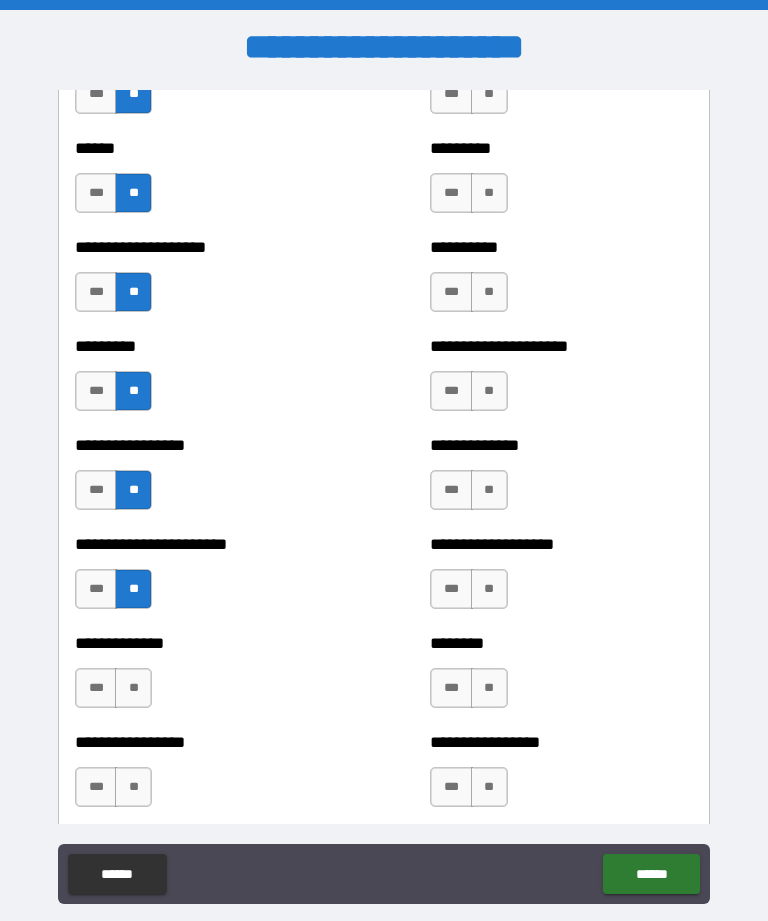 scroll, scrollTop: 3686, scrollLeft: 0, axis: vertical 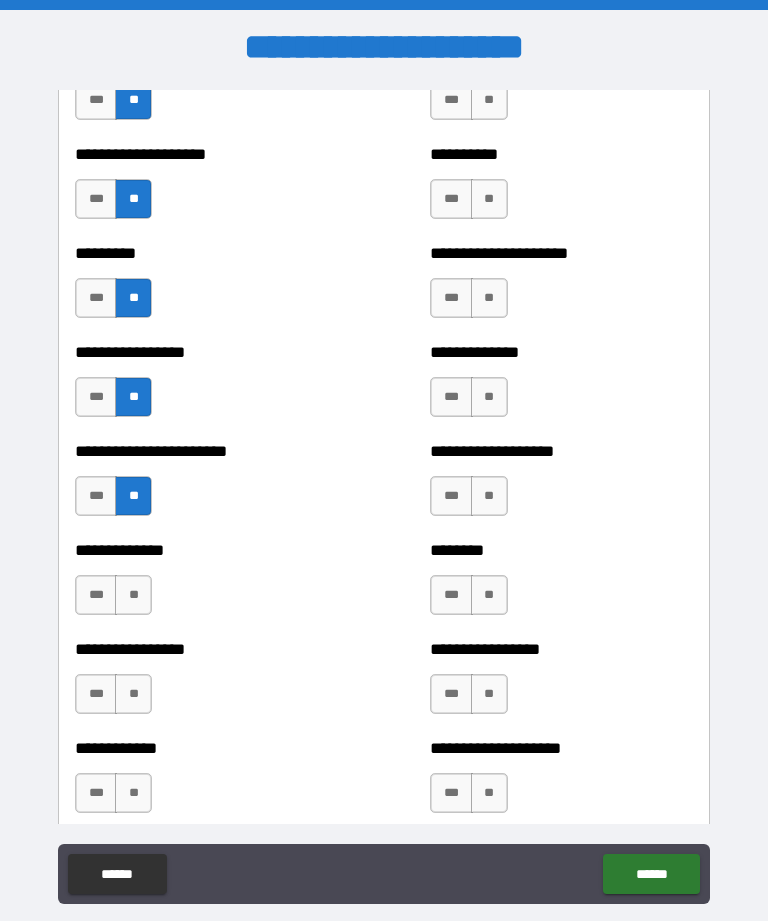 click on "**" at bounding box center [133, 595] 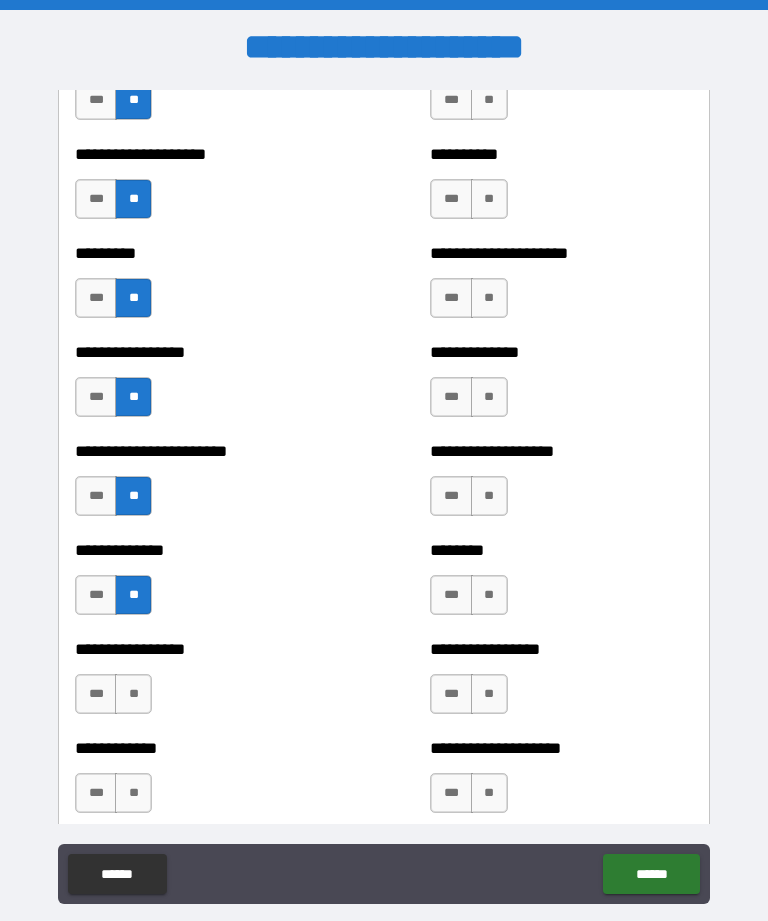 click on "**" at bounding box center (133, 694) 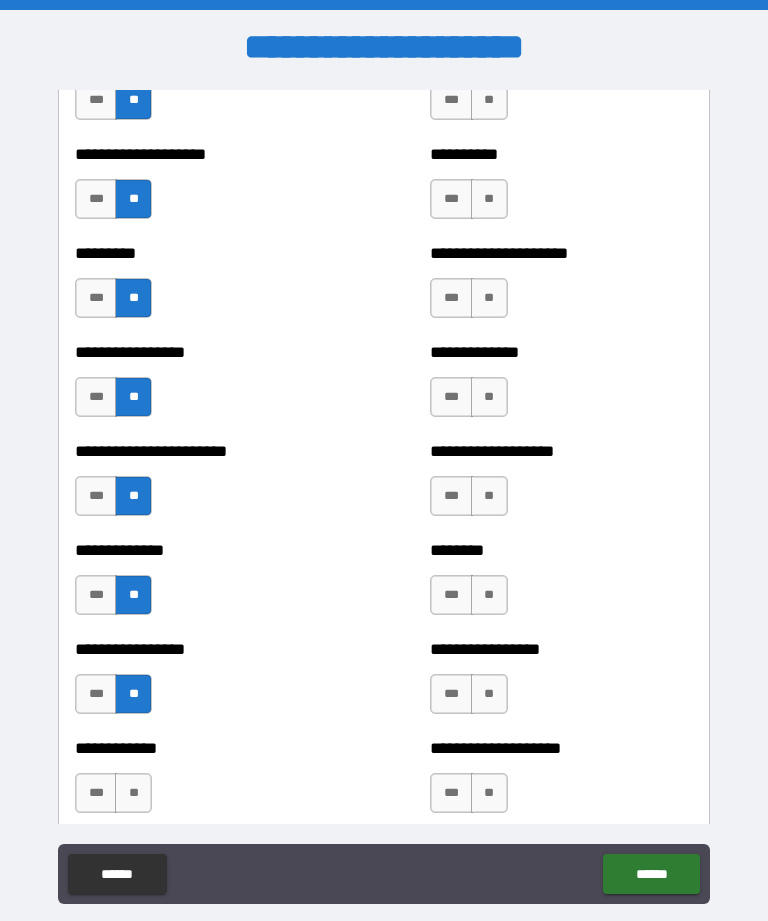 click on "**" at bounding box center (133, 793) 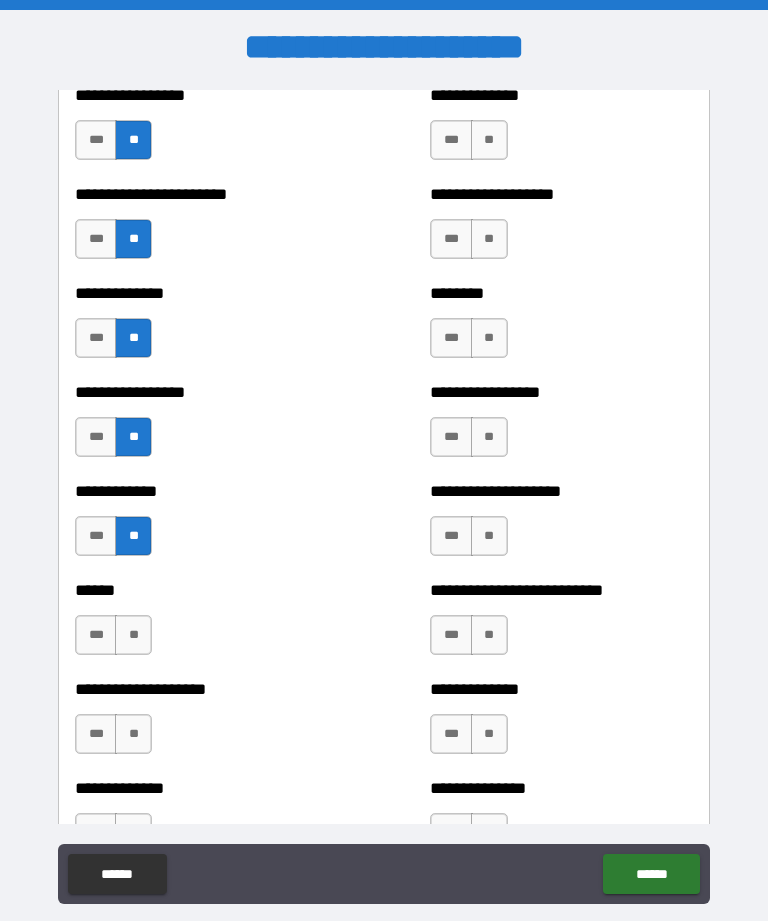 scroll, scrollTop: 3951, scrollLeft: 0, axis: vertical 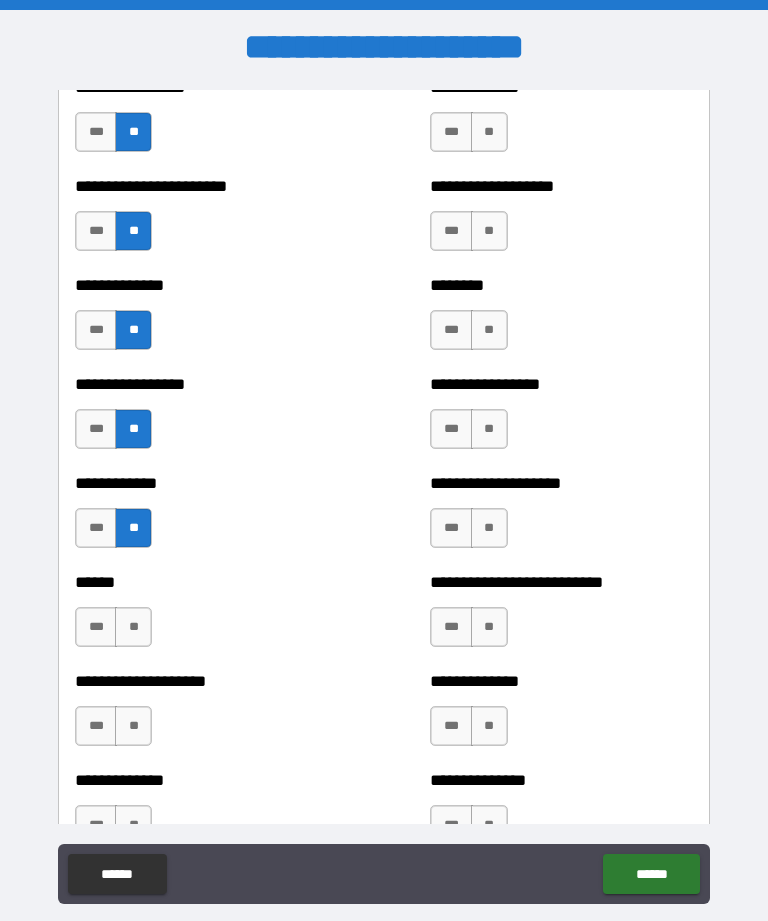 click on "**" at bounding box center (133, 627) 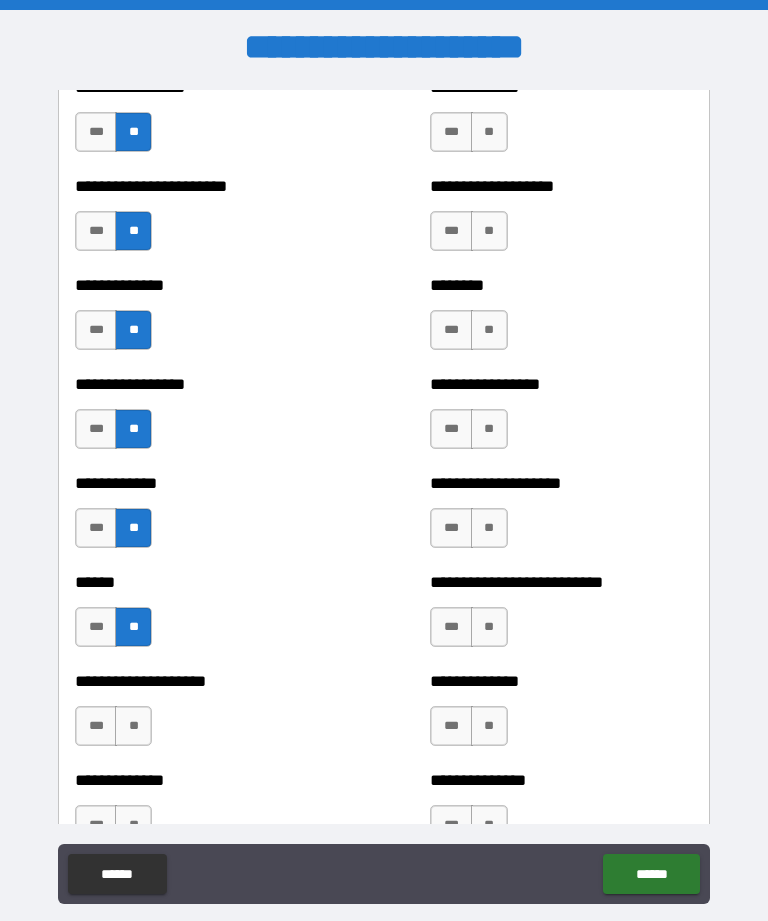 click on "**" at bounding box center (133, 726) 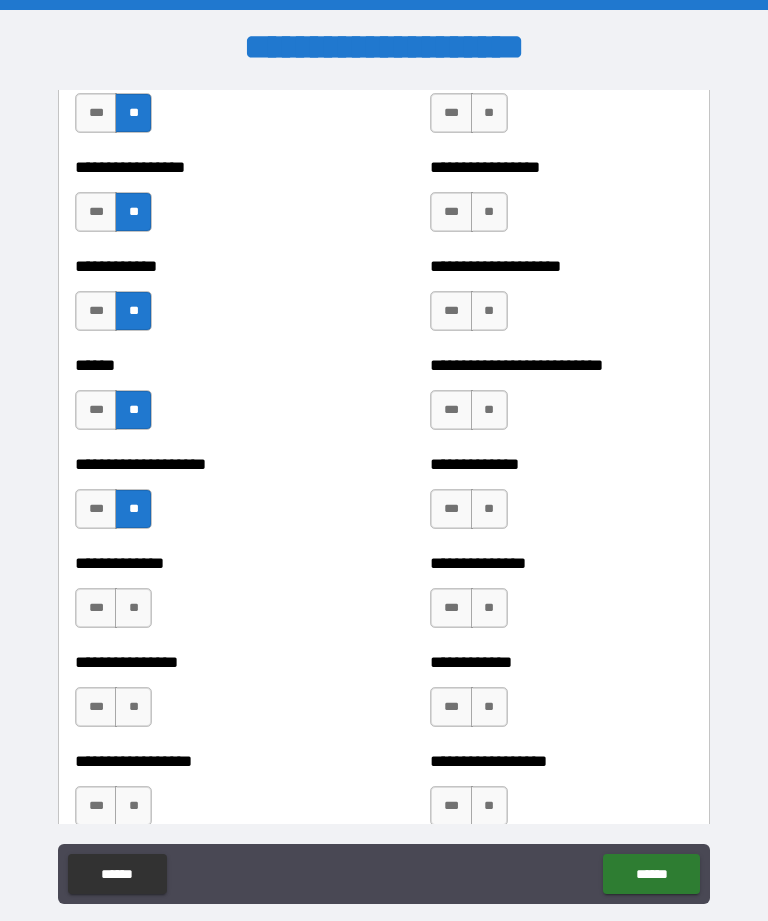 scroll, scrollTop: 4197, scrollLeft: 0, axis: vertical 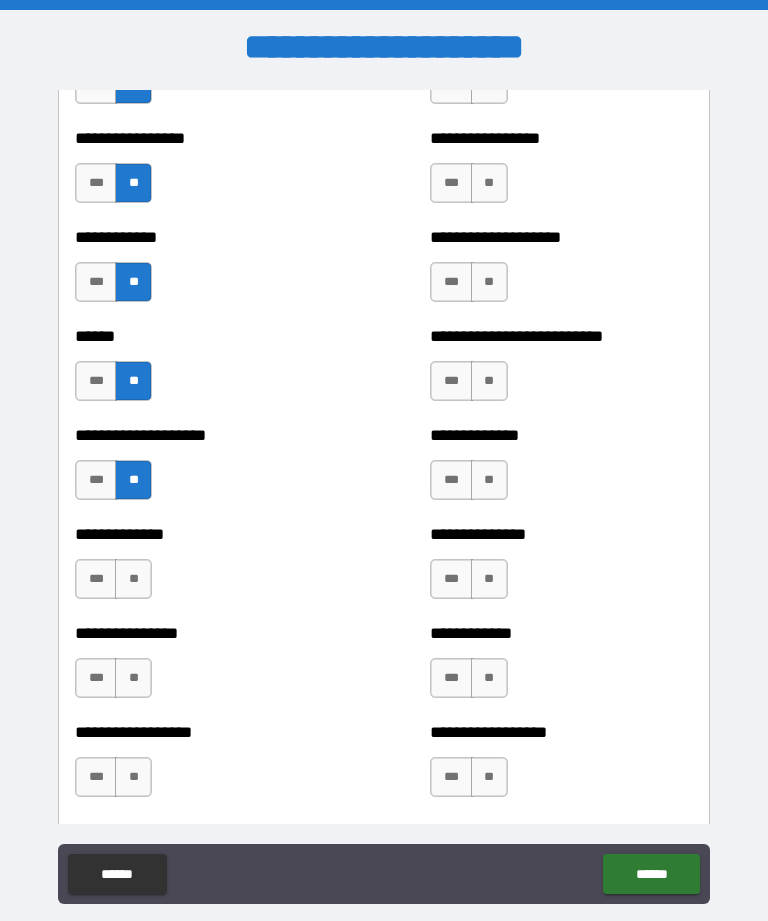click on "**" at bounding box center (133, 579) 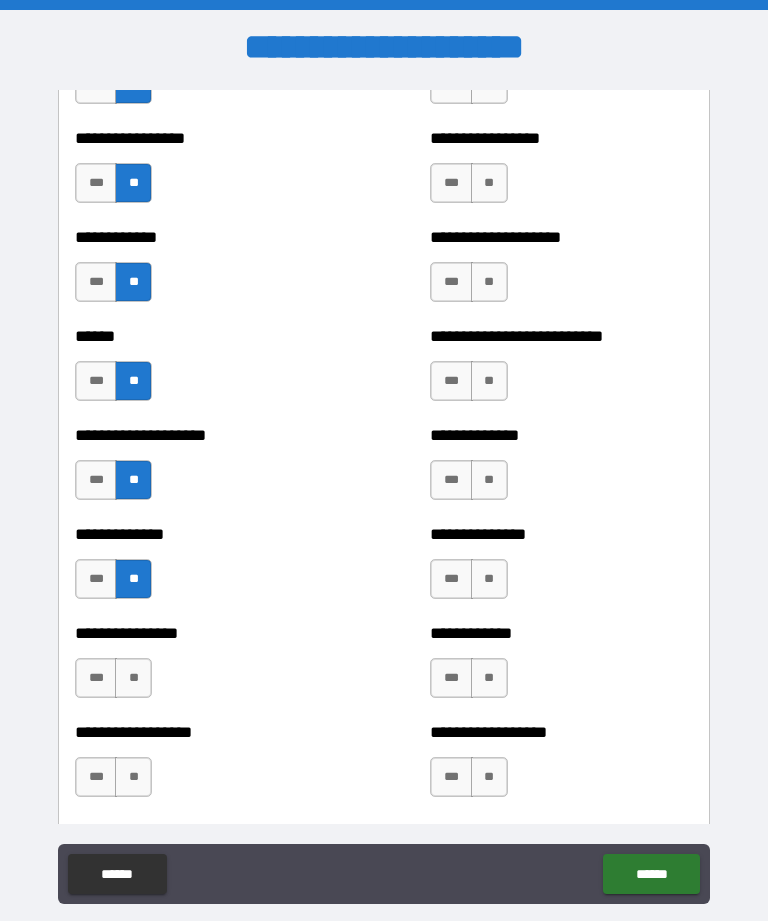 click on "**" at bounding box center (133, 678) 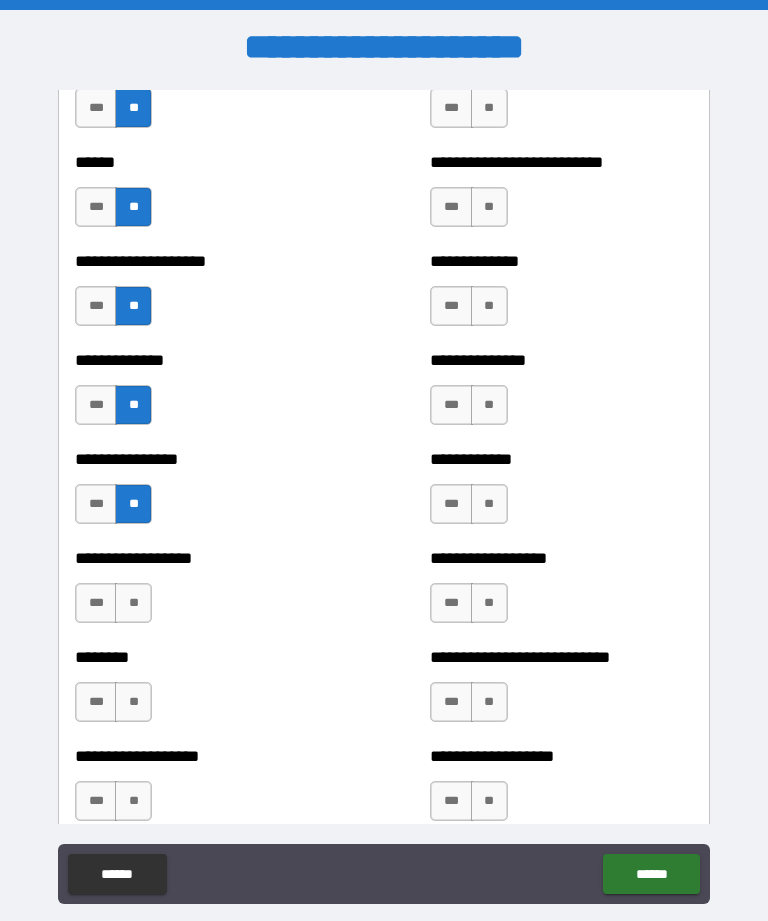 scroll, scrollTop: 4451, scrollLeft: 0, axis: vertical 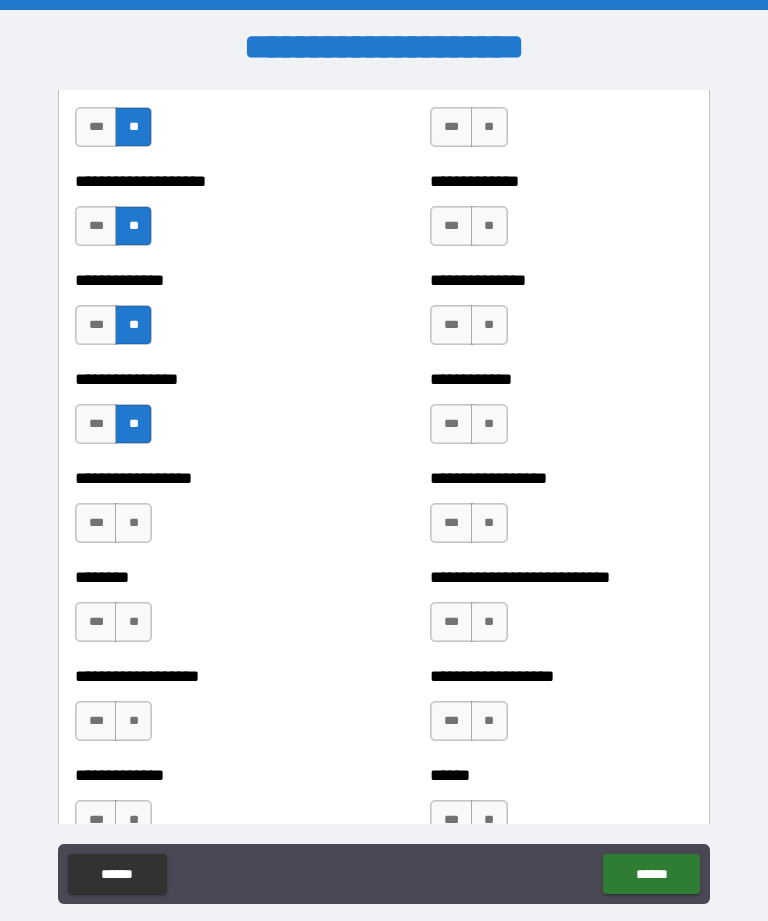 click on "**" at bounding box center (133, 523) 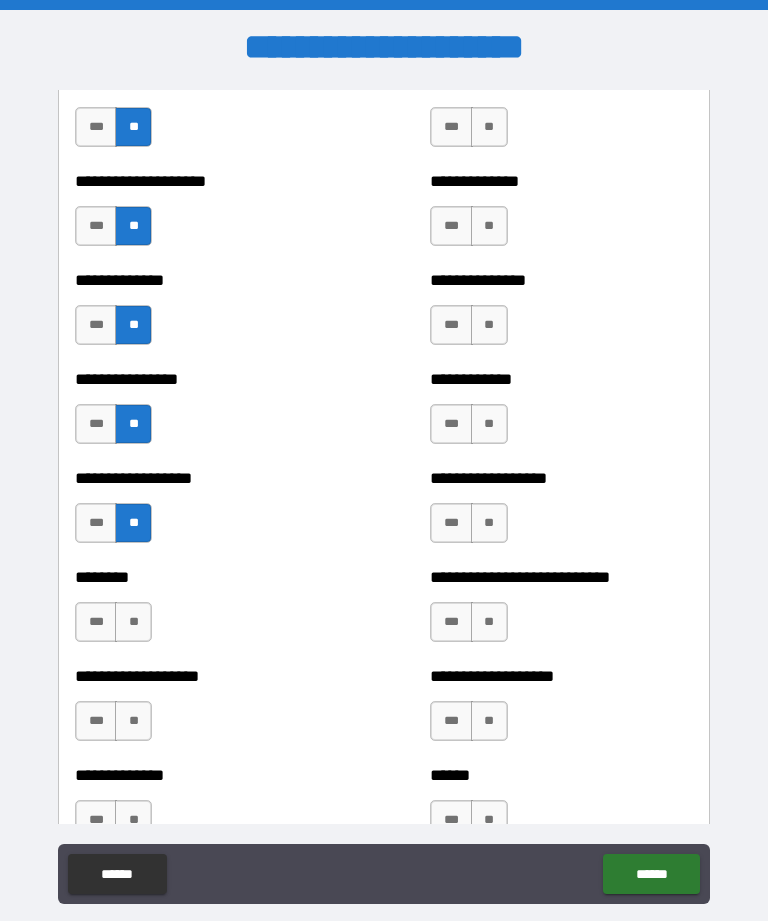 click on "**" at bounding box center (133, 622) 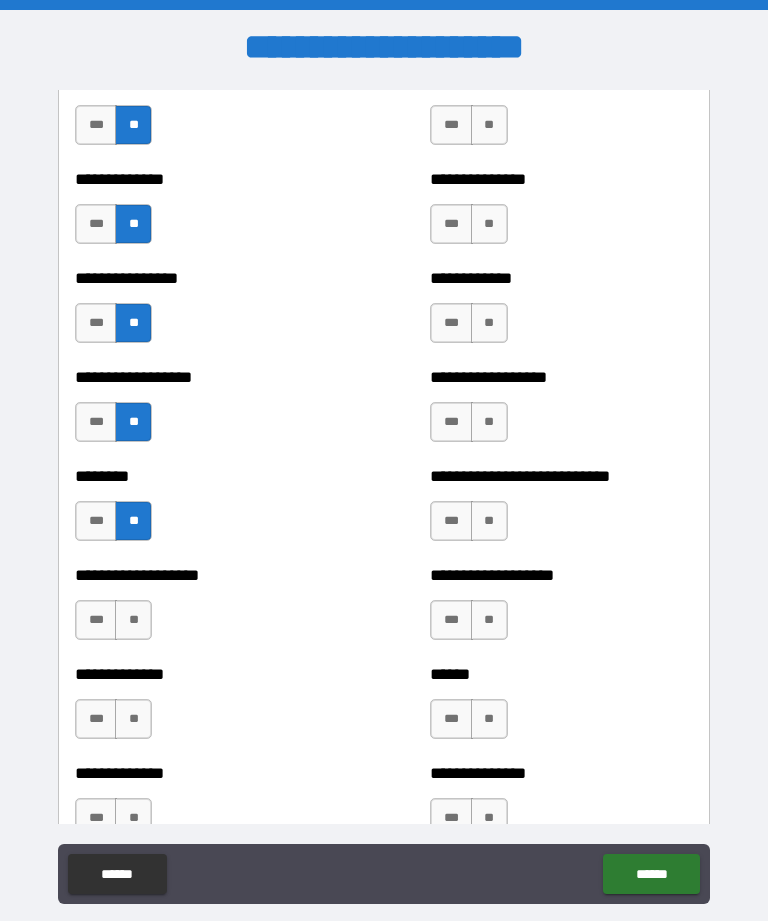 scroll, scrollTop: 4618, scrollLeft: 0, axis: vertical 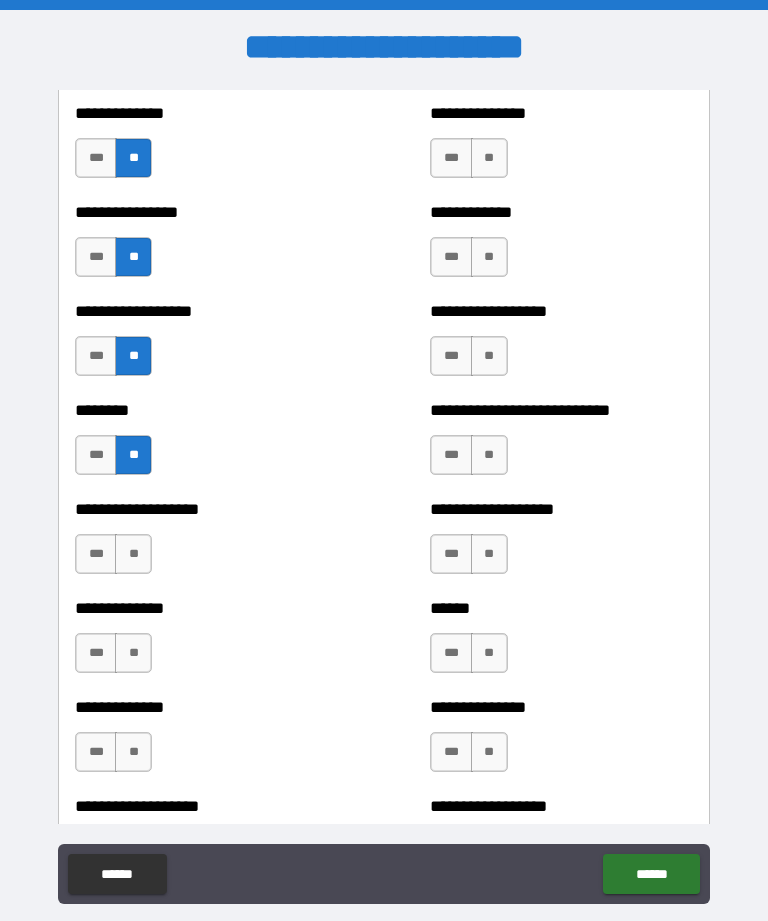 click on "**" at bounding box center (133, 554) 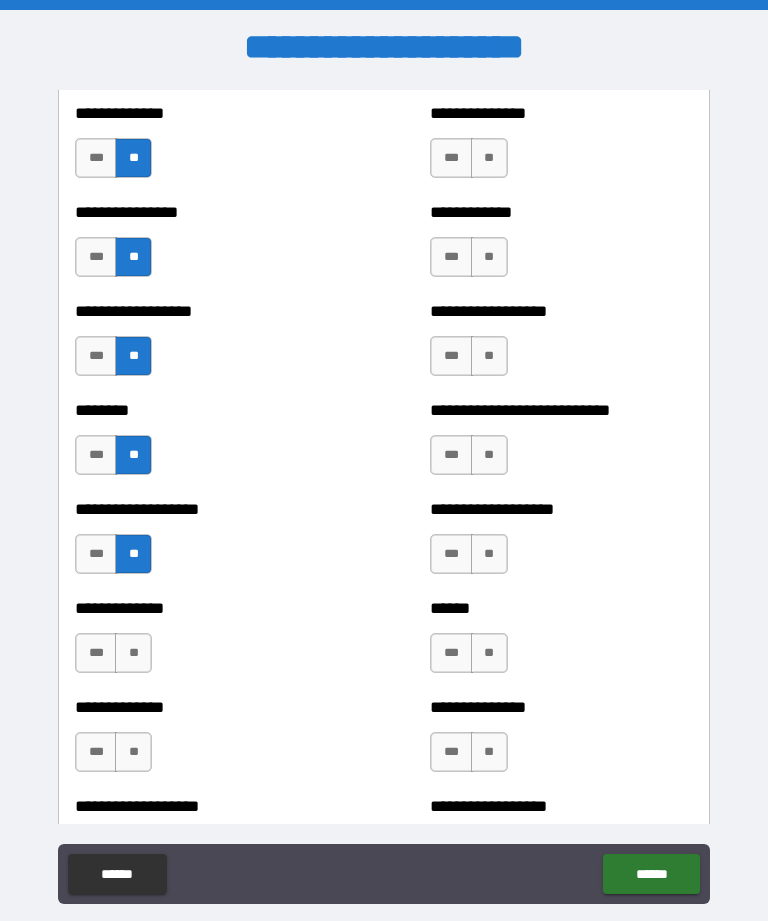 click on "**" at bounding box center (133, 653) 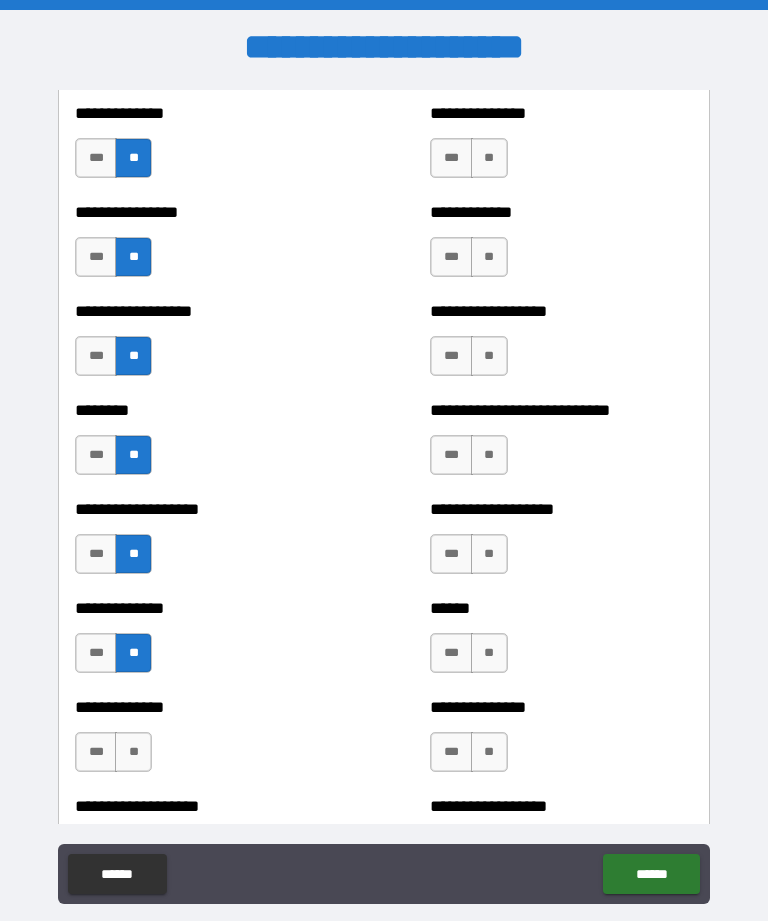 click on "**" at bounding box center (133, 752) 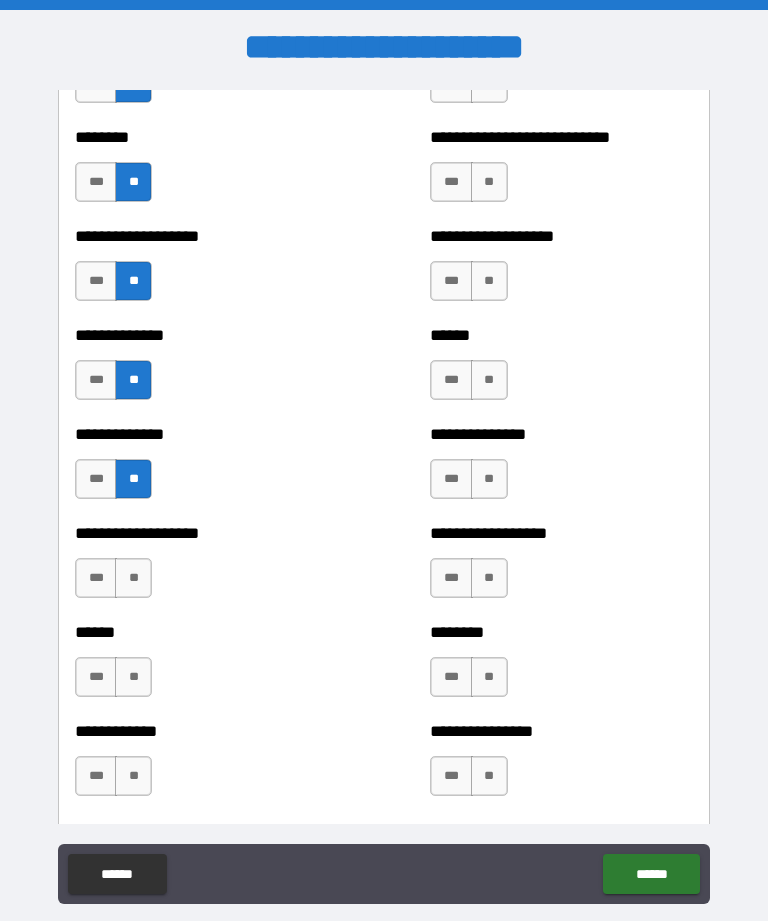scroll, scrollTop: 4895, scrollLeft: 0, axis: vertical 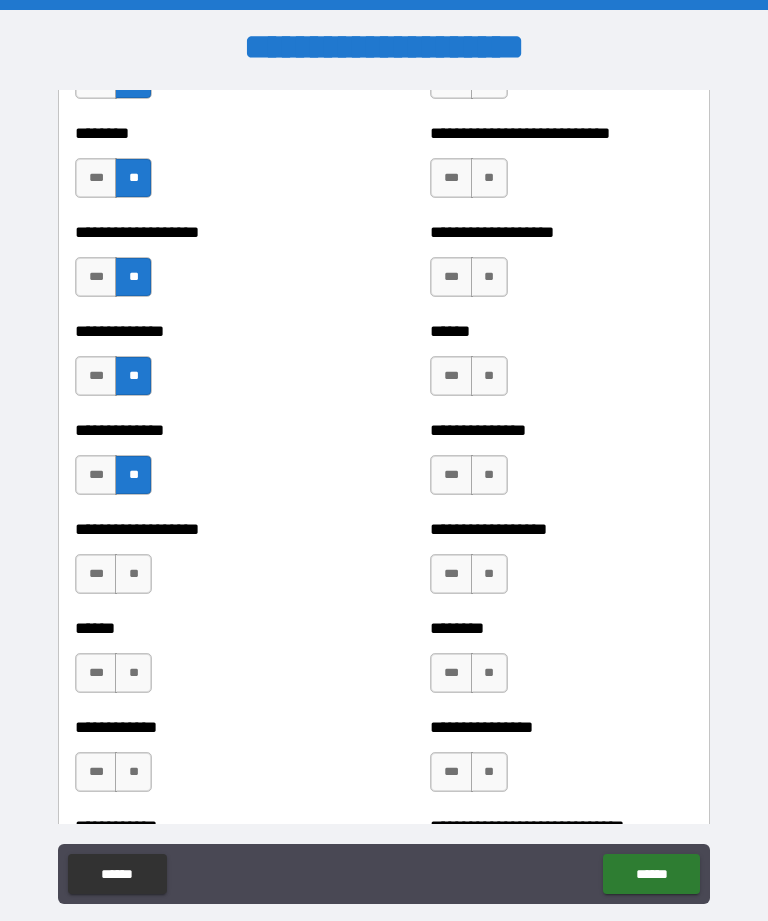 click on "**" at bounding box center [133, 574] 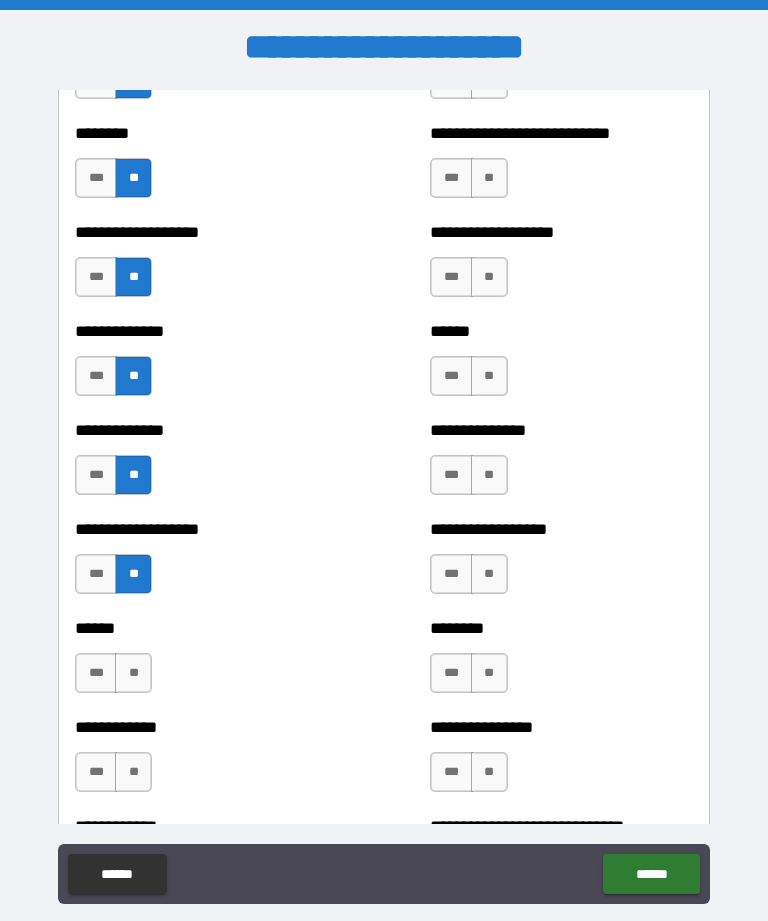 click on "******" at bounding box center (206, 628) 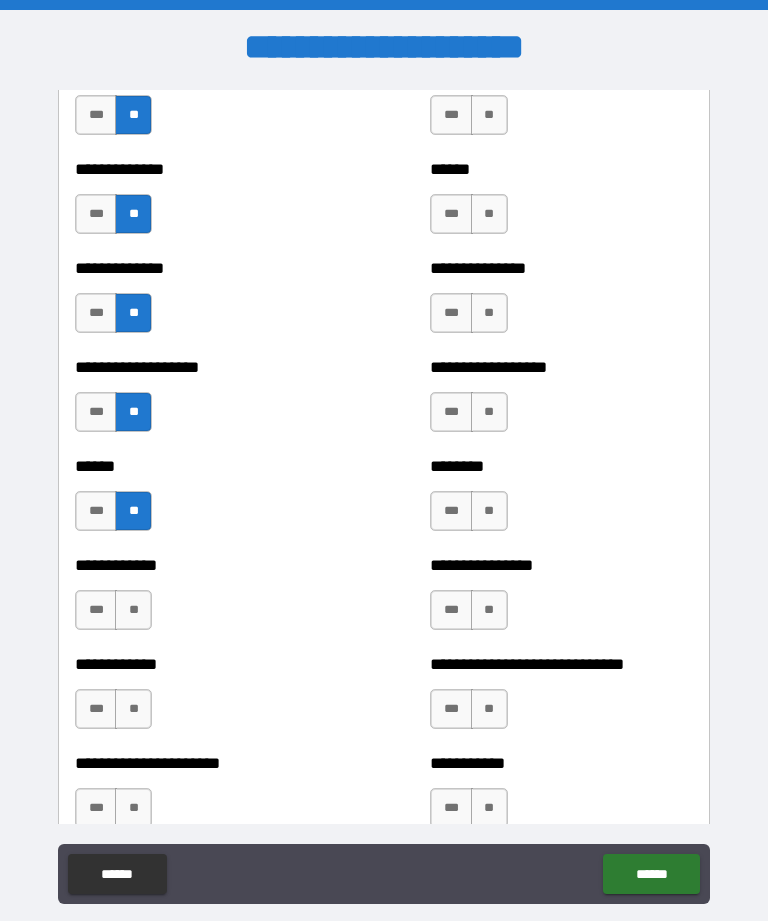 scroll, scrollTop: 5085, scrollLeft: 0, axis: vertical 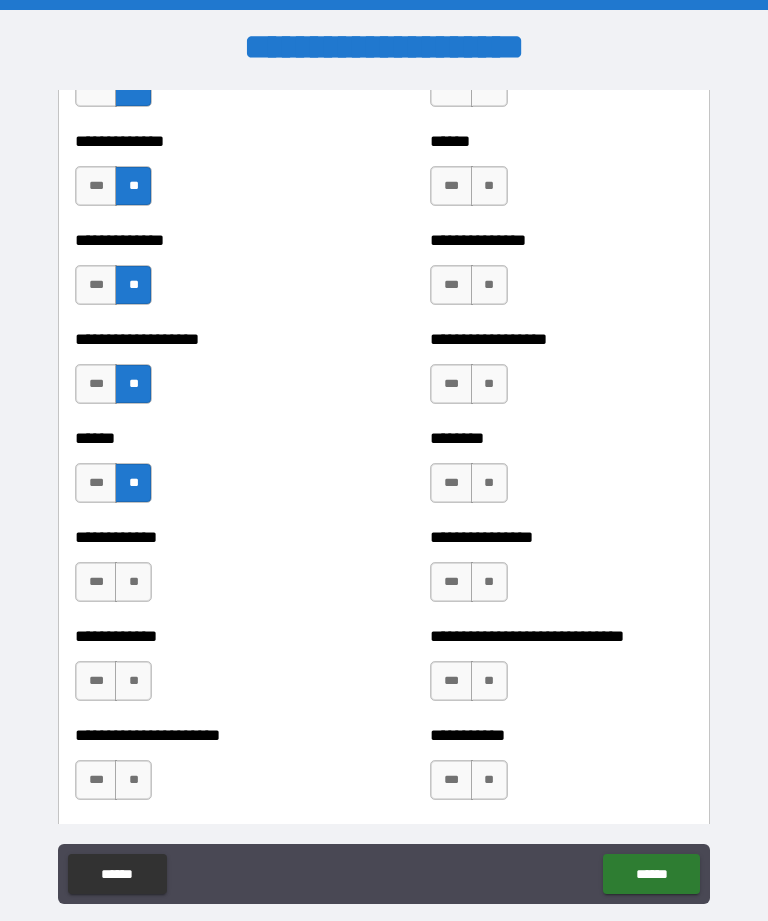 click on "**" at bounding box center [133, 582] 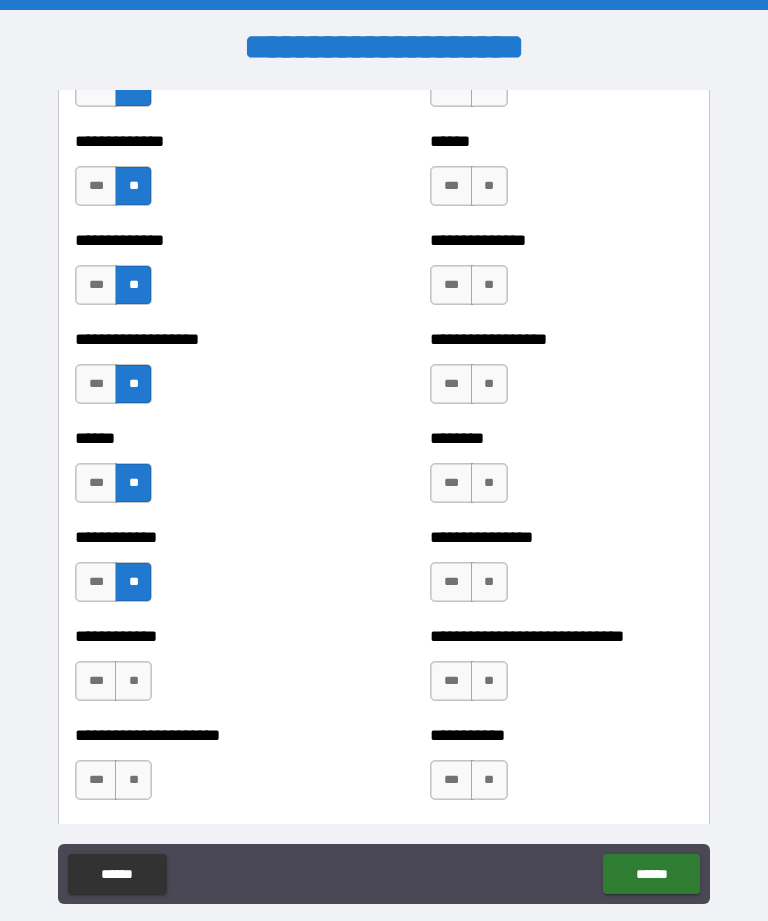click on "**" at bounding box center (133, 681) 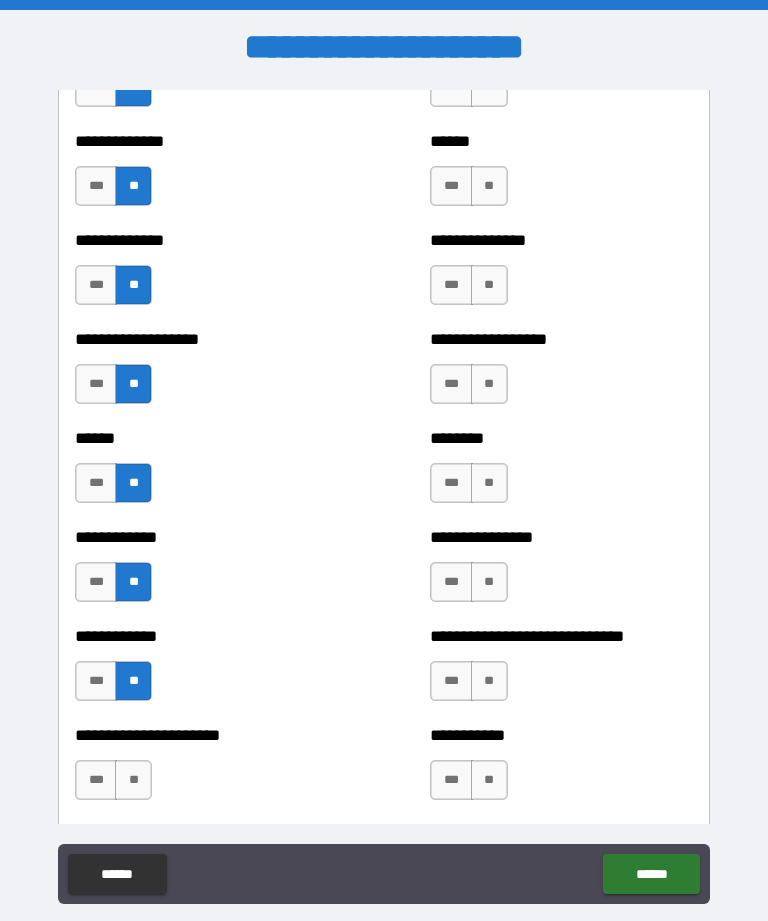 click on "**" at bounding box center [133, 780] 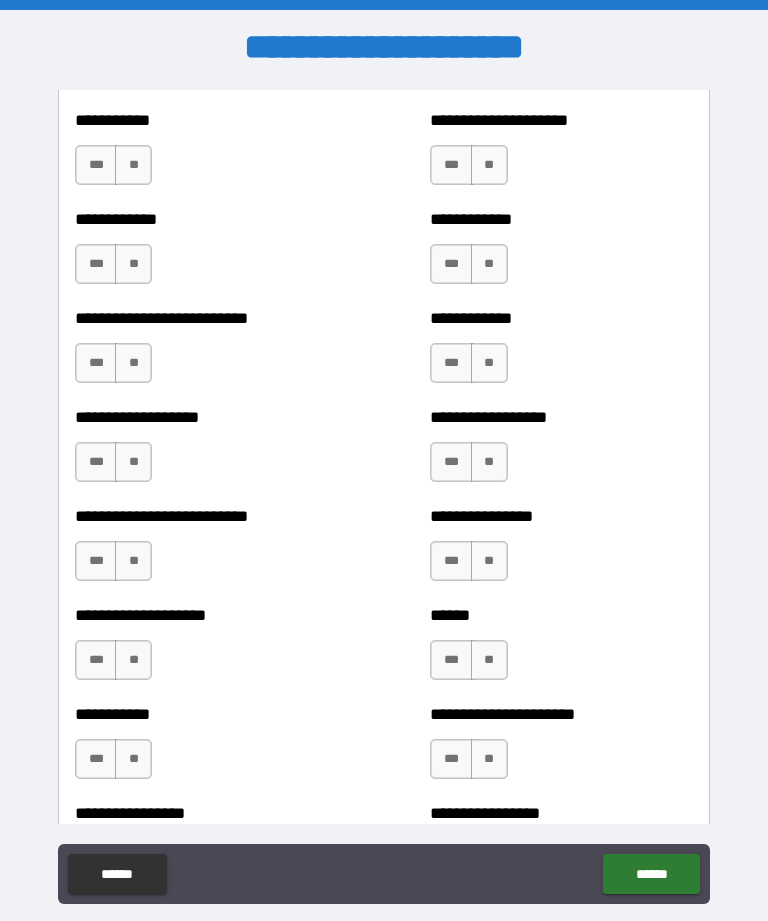 scroll, scrollTop: 5796, scrollLeft: 0, axis: vertical 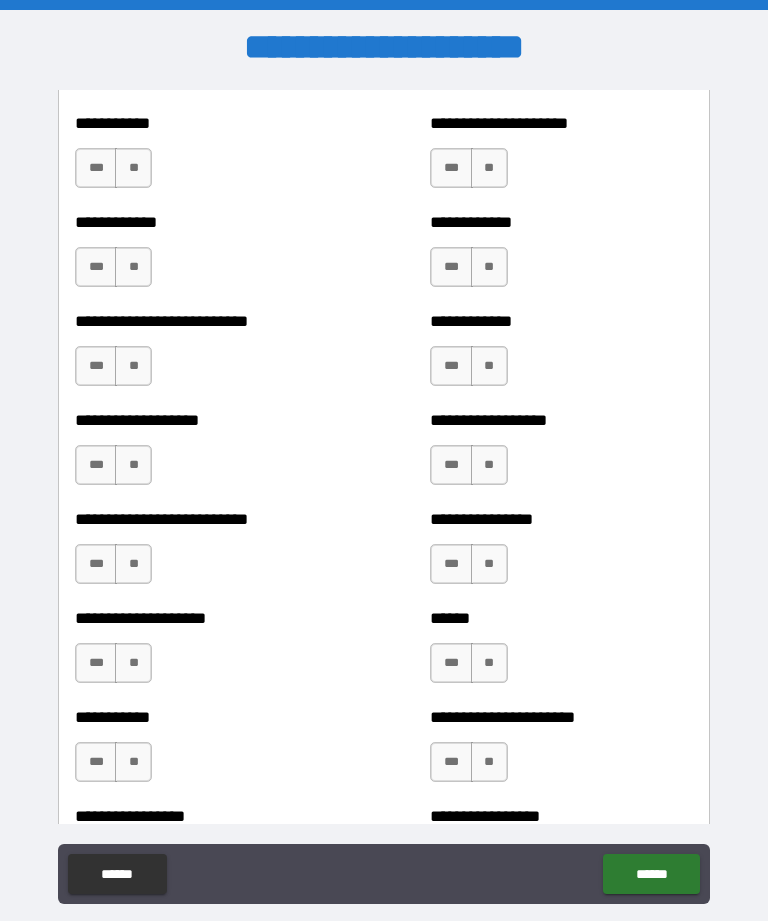 click on "**" at bounding box center [133, 168] 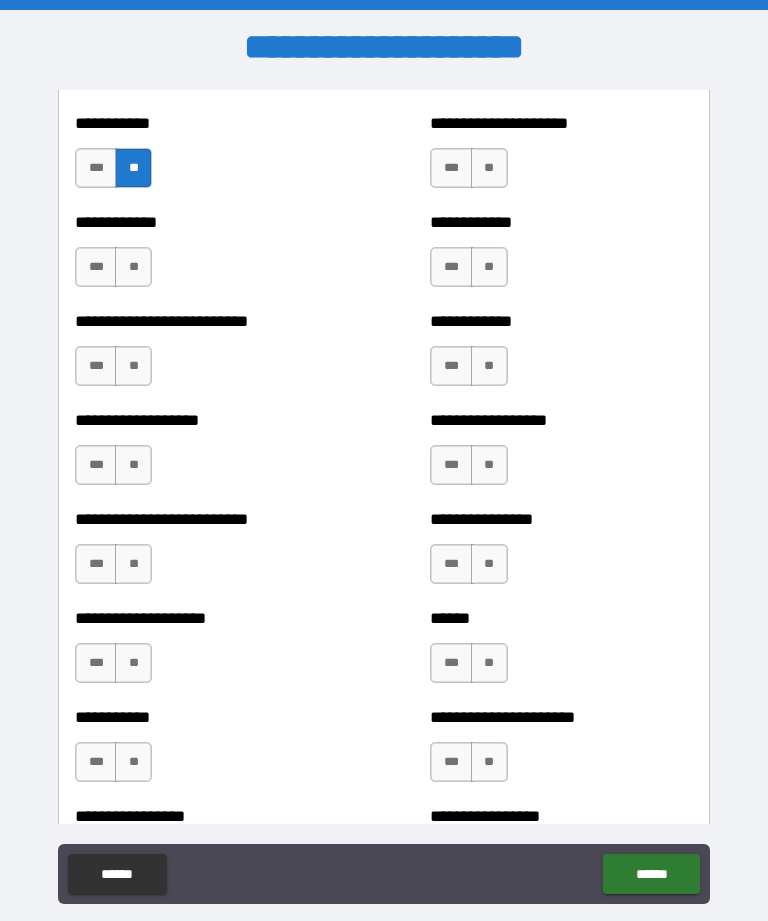 click on "**" at bounding box center [133, 267] 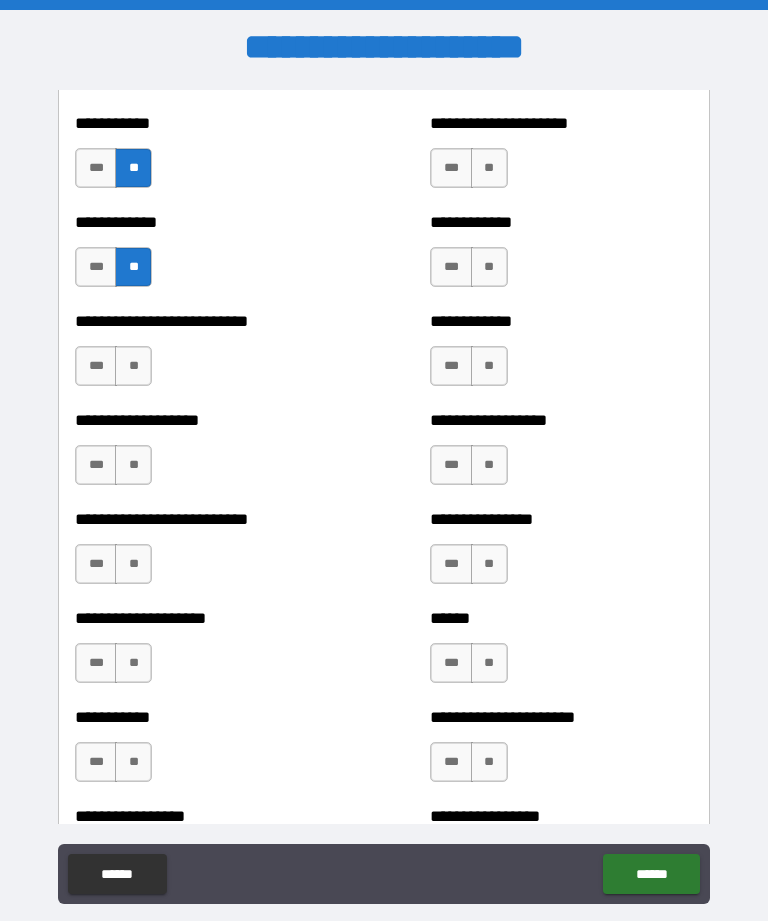 click on "**" at bounding box center (133, 366) 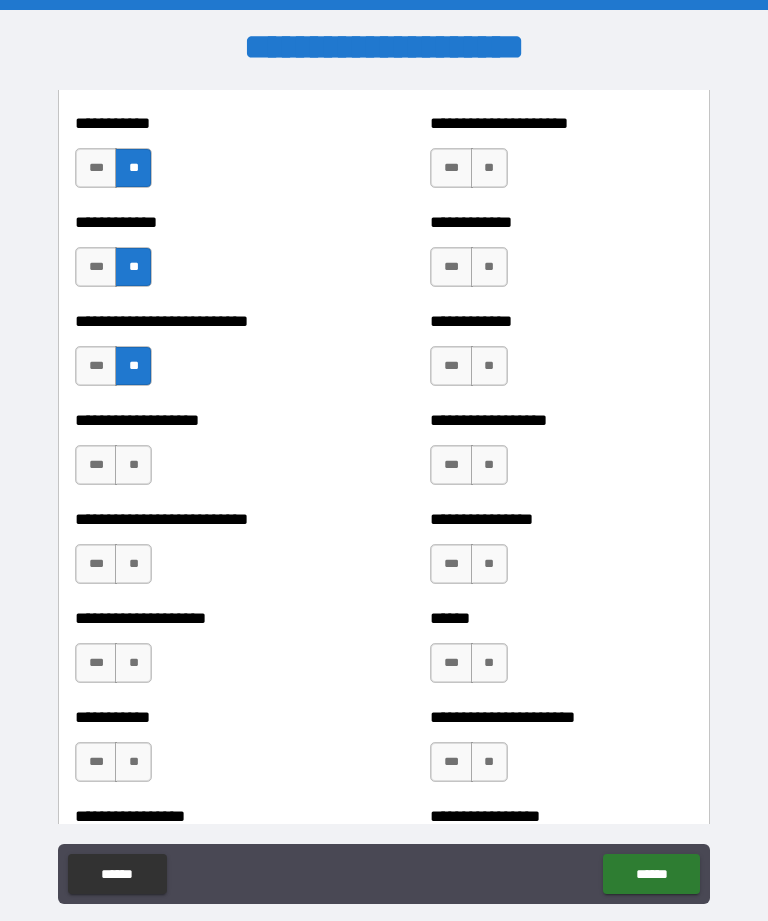 click on "**" at bounding box center (133, 465) 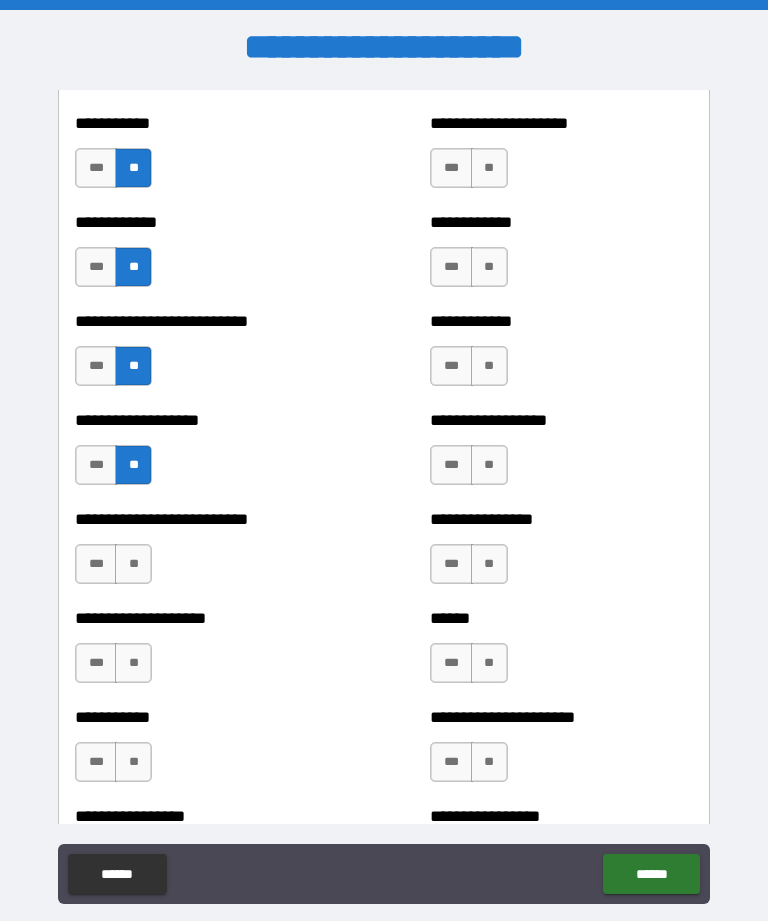click on "**" at bounding box center [133, 564] 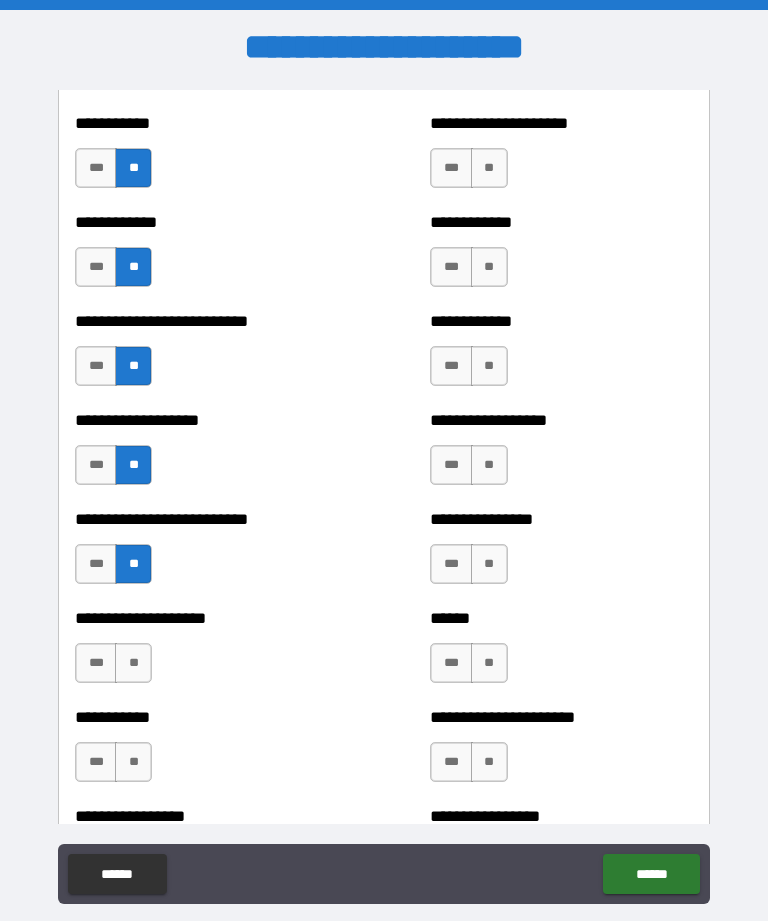 click on "**" at bounding box center (133, 663) 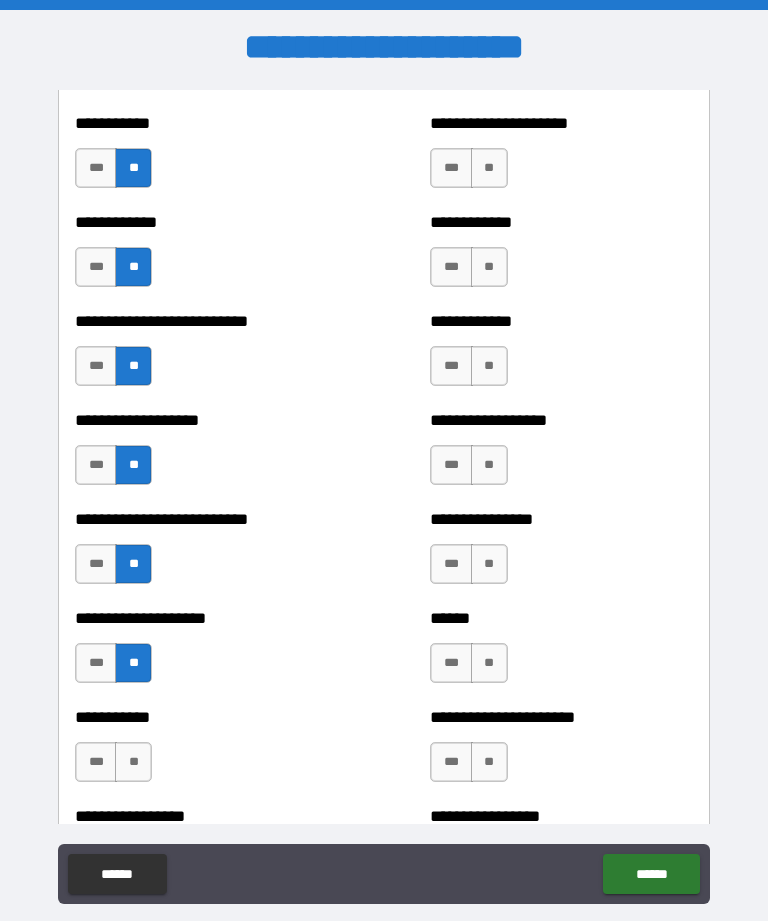 click on "**" at bounding box center [133, 762] 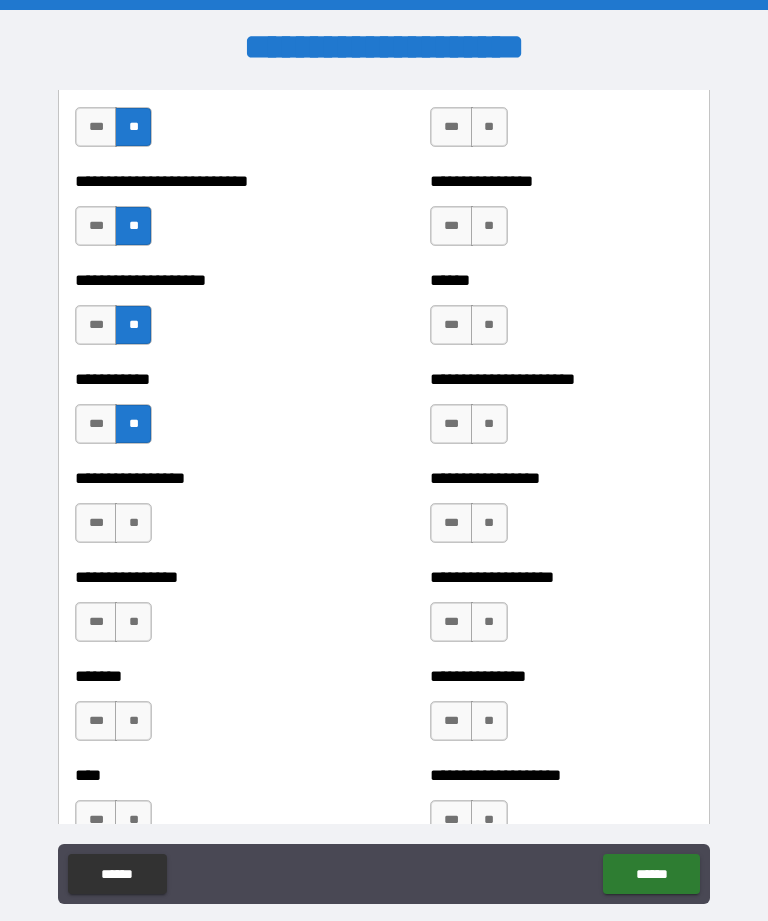 scroll, scrollTop: 6133, scrollLeft: 0, axis: vertical 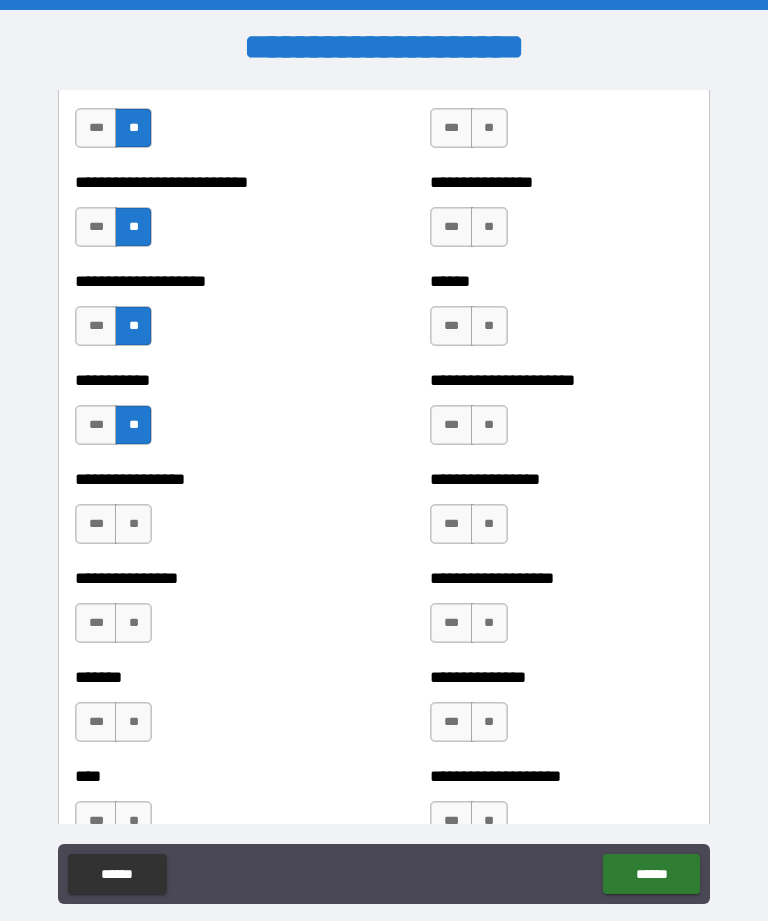 click on "**" at bounding box center (133, 524) 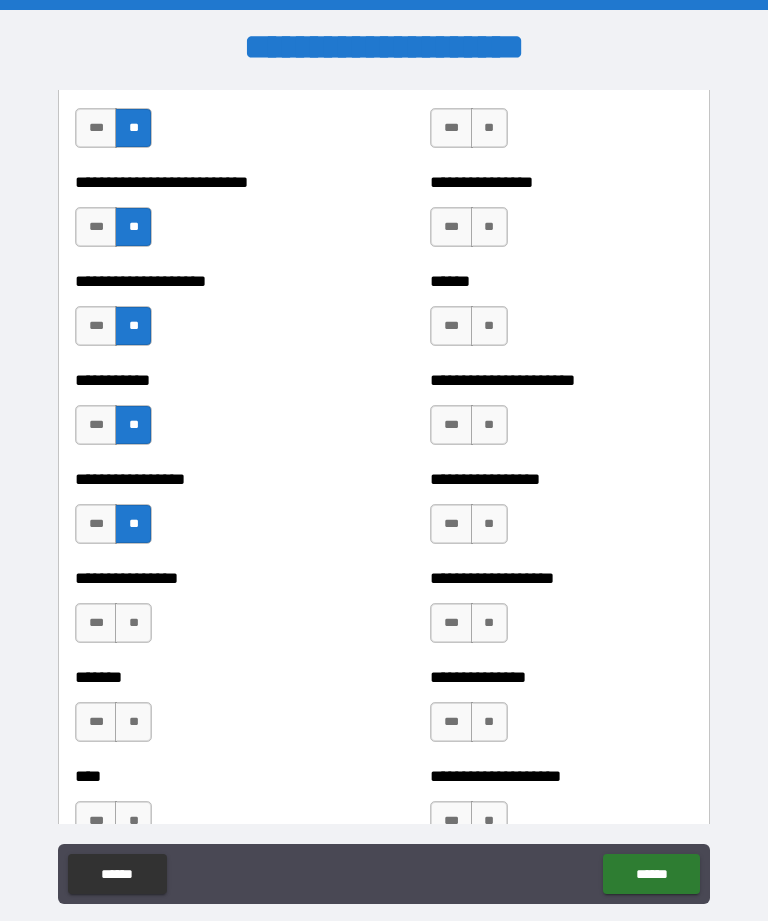 click on "**" at bounding box center [133, 623] 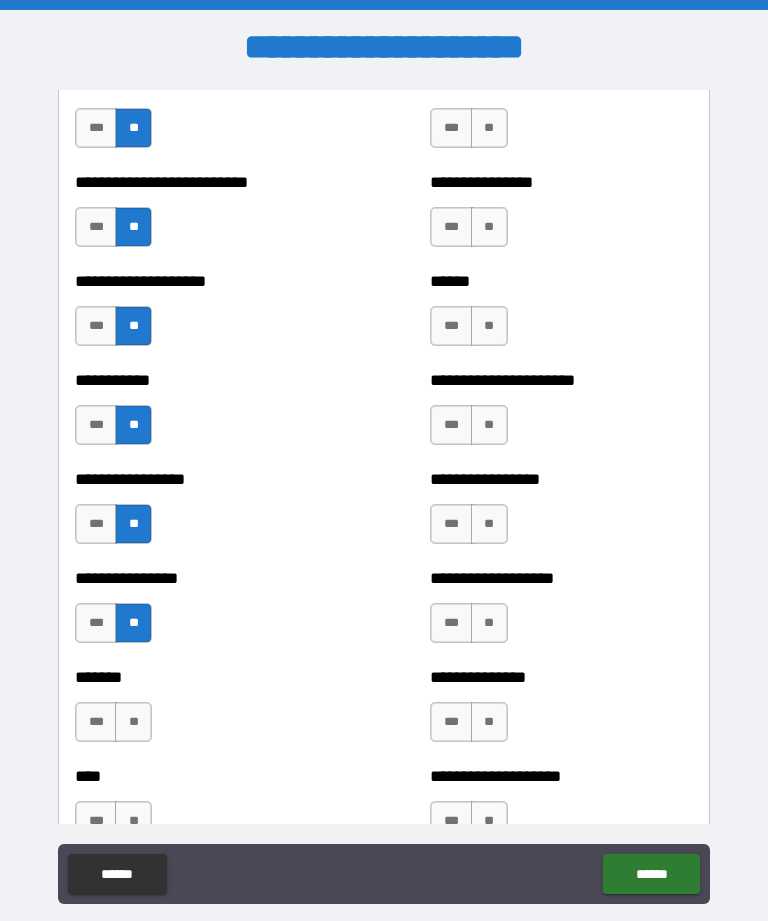 click on "**" at bounding box center [133, 722] 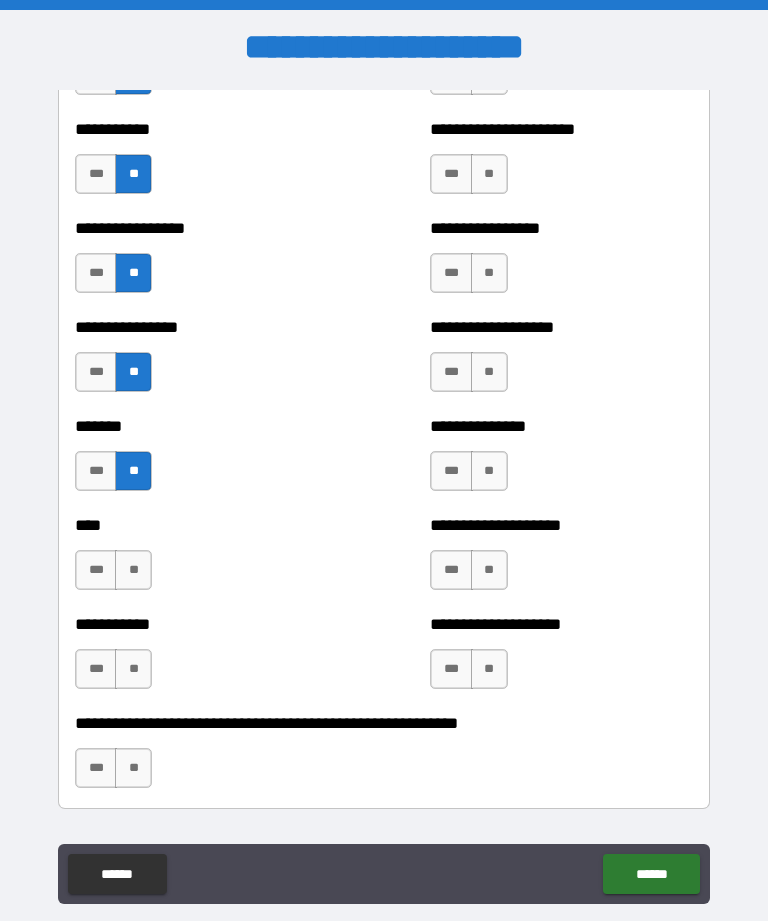 scroll, scrollTop: 6420, scrollLeft: 0, axis: vertical 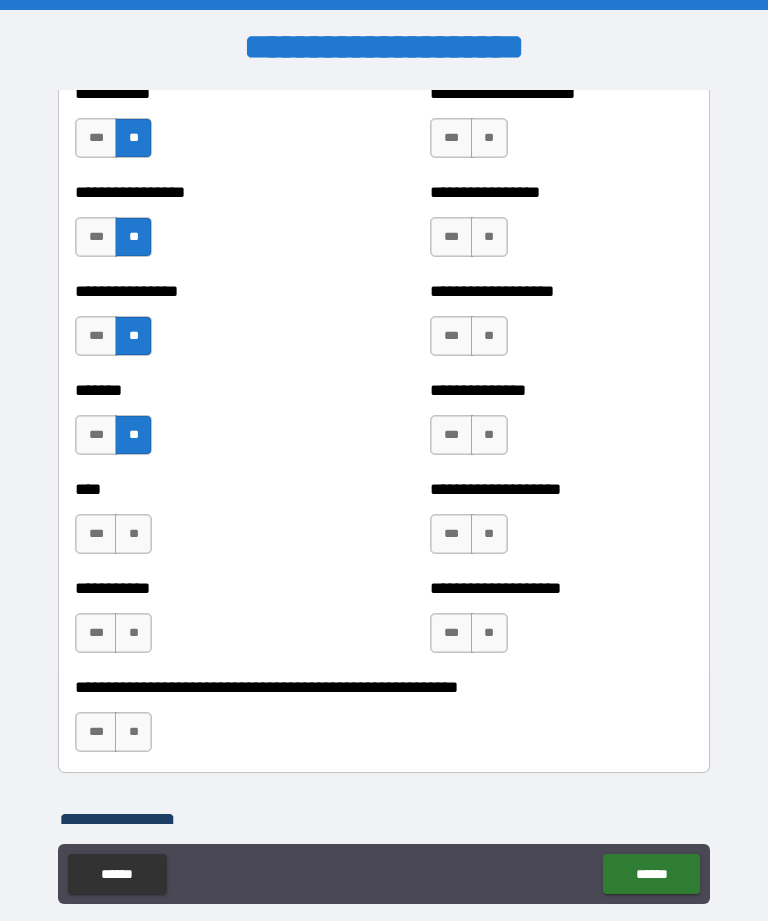 click on "**" at bounding box center (133, 534) 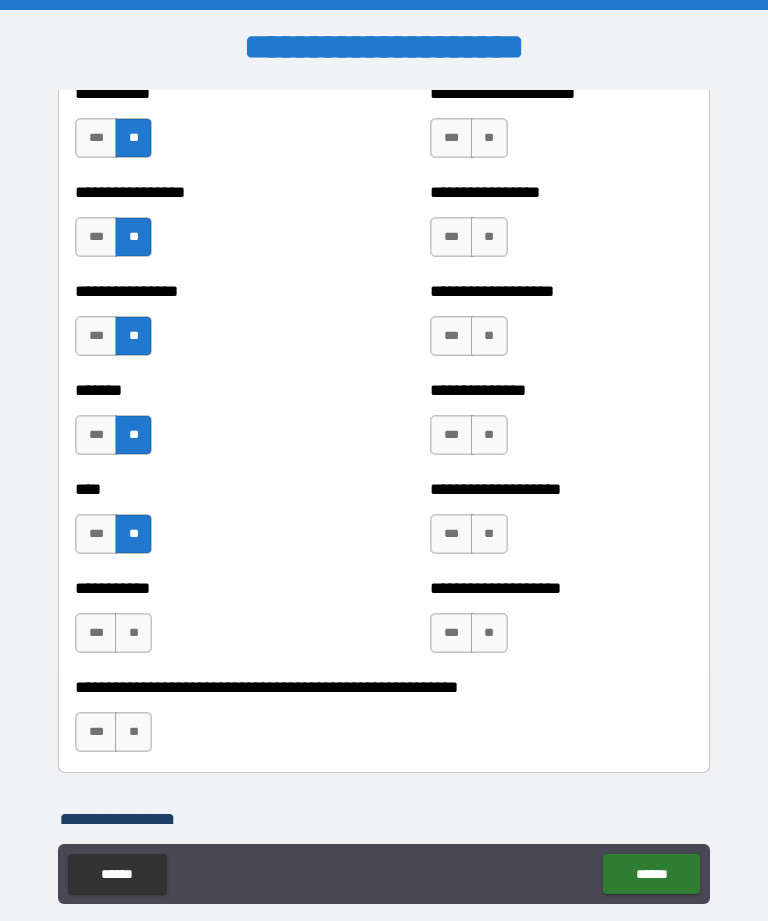 click on "**" at bounding box center [133, 633] 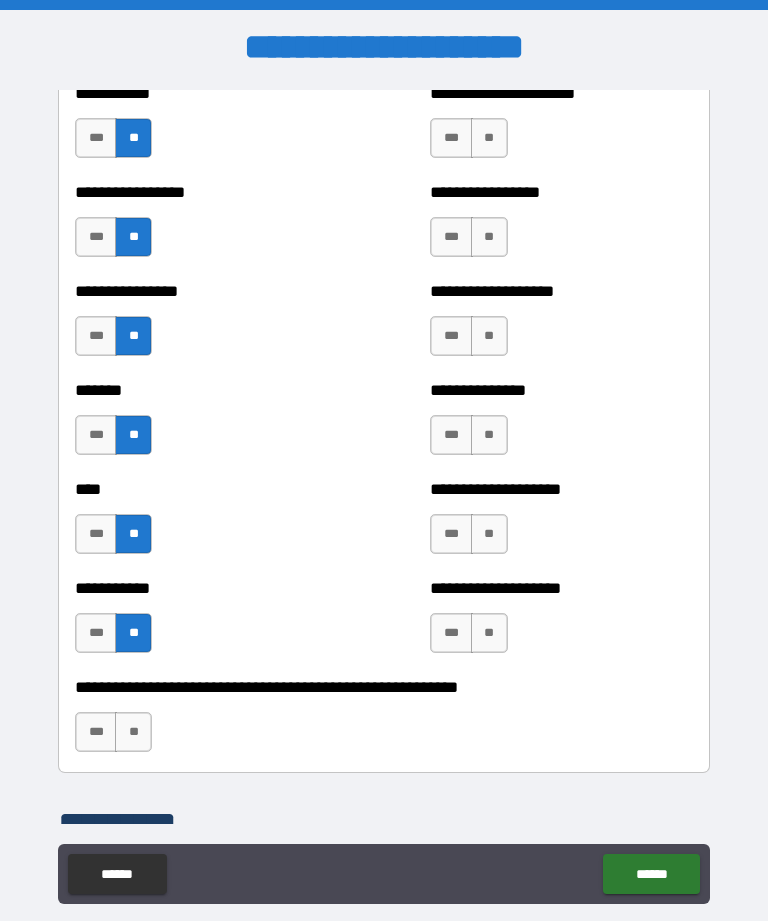 click on "**" at bounding box center (133, 732) 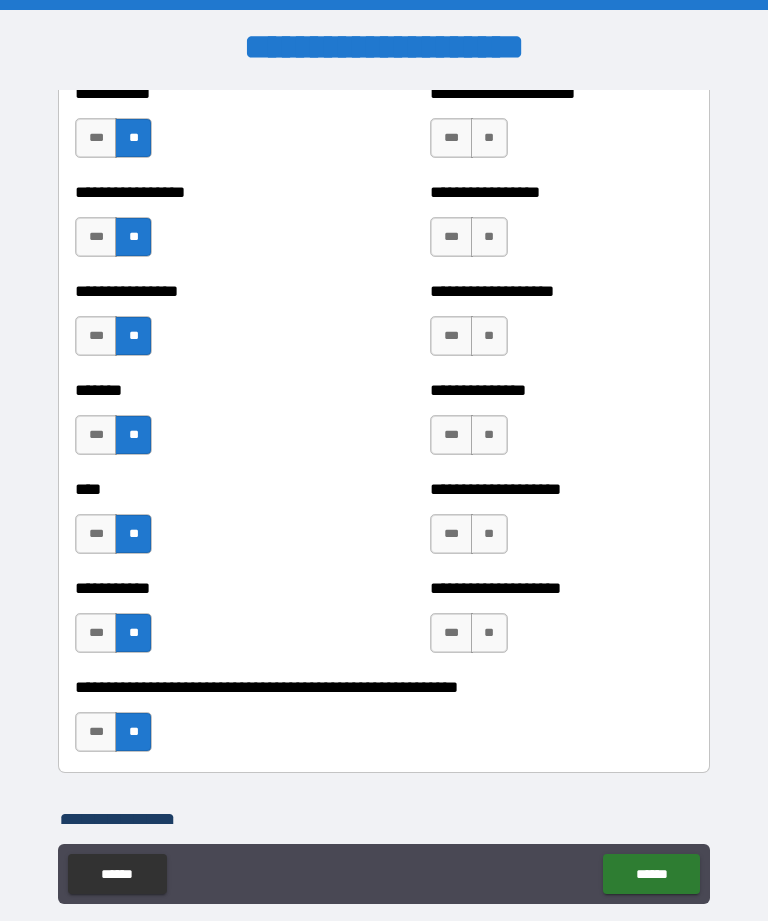 click on "**" at bounding box center [489, 633] 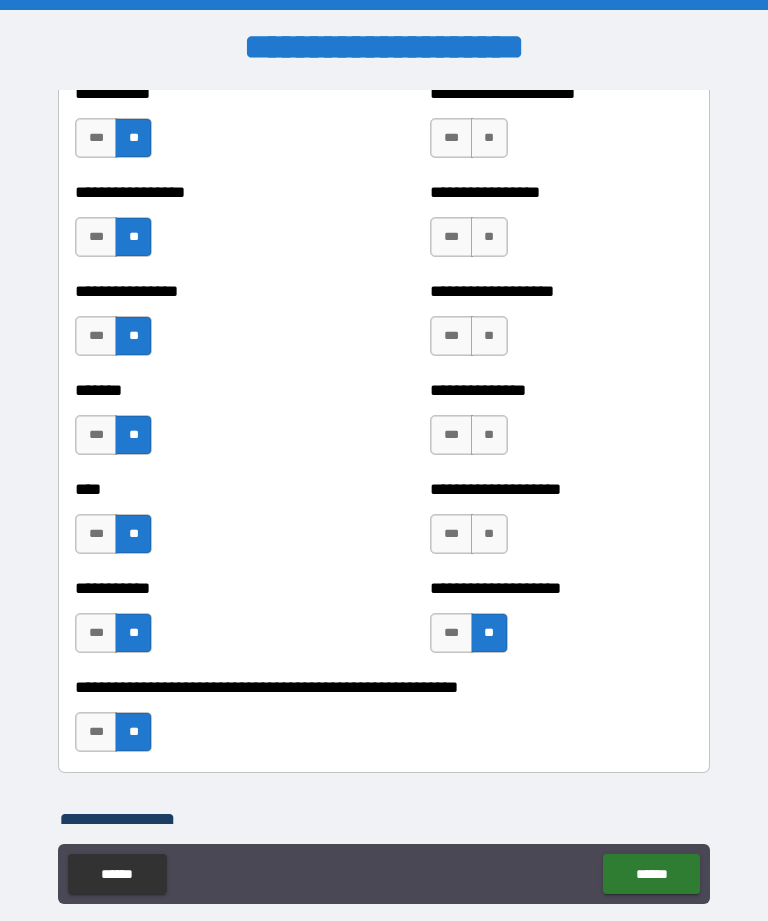 click on "**" at bounding box center [489, 534] 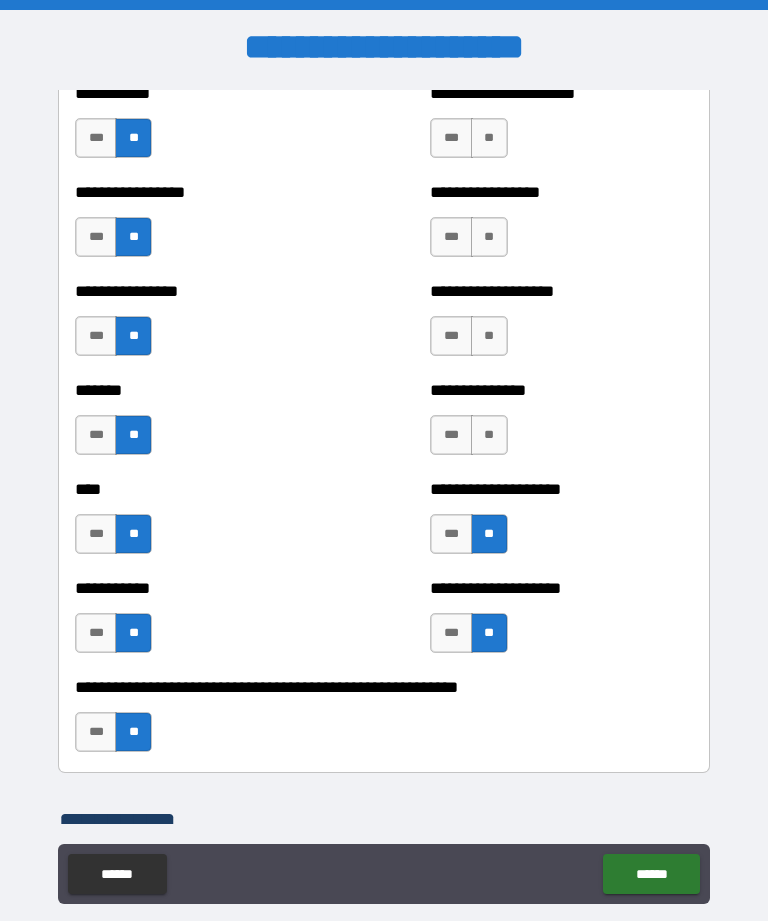 click on "**" at bounding box center (489, 435) 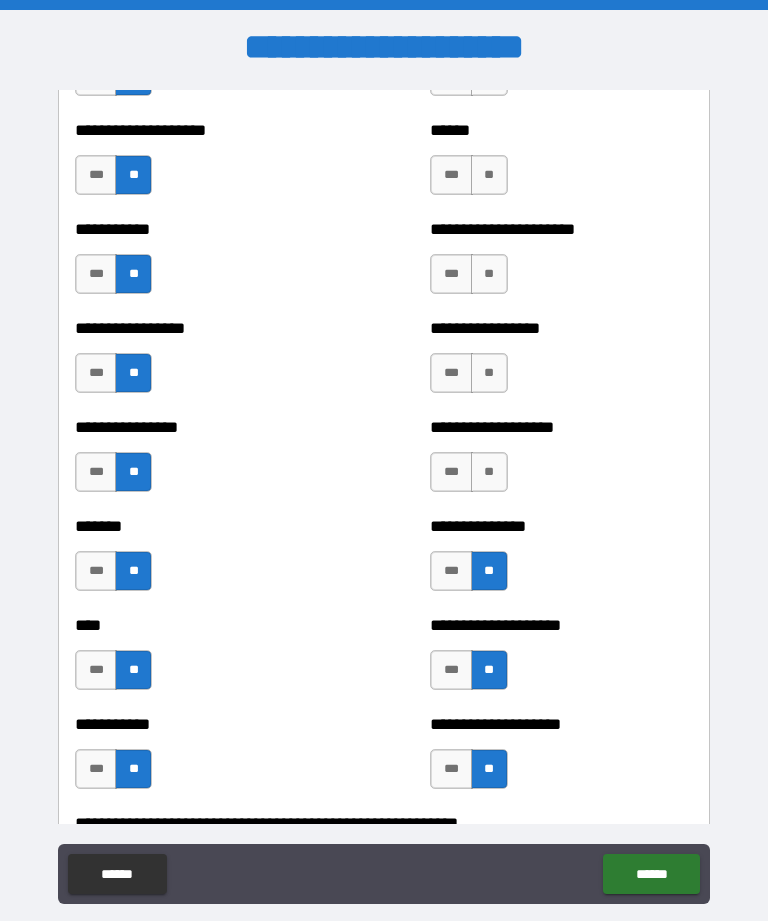 scroll, scrollTop: 6280, scrollLeft: 0, axis: vertical 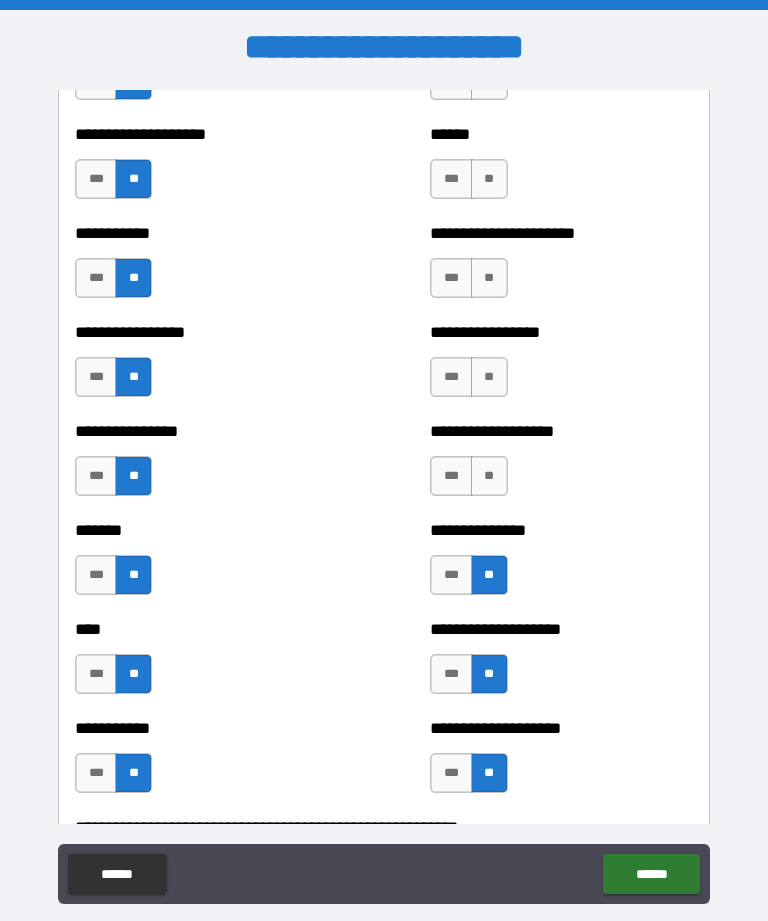 click on "**********" at bounding box center (561, 466) 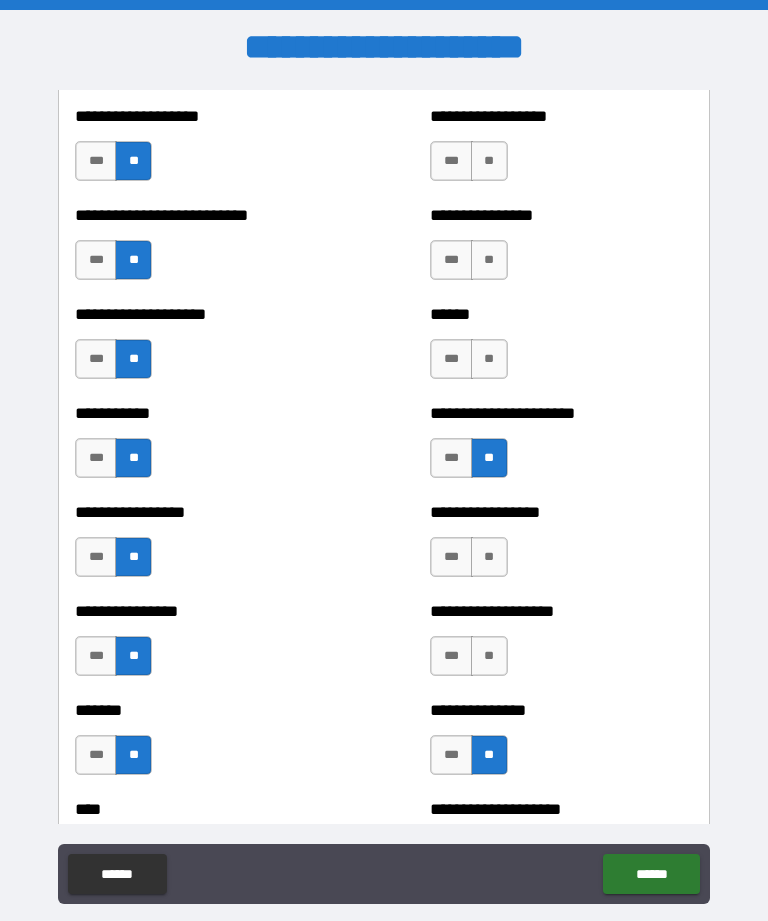 scroll, scrollTop: 6096, scrollLeft: 0, axis: vertical 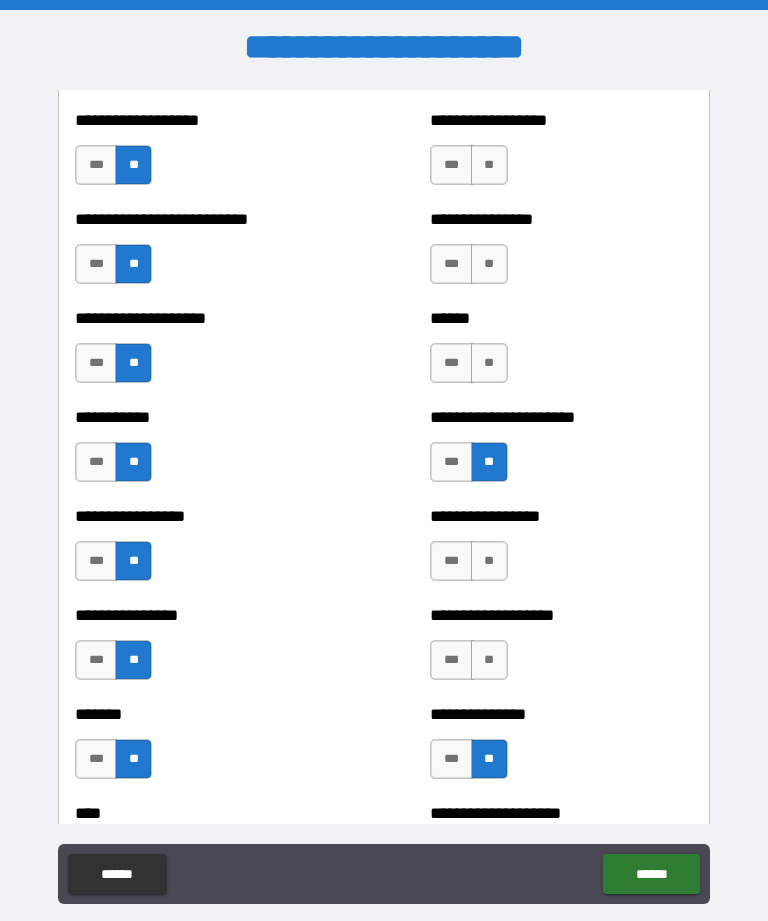 click on "**" at bounding box center (489, 561) 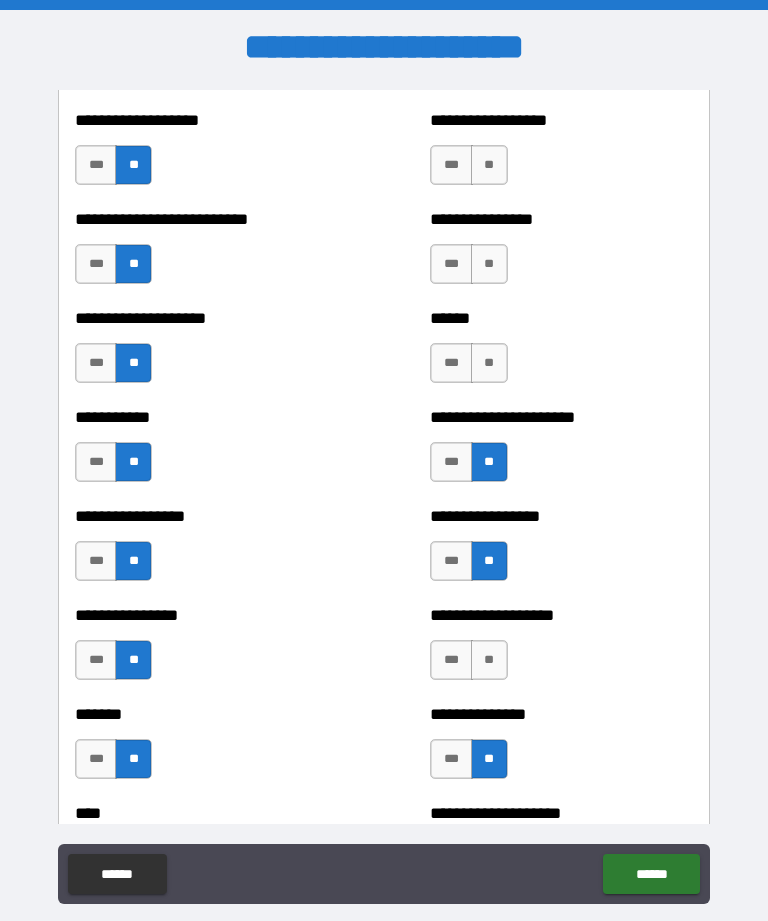 click on "**" at bounding box center [489, 660] 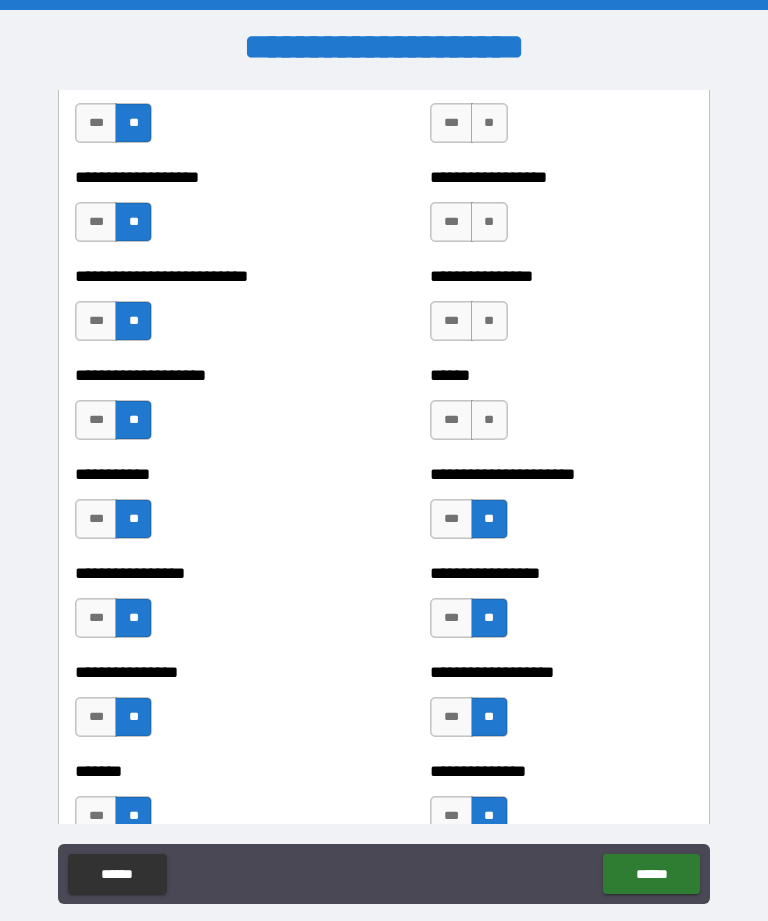 scroll, scrollTop: 6037, scrollLeft: 0, axis: vertical 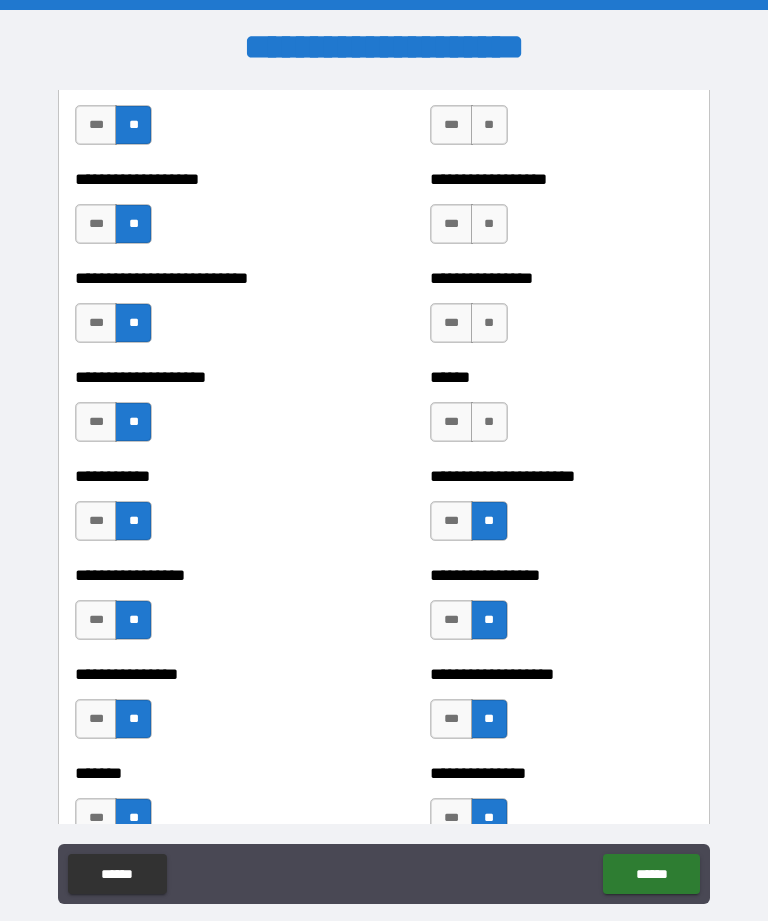 click on "**" at bounding box center (489, 422) 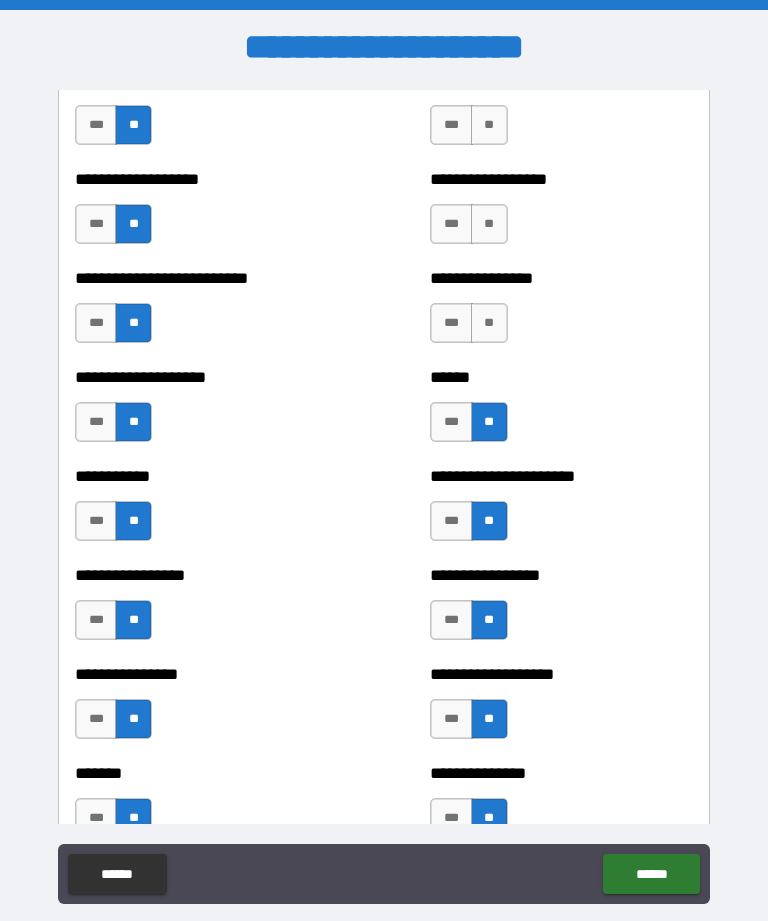 click on "**" at bounding box center [489, 323] 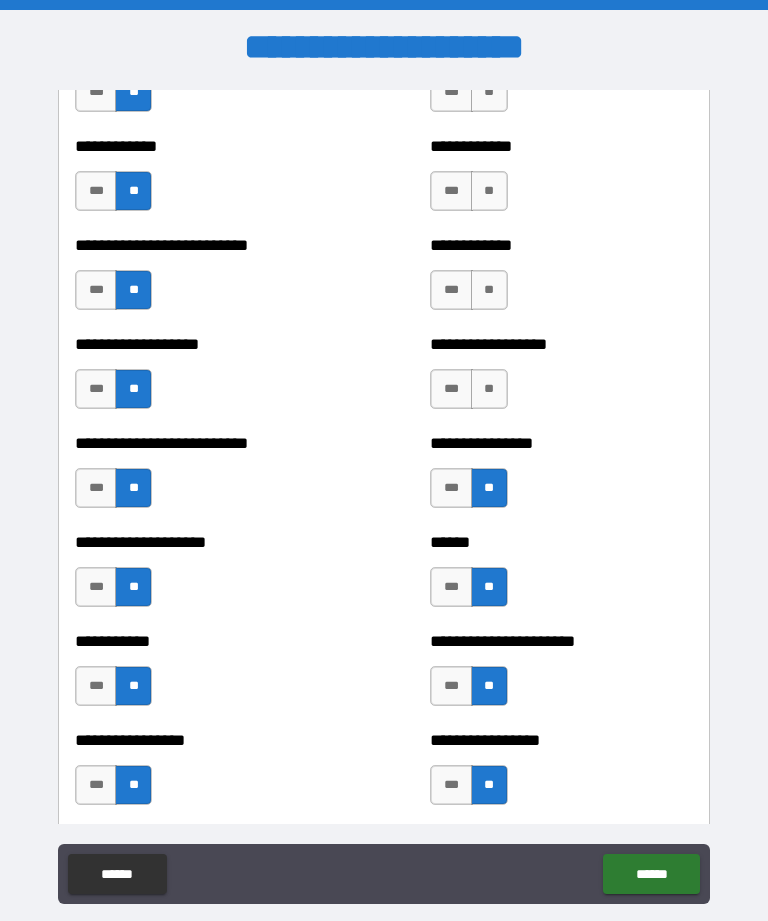 scroll, scrollTop: 5864, scrollLeft: 0, axis: vertical 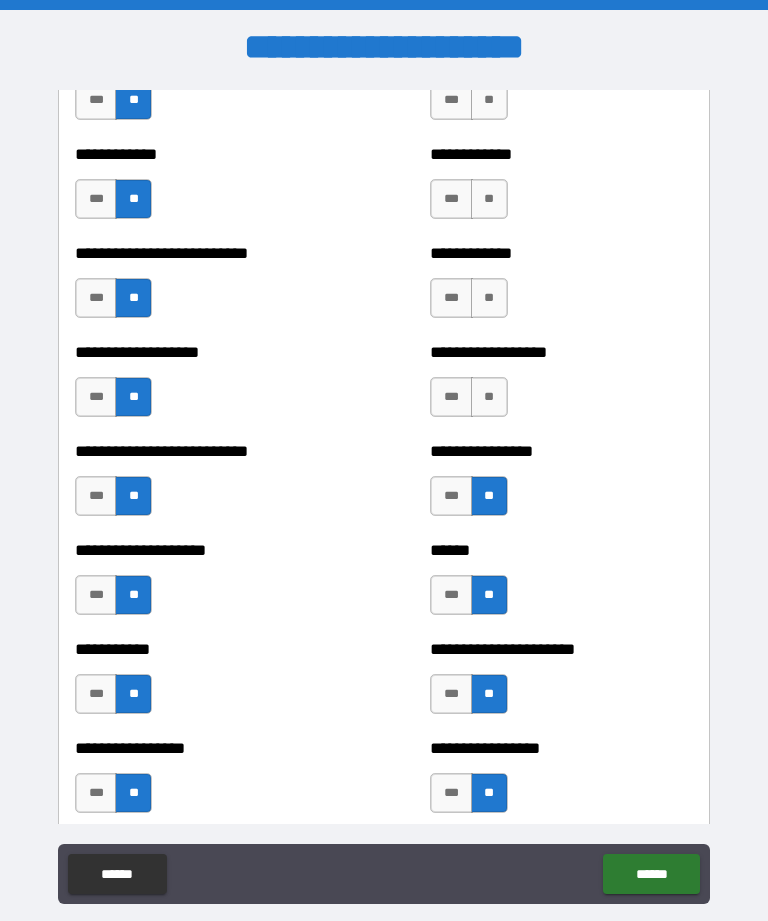 click on "**" at bounding box center [489, 397] 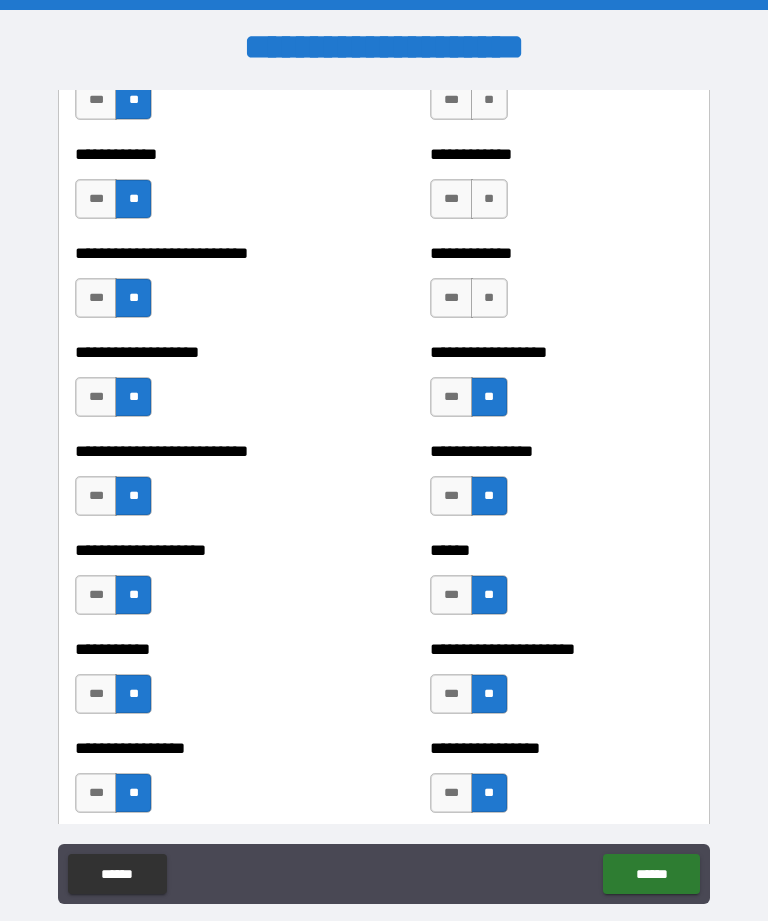 click on "**" at bounding box center (489, 298) 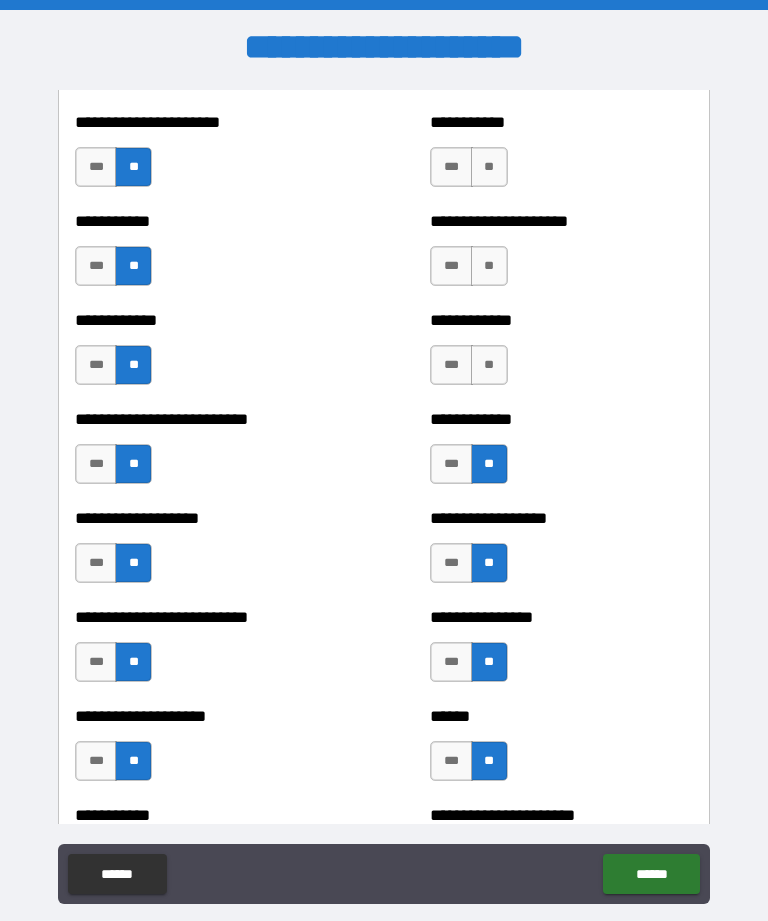 click on "**" at bounding box center (489, 365) 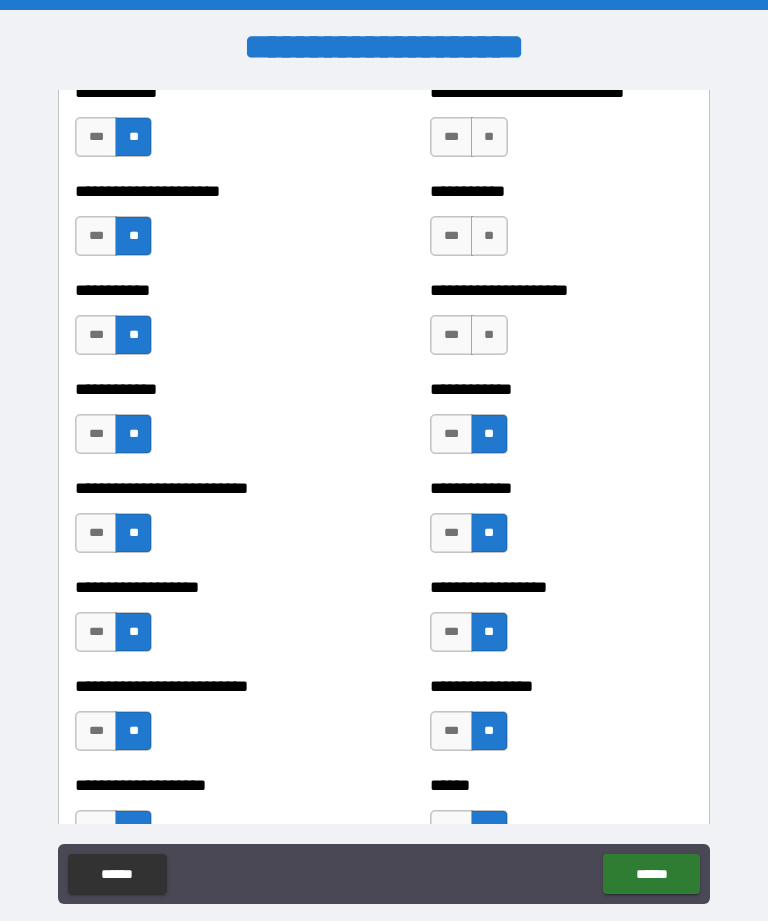 click on "**" at bounding box center [489, 335] 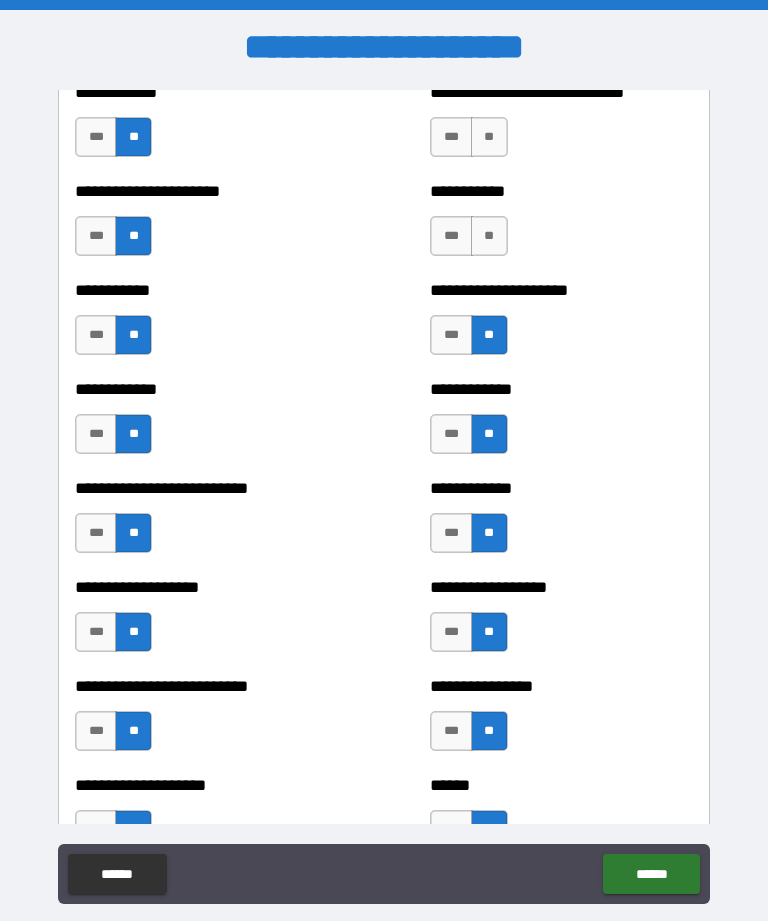 click on "**" at bounding box center (489, 236) 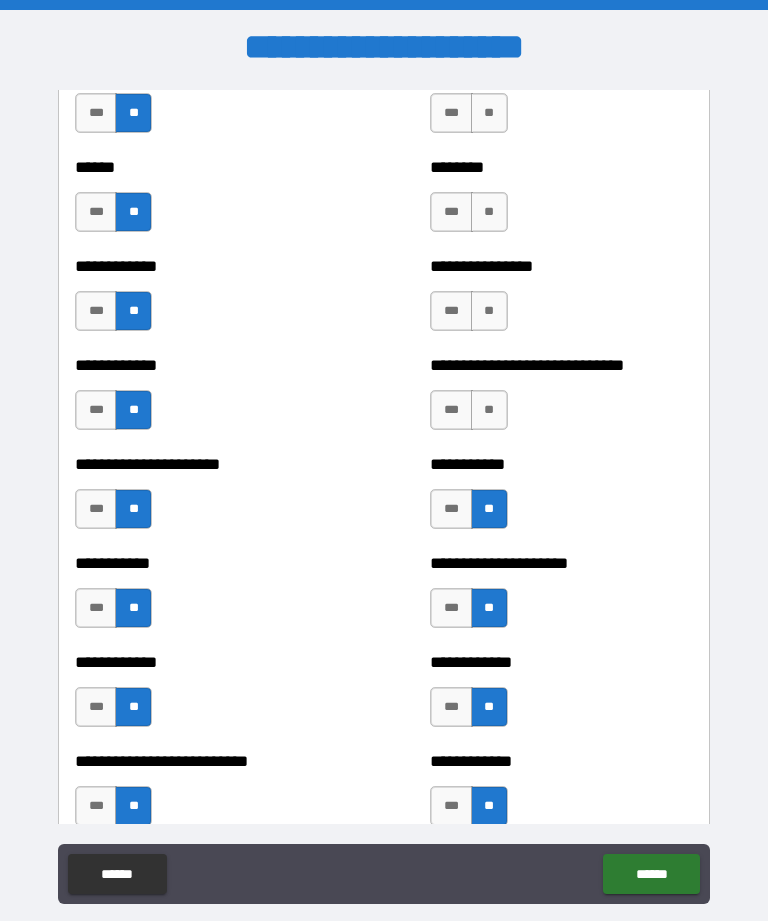 click on "**" at bounding box center [489, 410] 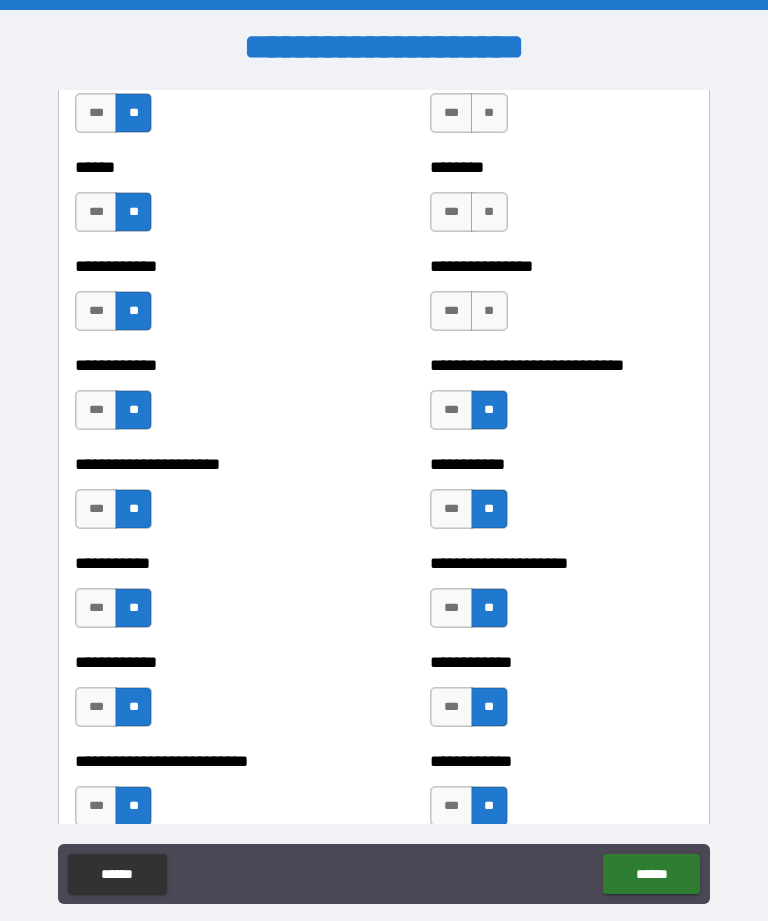 click on "**" at bounding box center (489, 311) 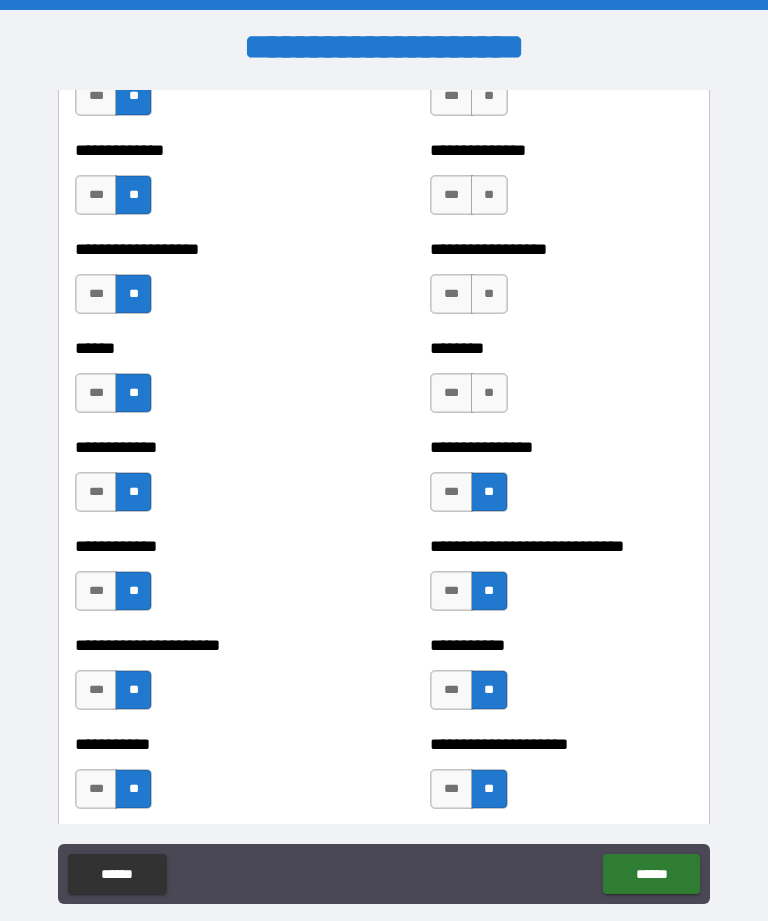 scroll, scrollTop: 5141, scrollLeft: 0, axis: vertical 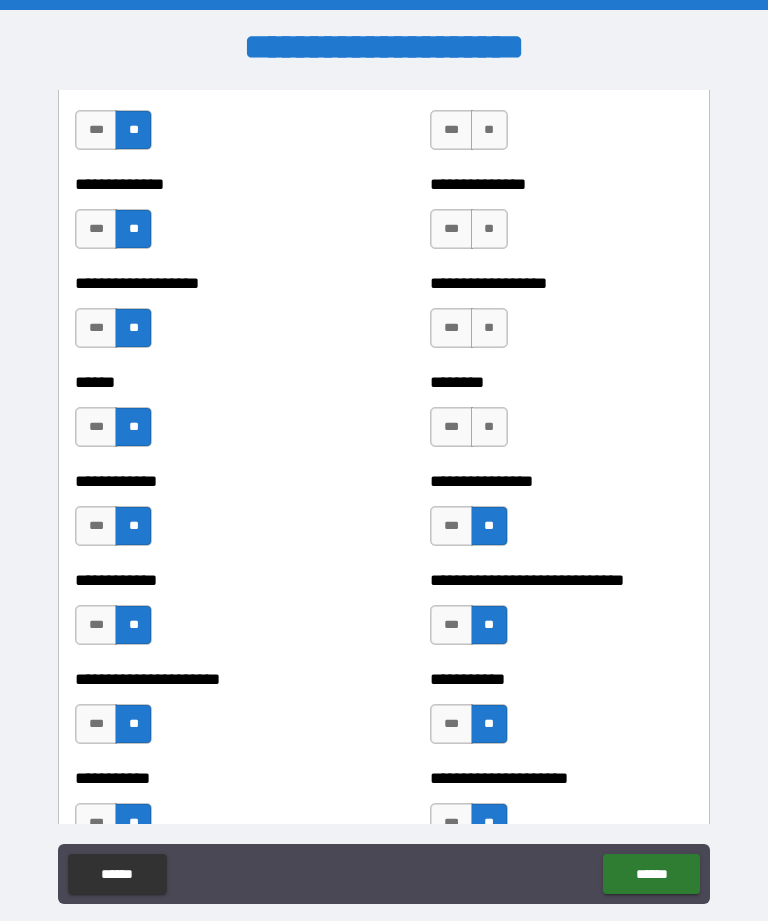 click on "********" at bounding box center (561, 382) 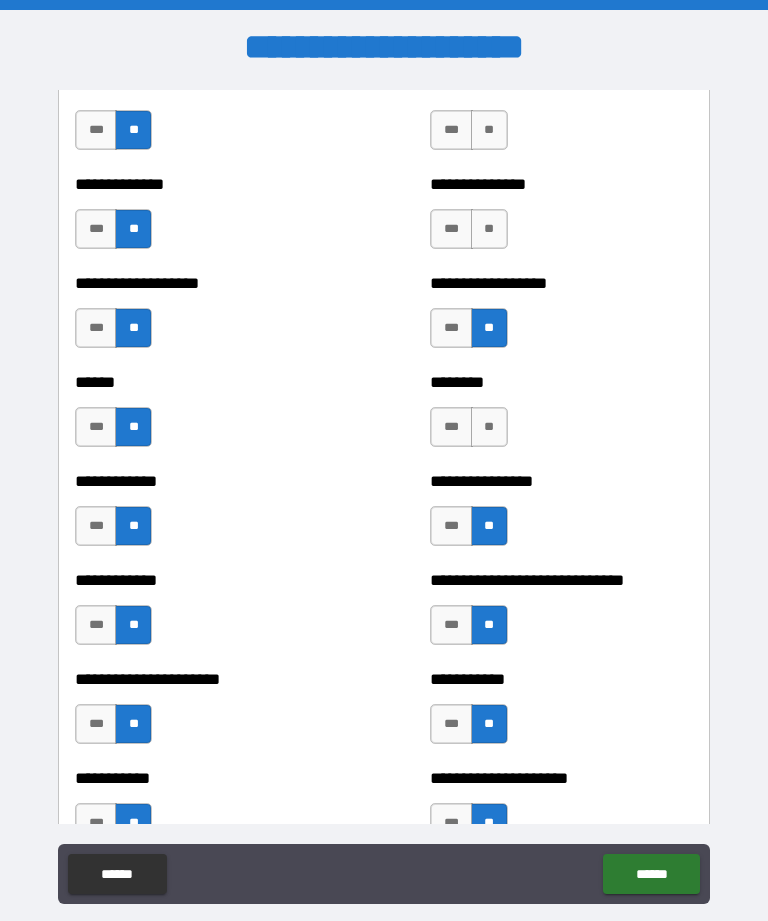click on "**" at bounding box center [489, 229] 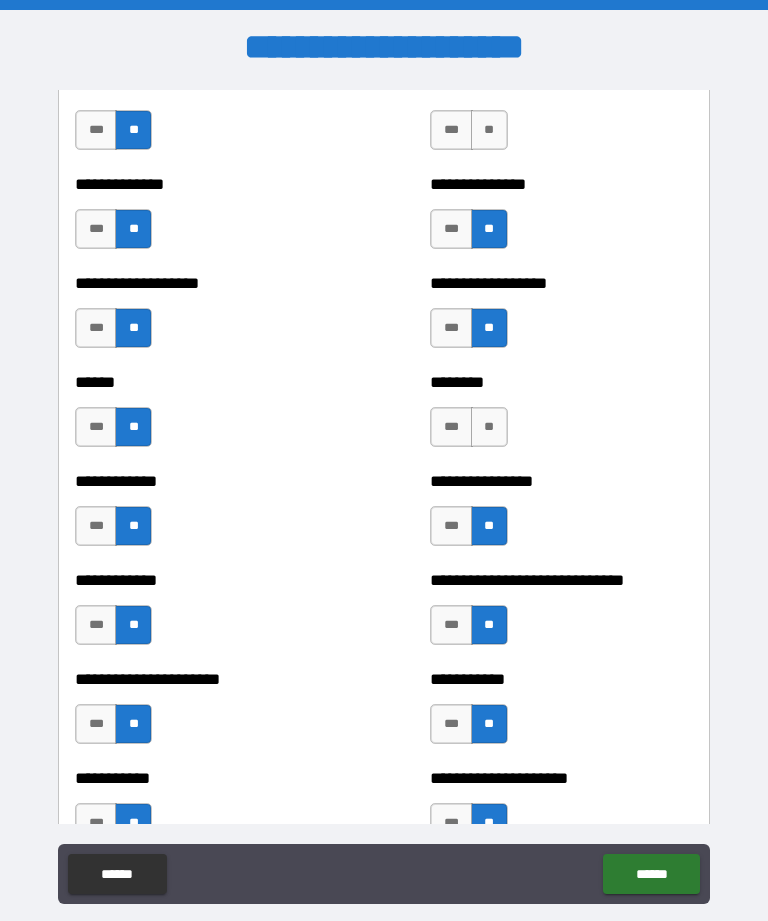 click on "**" at bounding box center [489, 130] 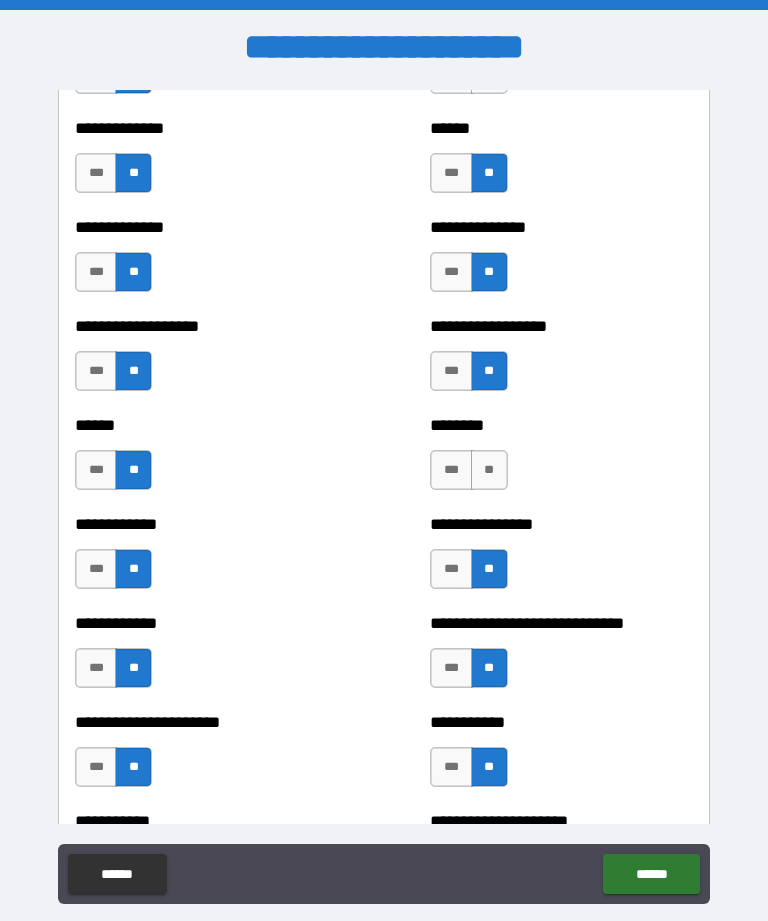 click on "**" at bounding box center [489, 470] 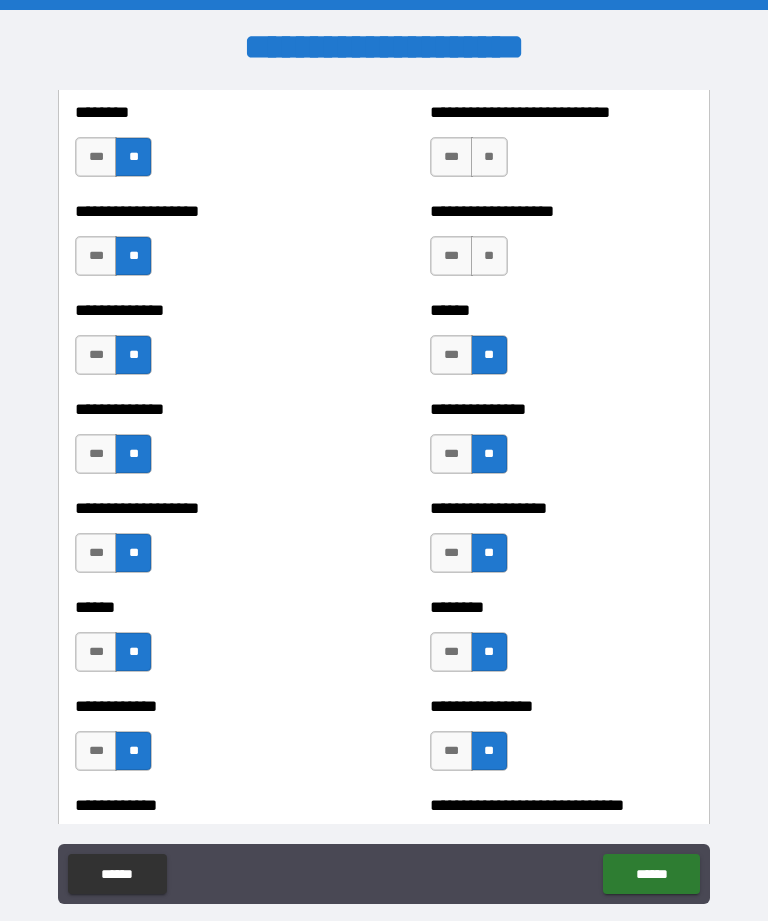 click on "**" at bounding box center (489, 256) 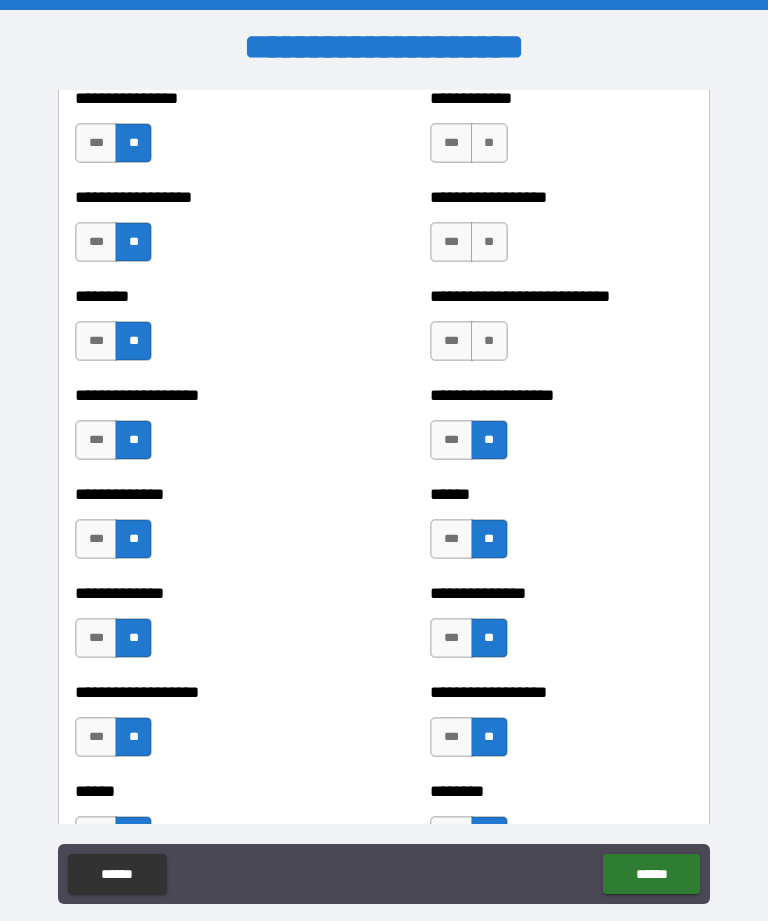 scroll, scrollTop: 4726, scrollLeft: 0, axis: vertical 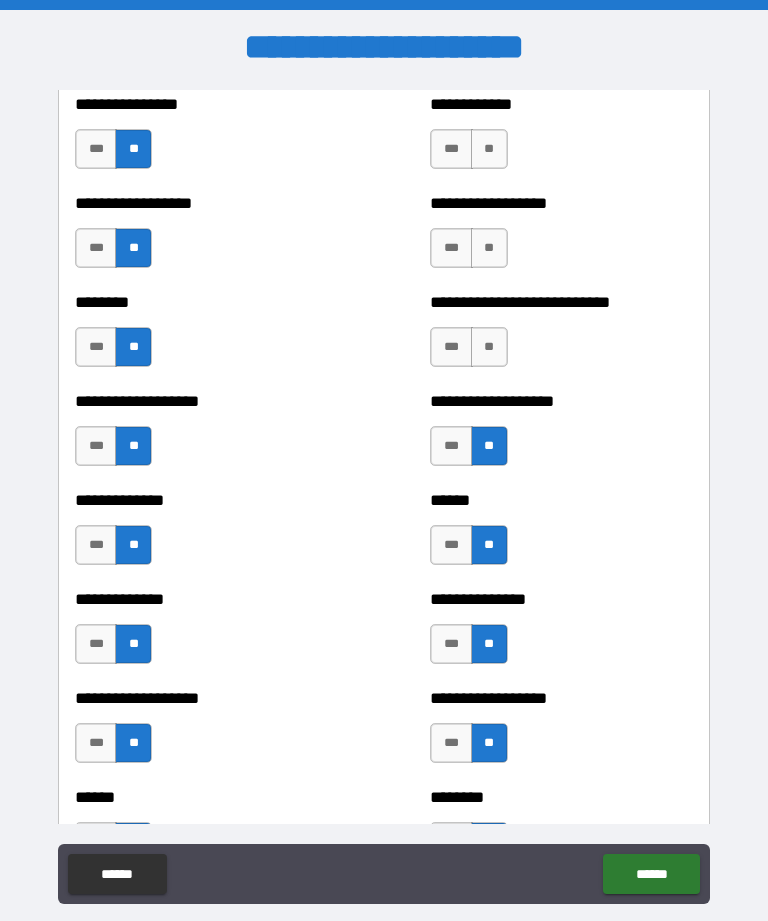click on "**" at bounding box center (489, 347) 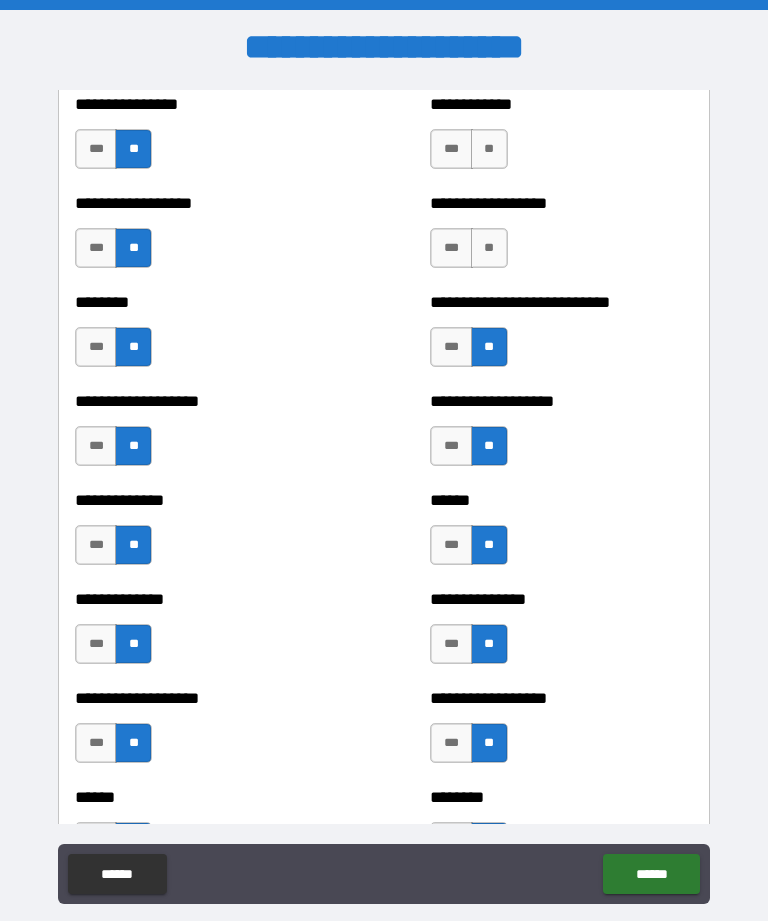 click on "**" at bounding box center [489, 248] 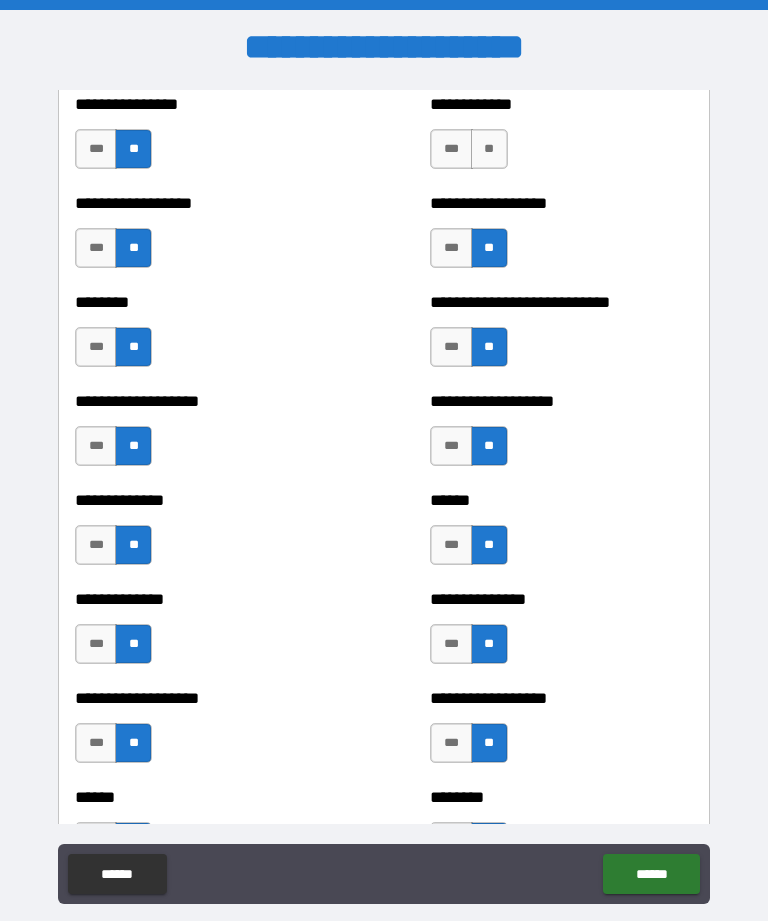 click on "**" at bounding box center [489, 149] 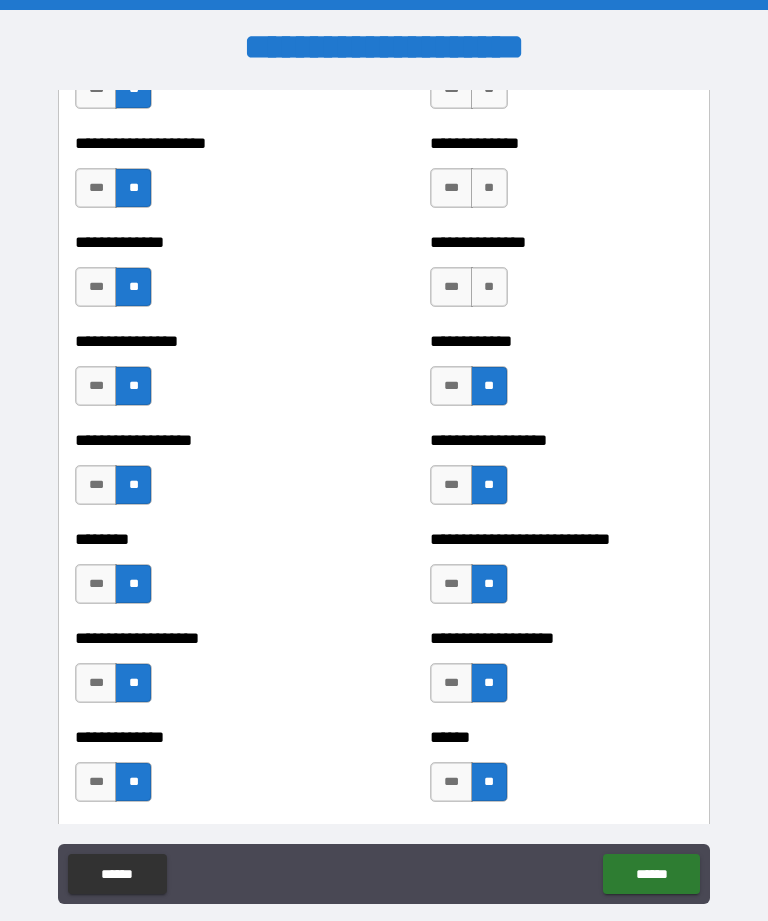 scroll, scrollTop: 4466, scrollLeft: 0, axis: vertical 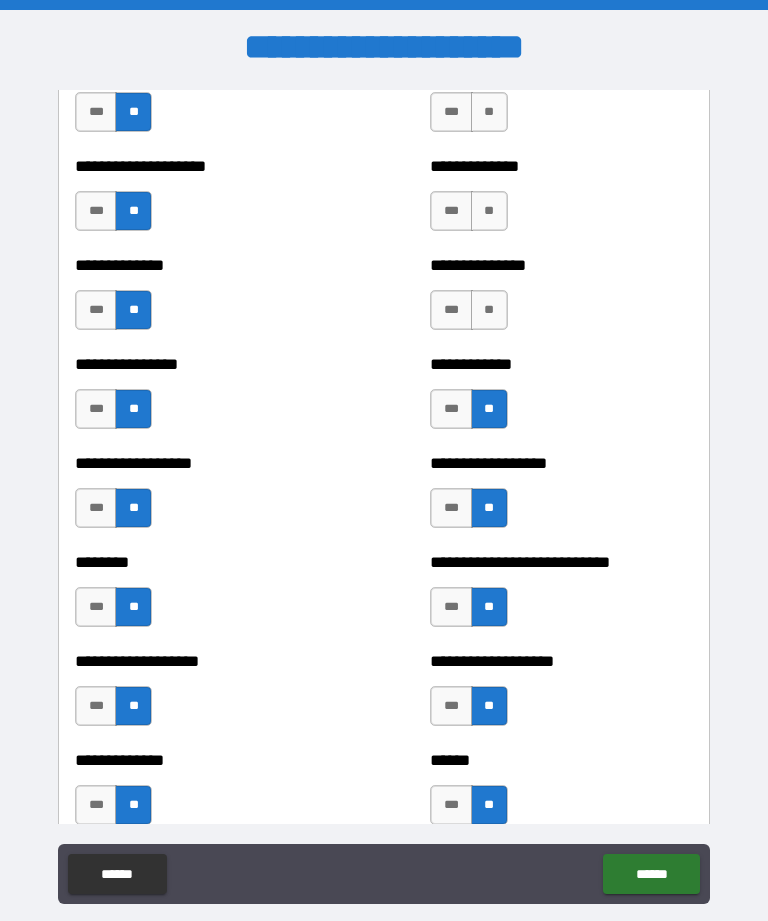 click on "**" at bounding box center (489, 310) 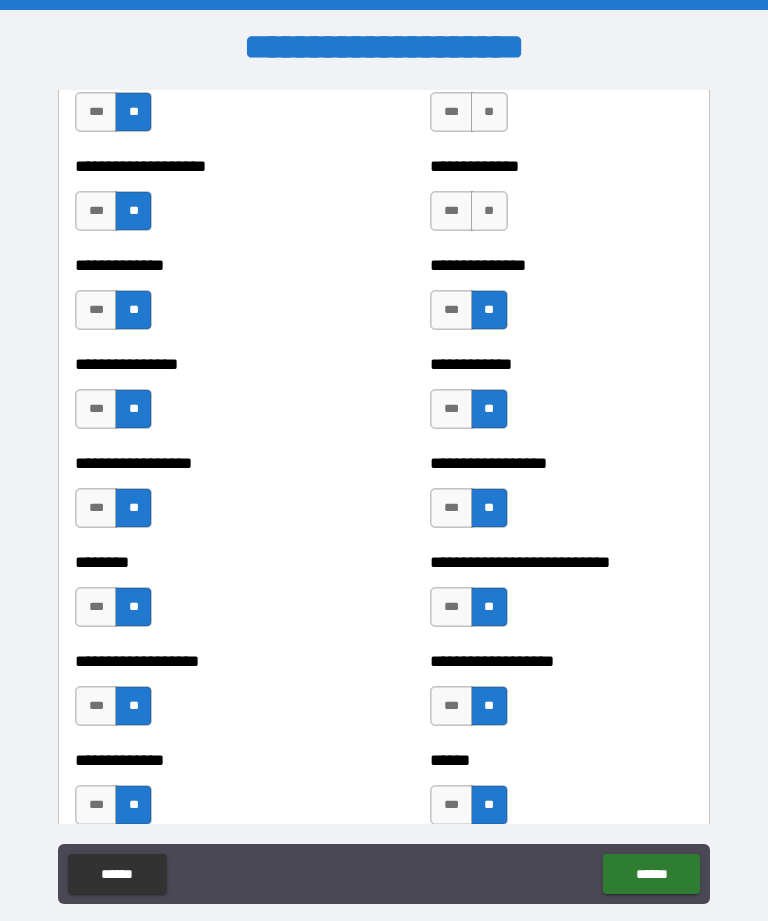click on "**" at bounding box center [489, 211] 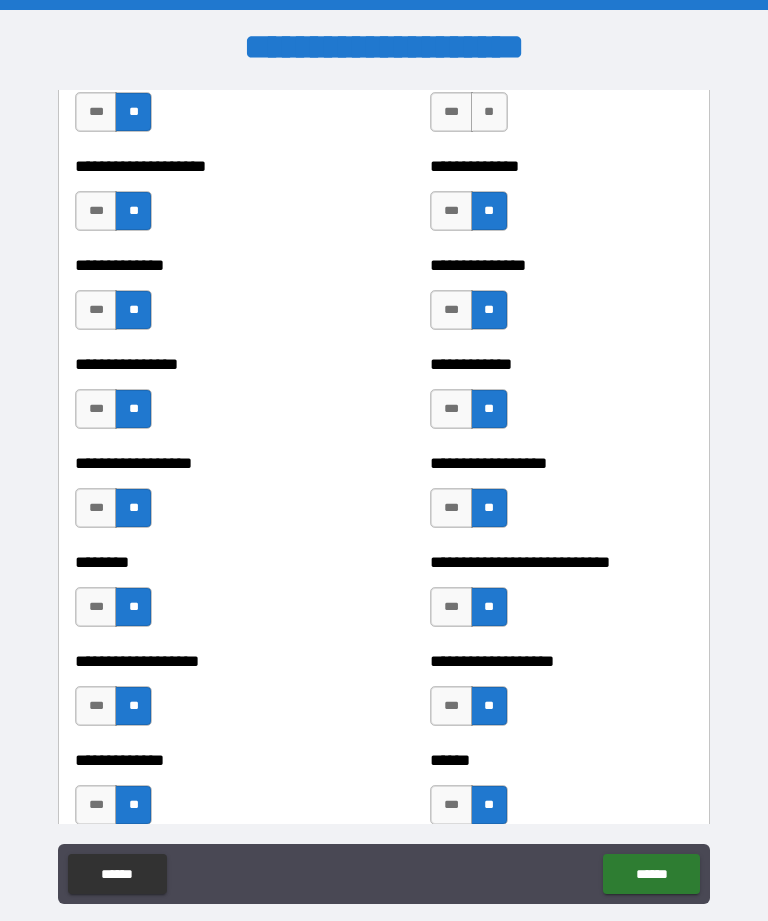 click on "**" at bounding box center (489, 112) 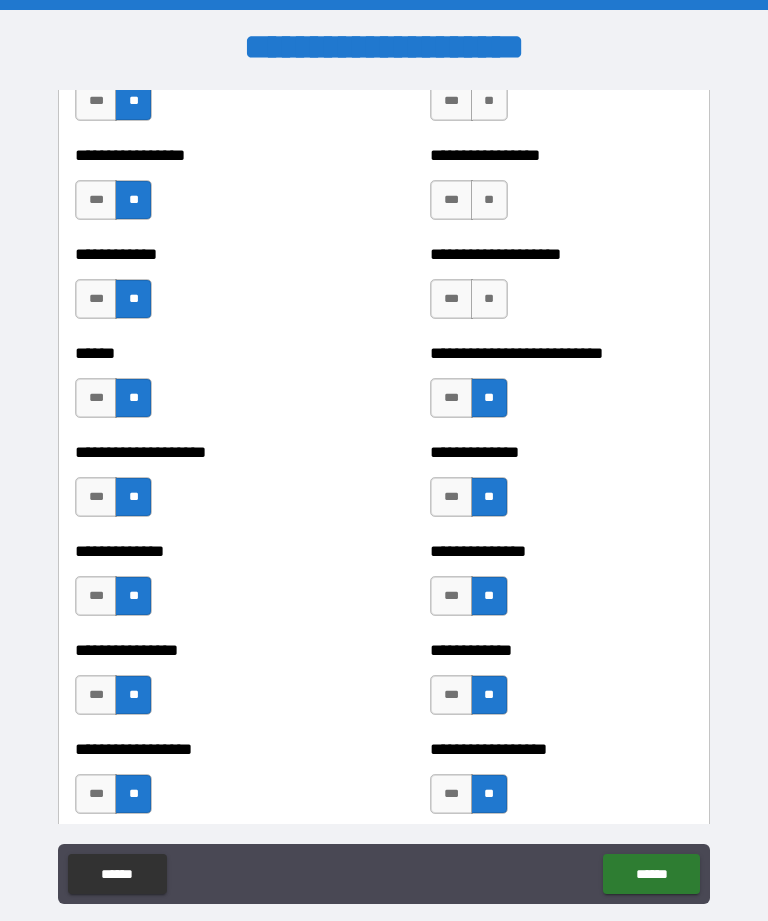 scroll, scrollTop: 4158, scrollLeft: 0, axis: vertical 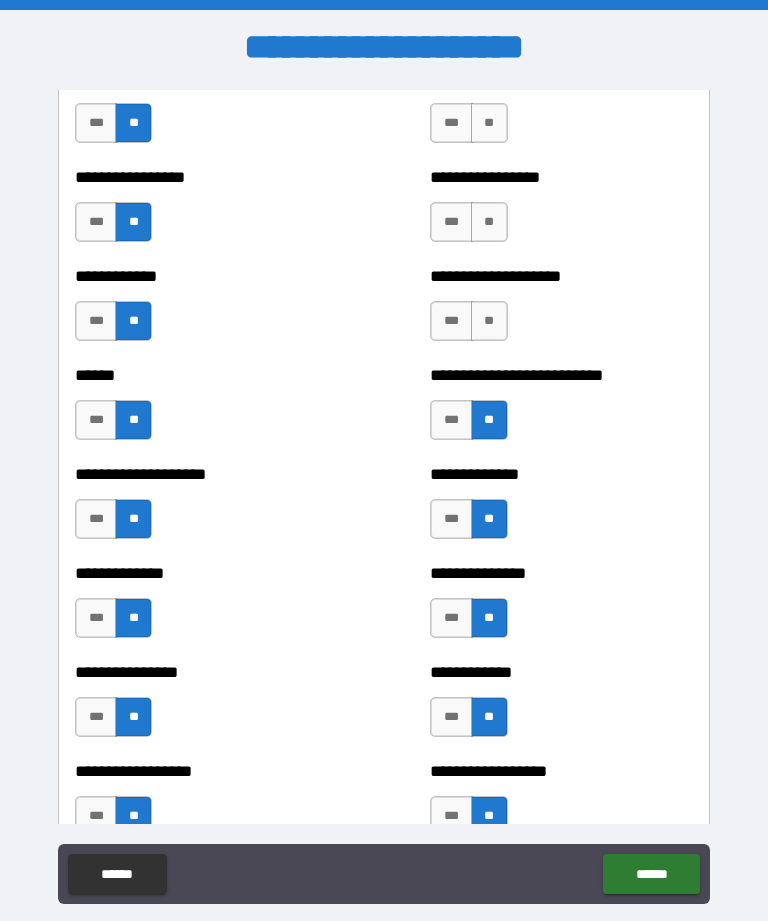 click on "**********" at bounding box center [561, 311] 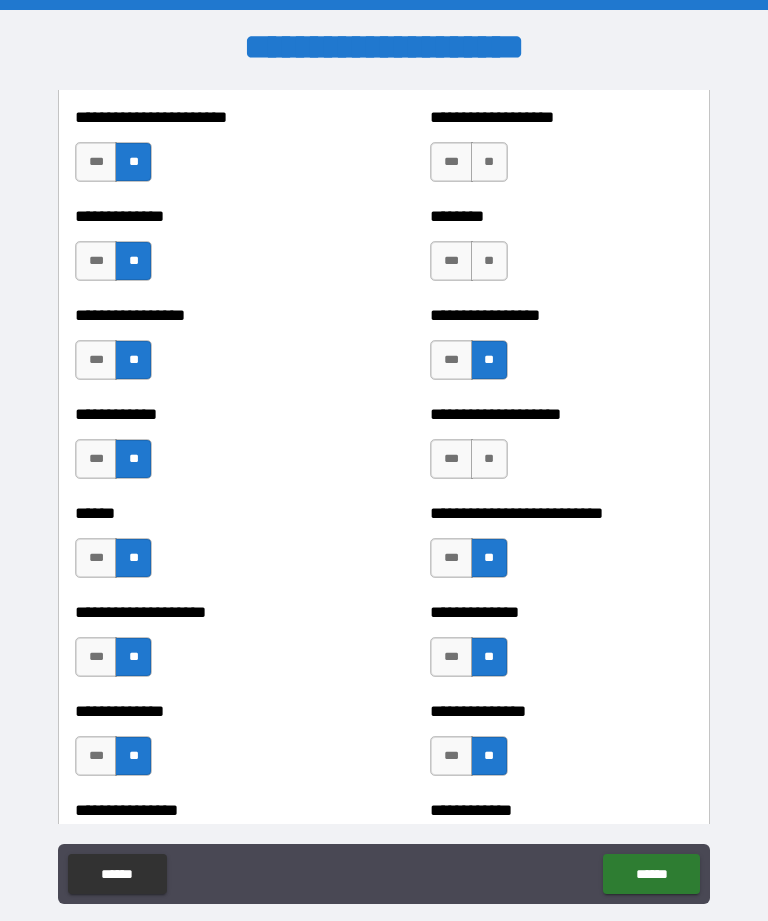 scroll, scrollTop: 4017, scrollLeft: 0, axis: vertical 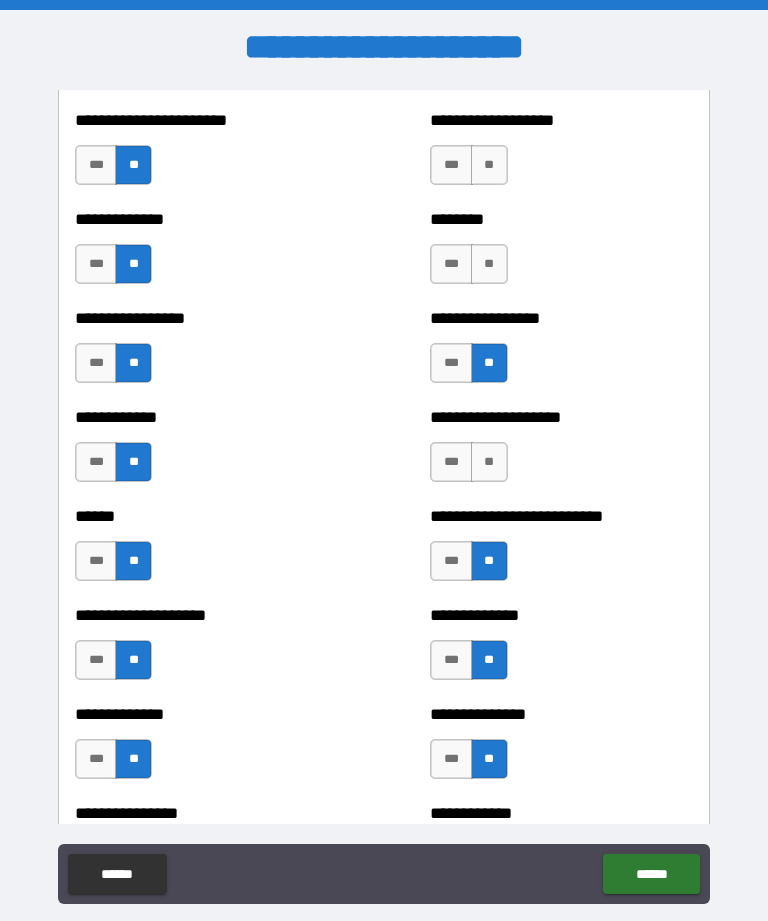 click on "**" at bounding box center [489, 462] 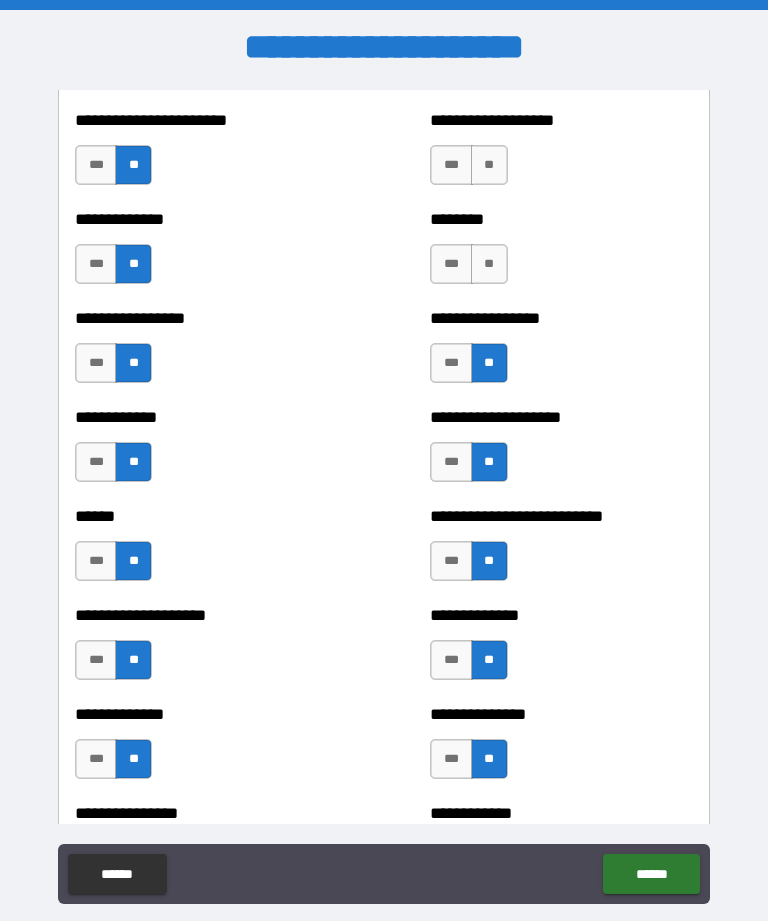 click on "**" at bounding box center [489, 264] 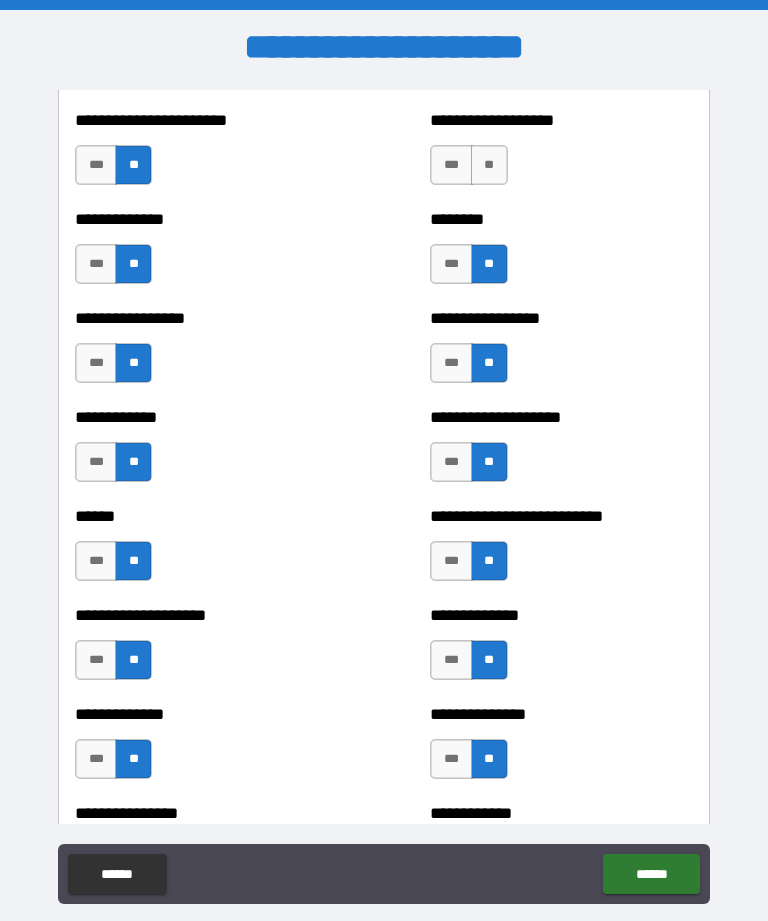 click on "**" at bounding box center [489, 165] 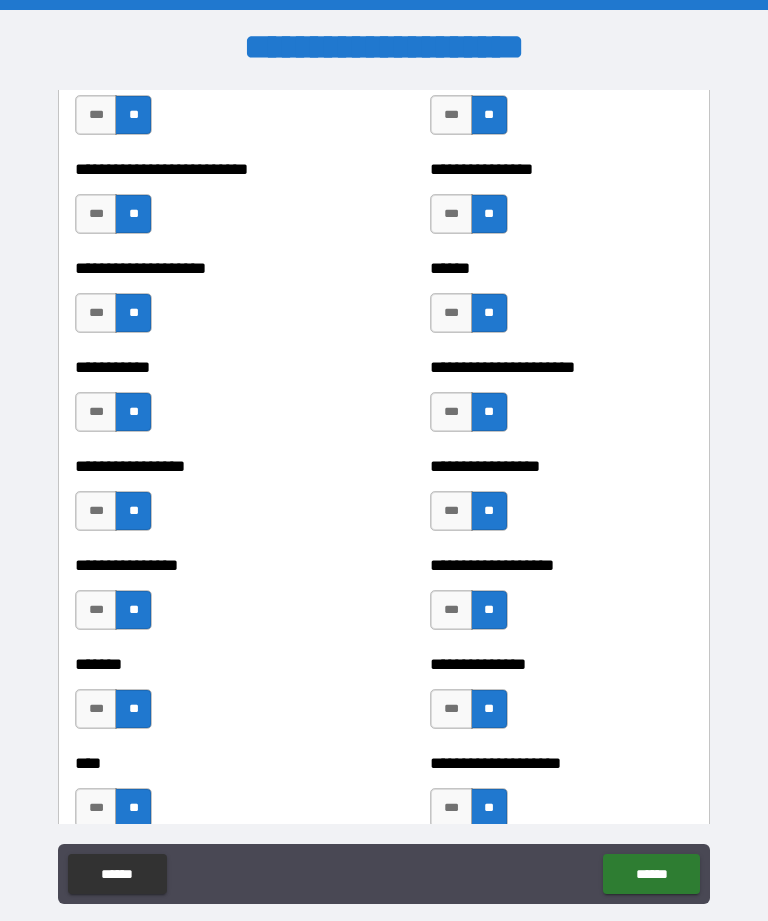 click on "******" at bounding box center (651, 874) 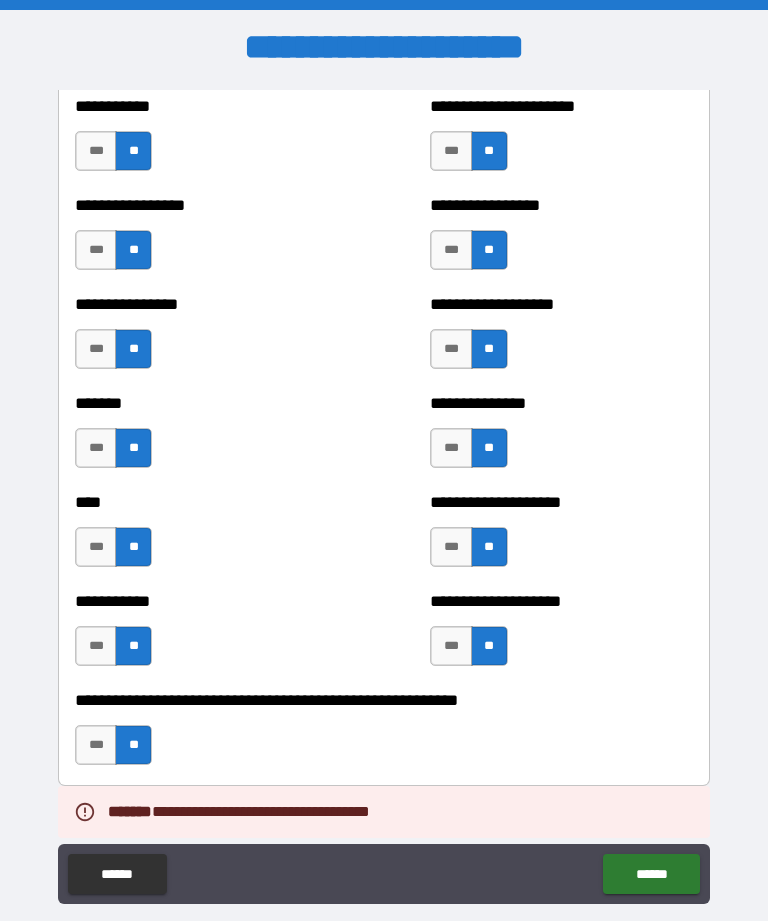 click on "******" at bounding box center [651, 874] 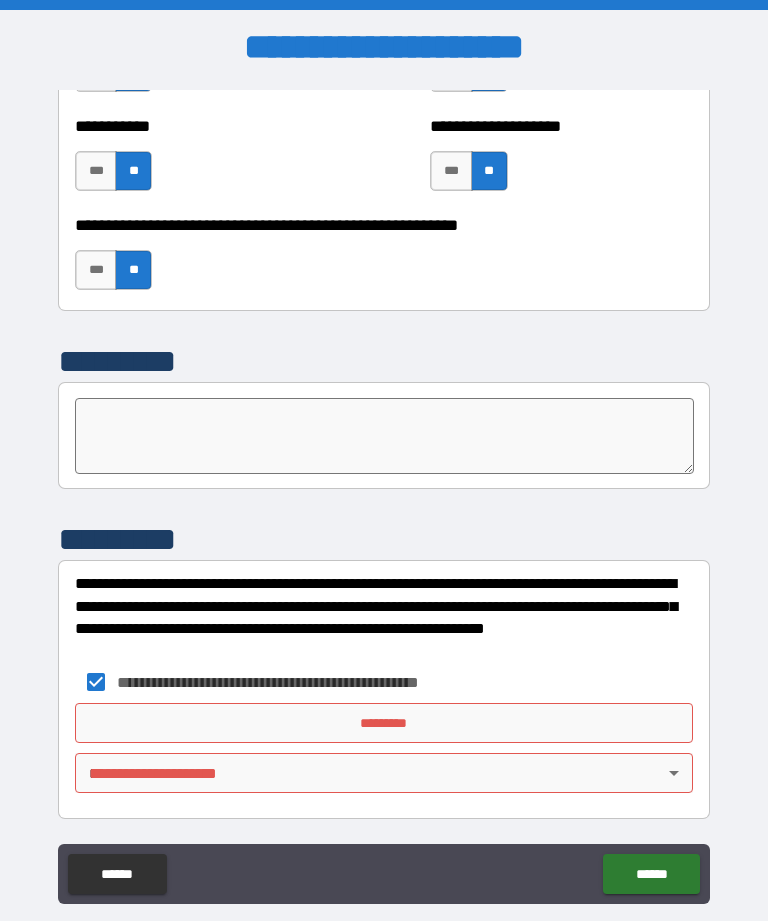 scroll, scrollTop: 6882, scrollLeft: 0, axis: vertical 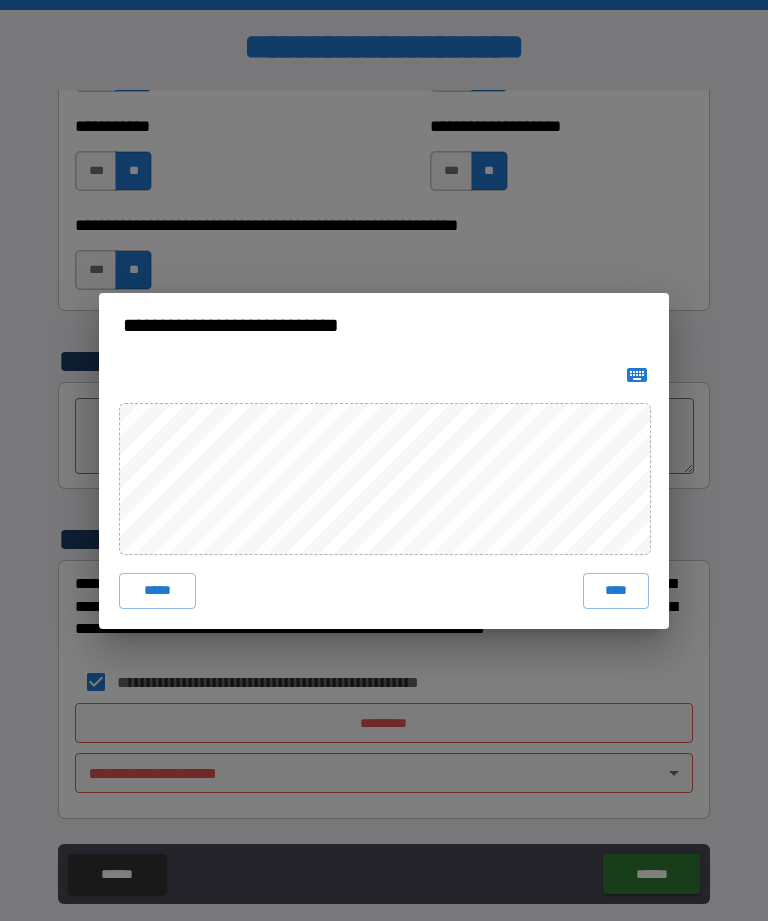 click on "****" at bounding box center [616, 591] 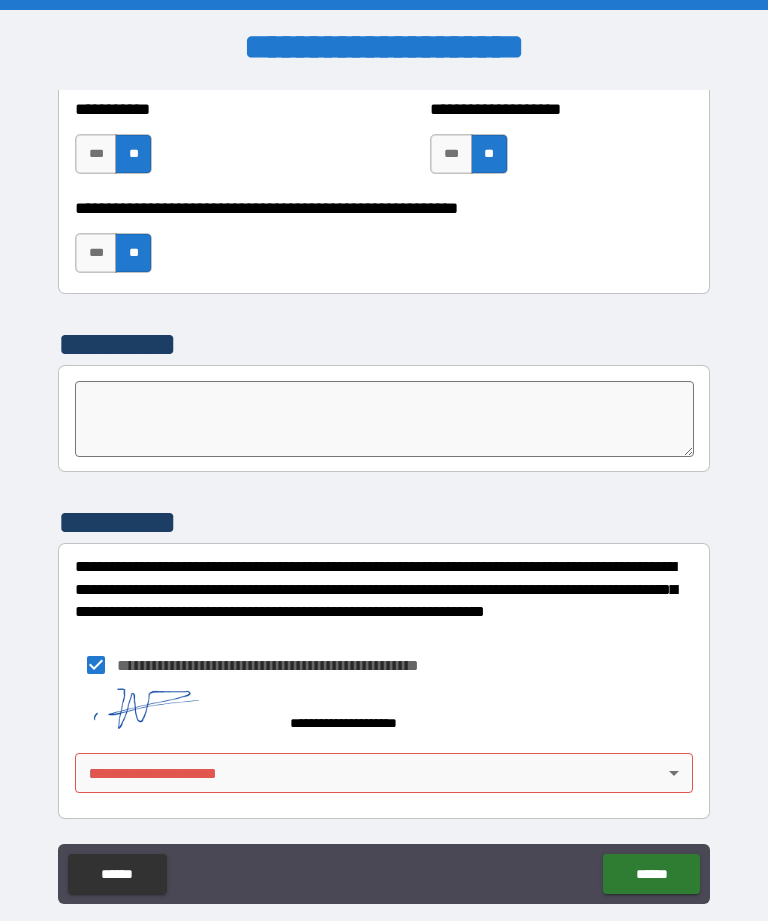 scroll, scrollTop: 6899, scrollLeft: 0, axis: vertical 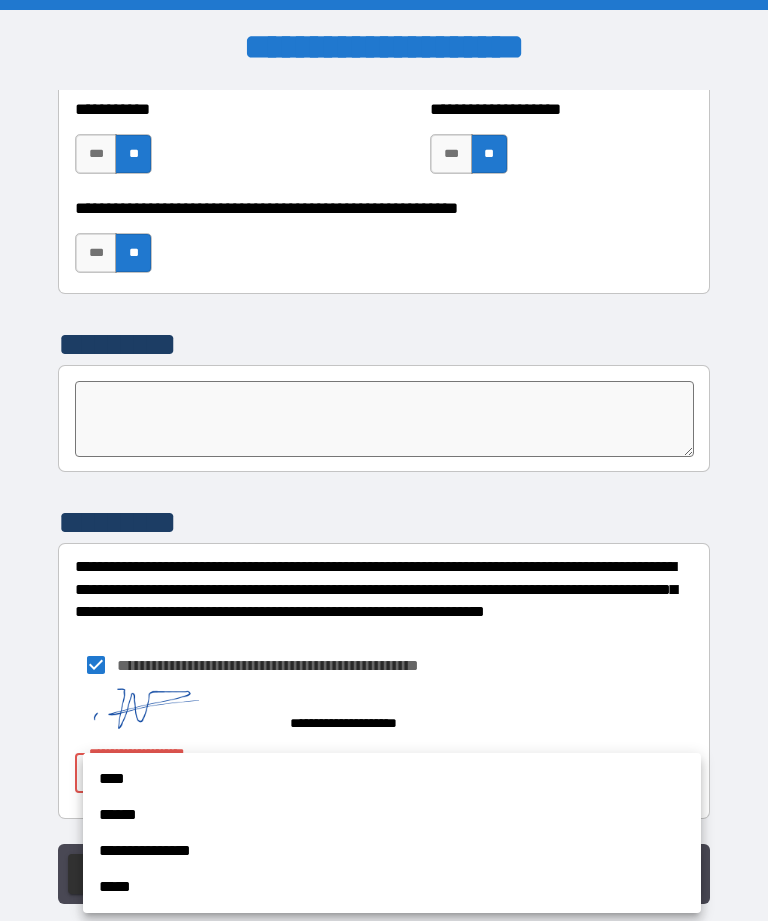 click on "****" at bounding box center [392, 779] 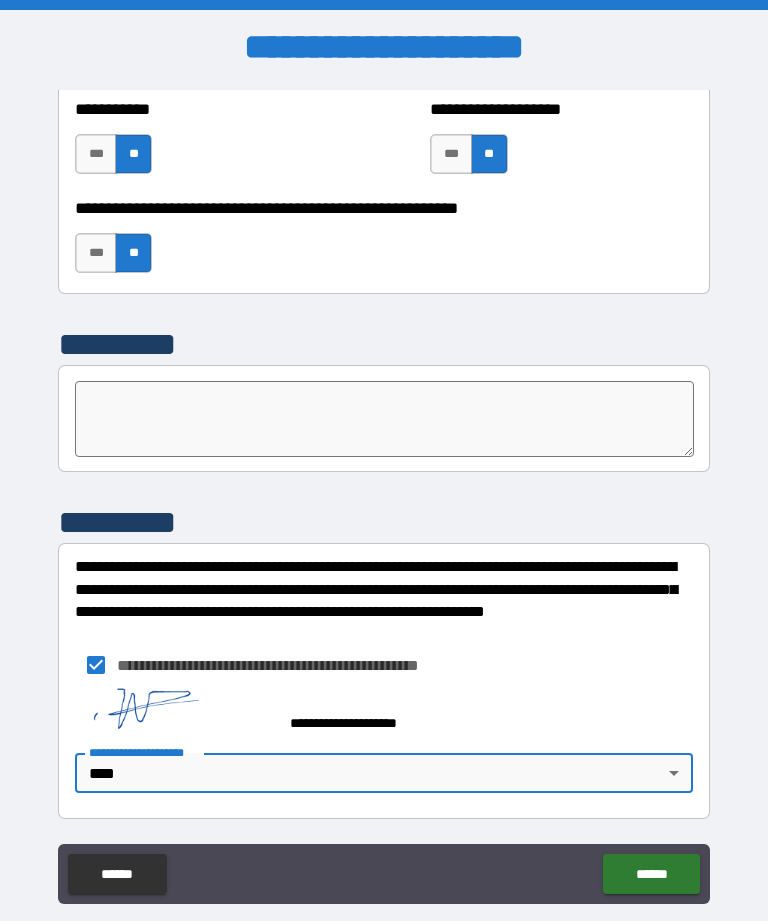 click on "******" at bounding box center (651, 874) 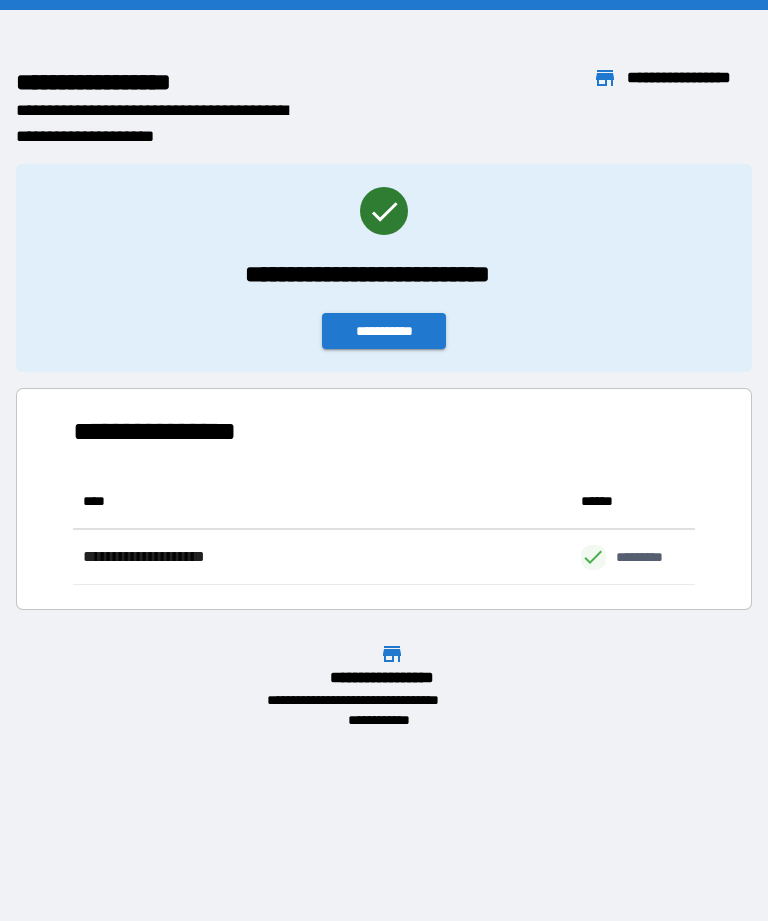 scroll, scrollTop: 111, scrollLeft: 622, axis: both 